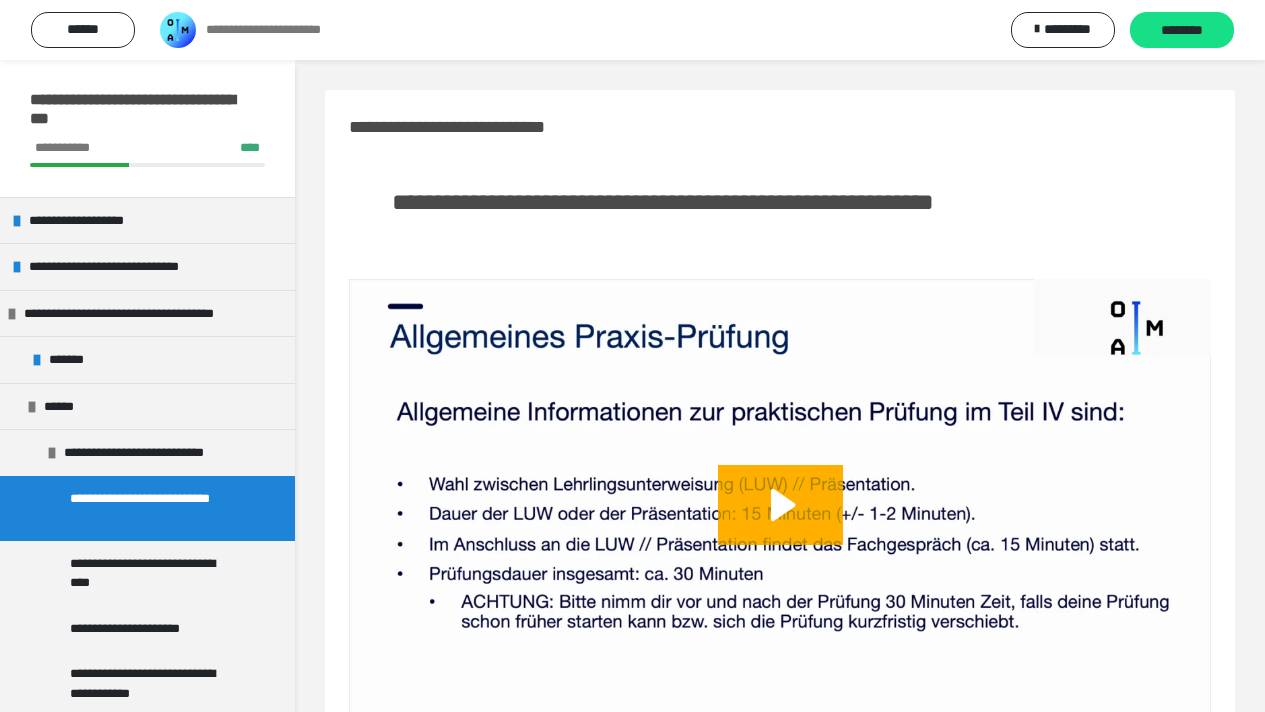 scroll, scrollTop: 7802, scrollLeft: 0, axis: vertical 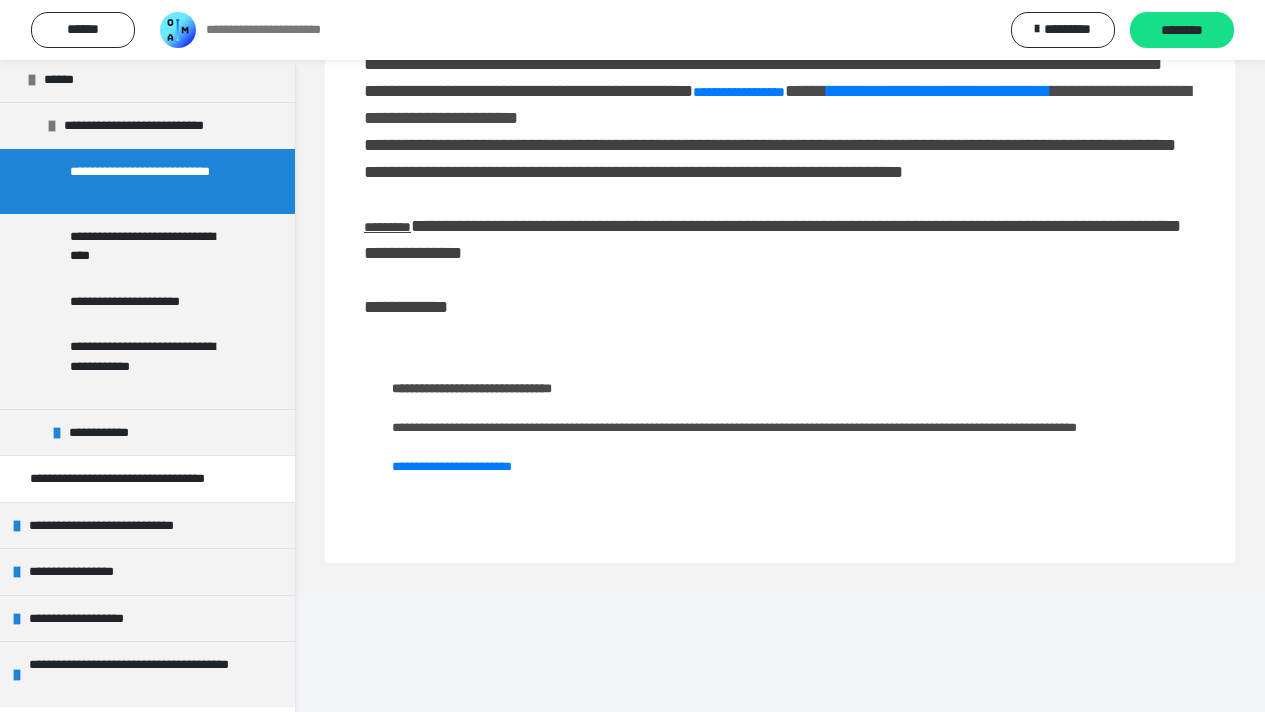 click on "**********" at bounding box center (780, -111) 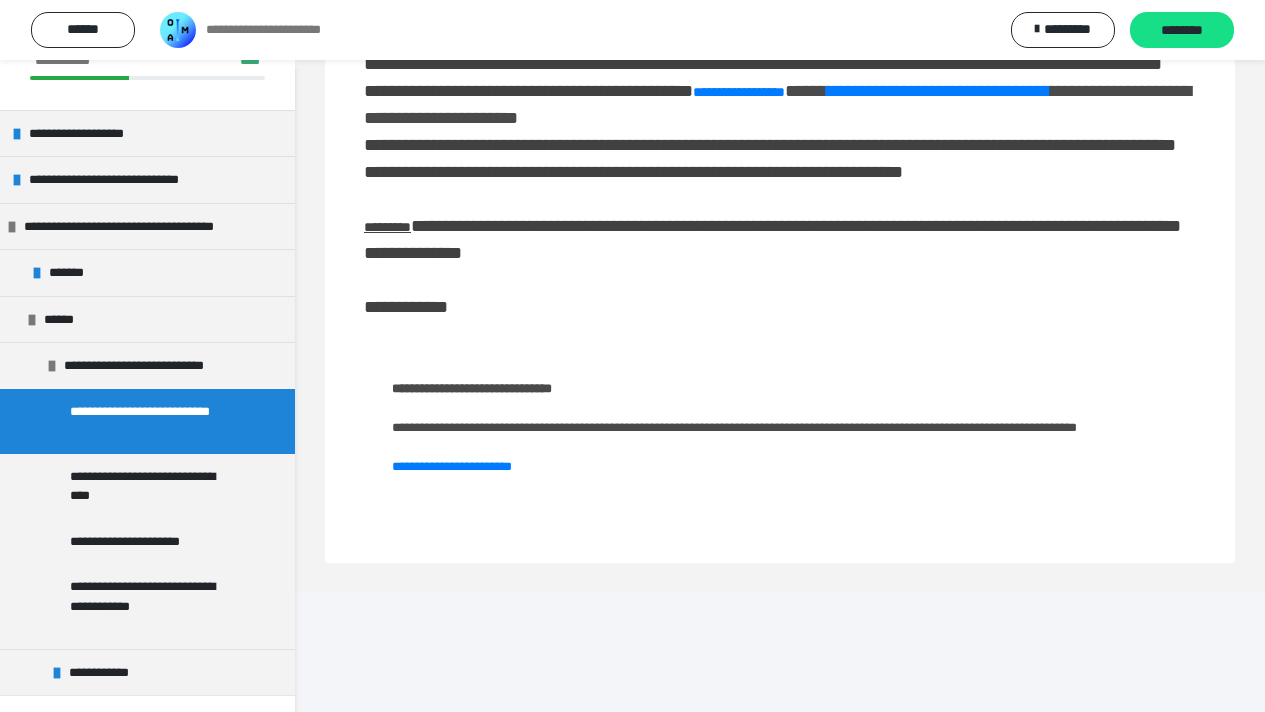scroll, scrollTop: 0, scrollLeft: 0, axis: both 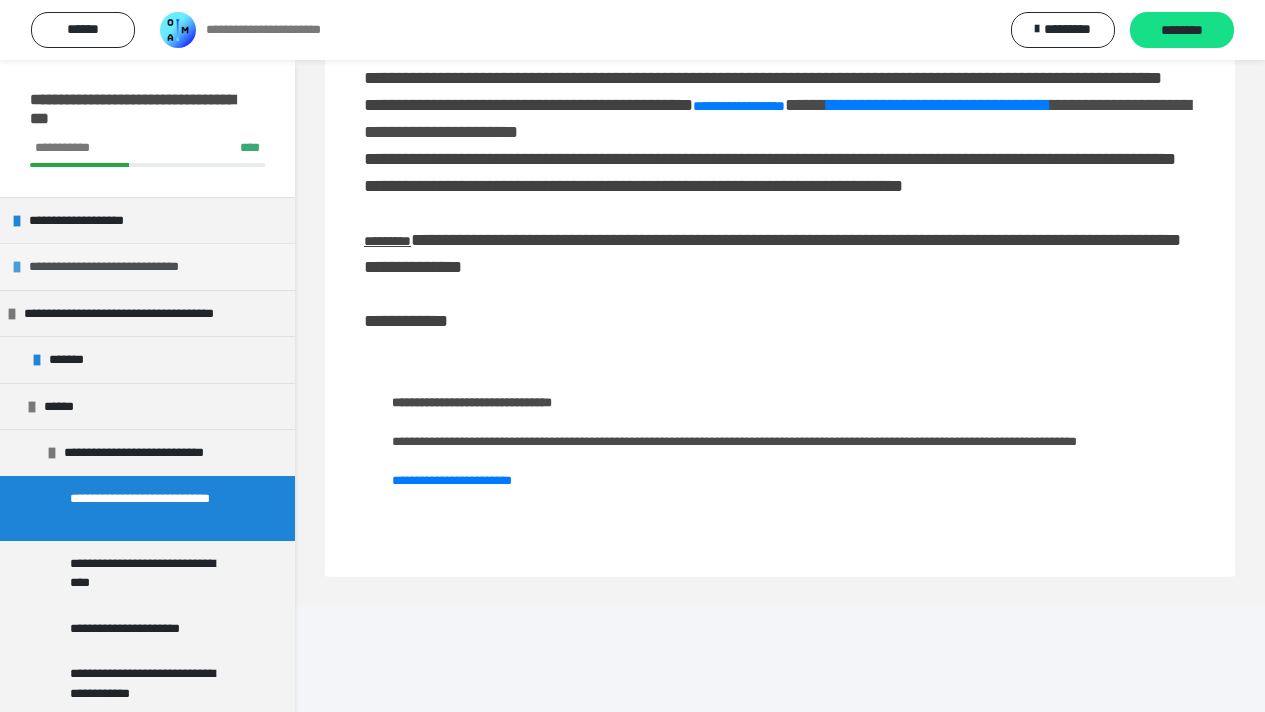 click on "**********" at bounding box center (147, 266) 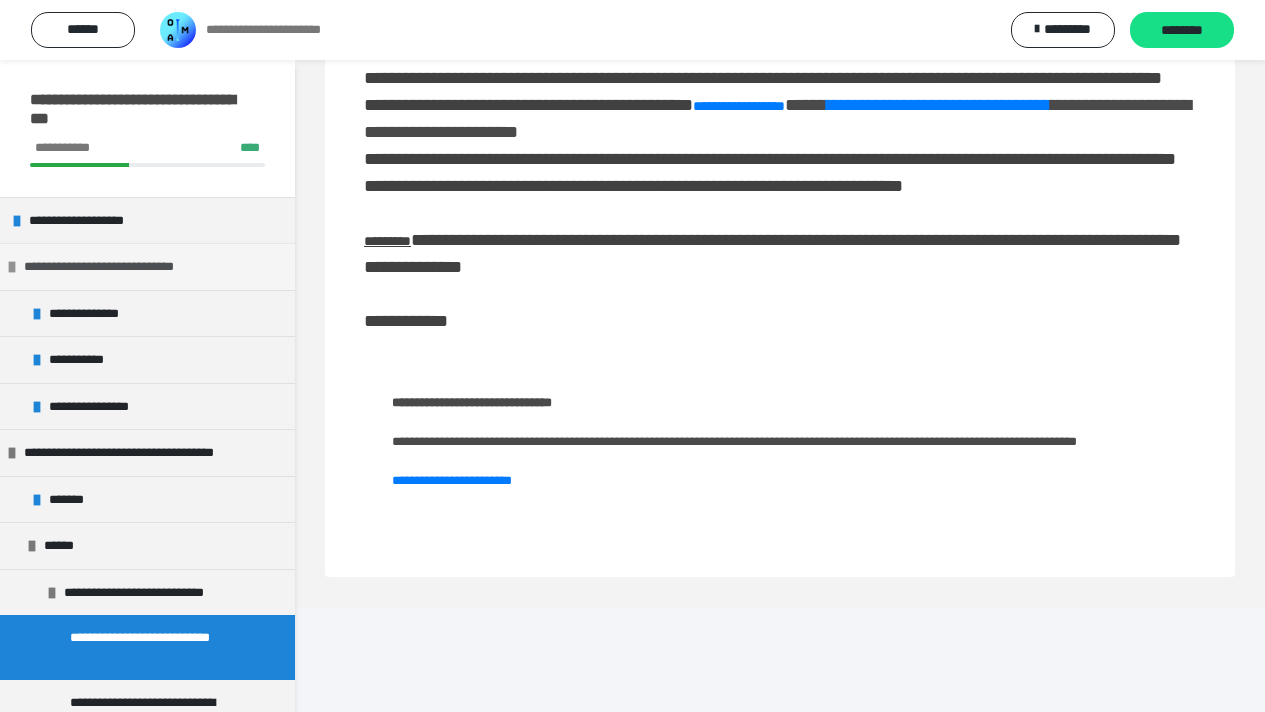 click on "**********" at bounding box center [111, 267] 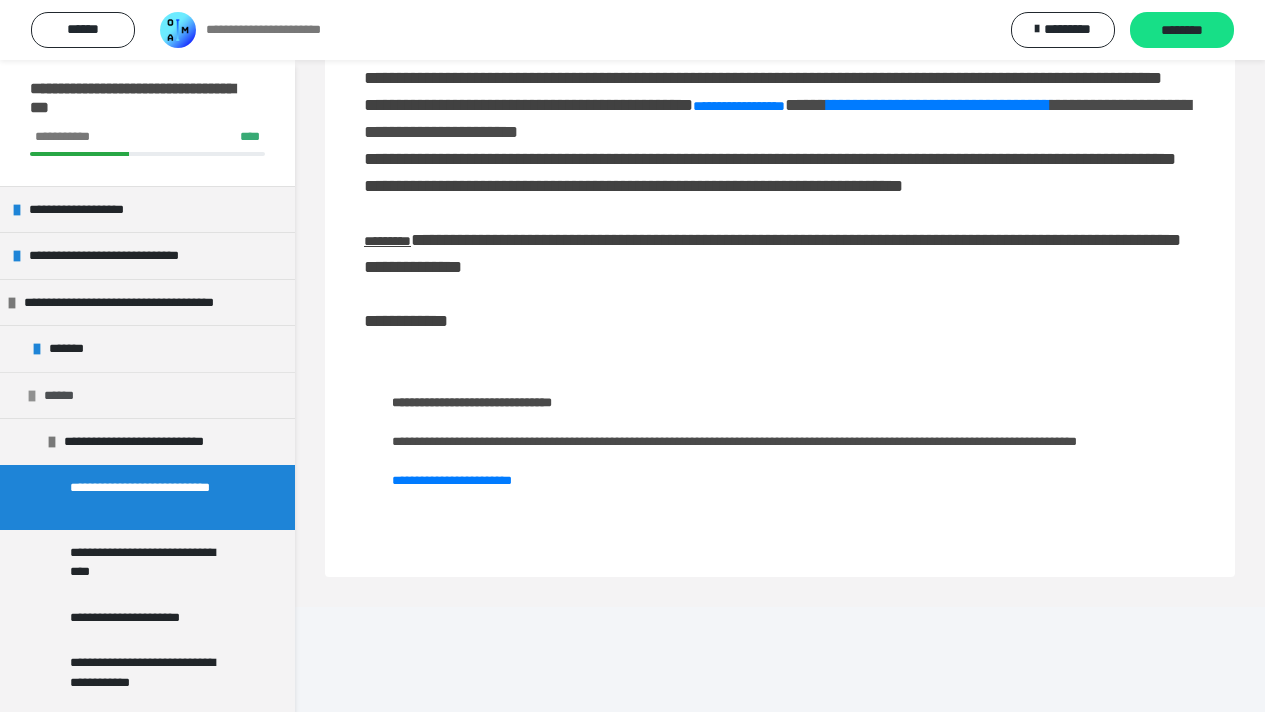 scroll, scrollTop: 13, scrollLeft: 0, axis: vertical 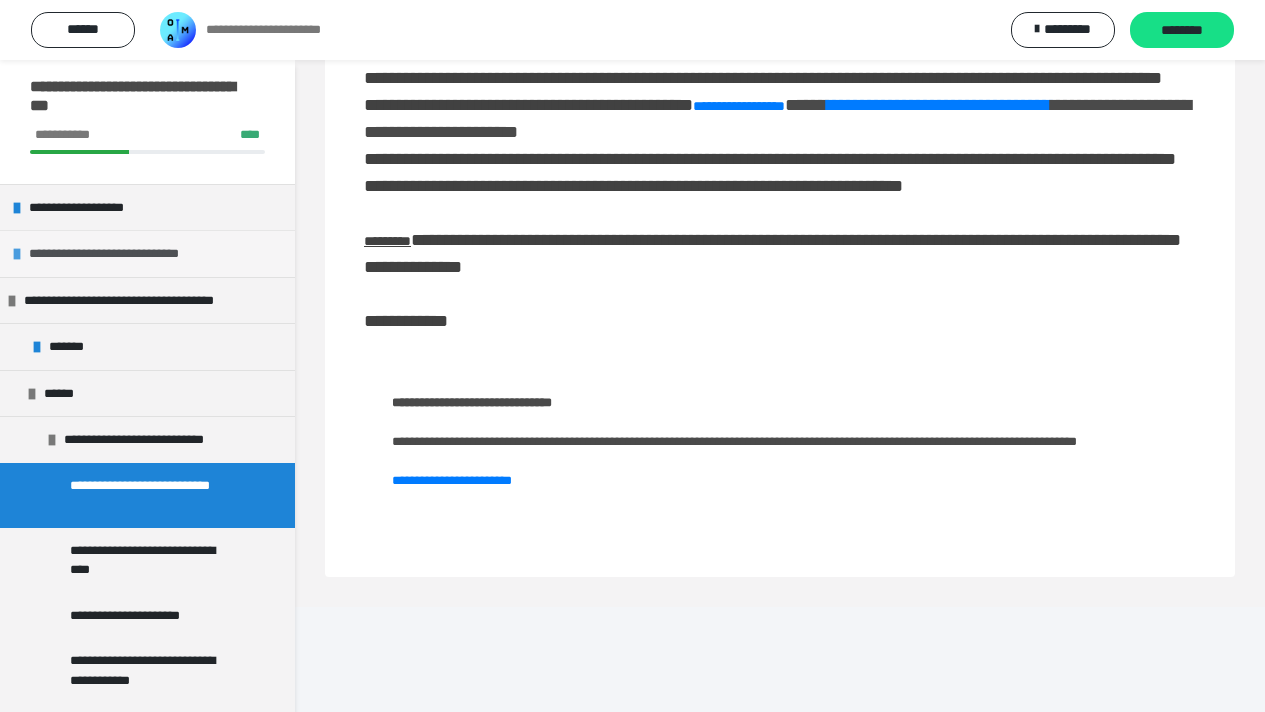 click on "**********" at bounding box center [116, 254] 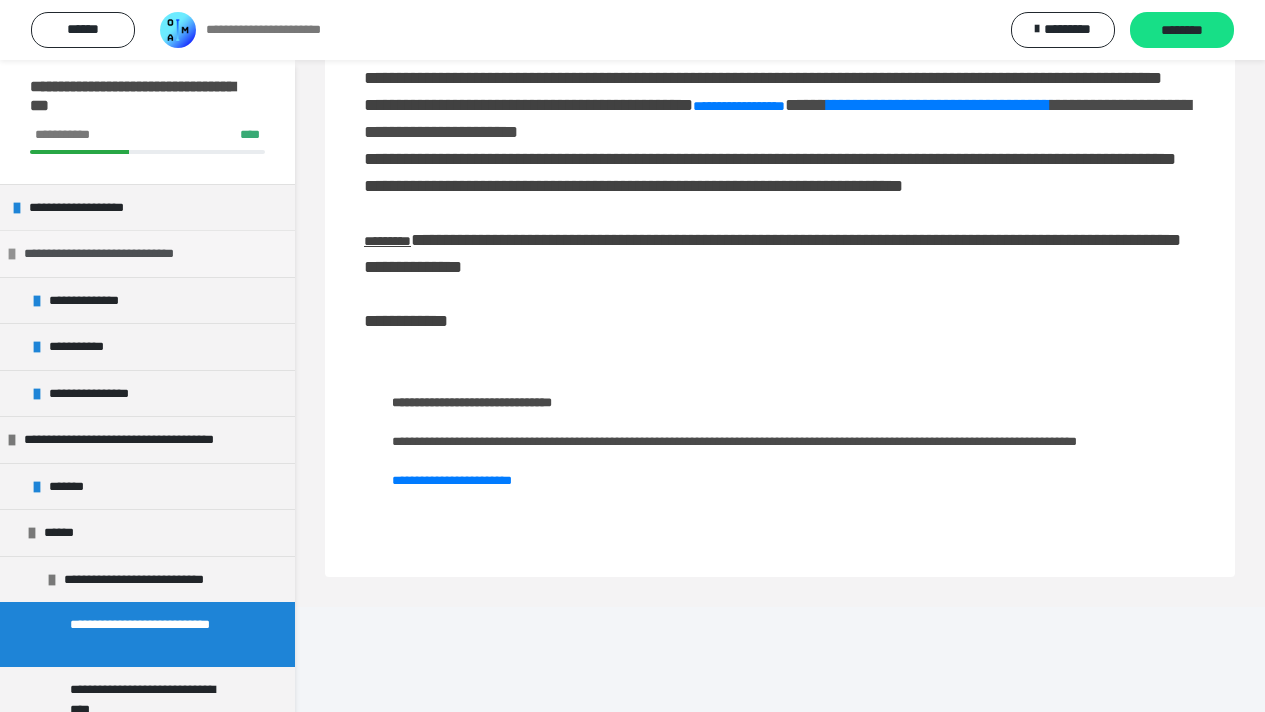 click on "**********" at bounding box center [111, 254] 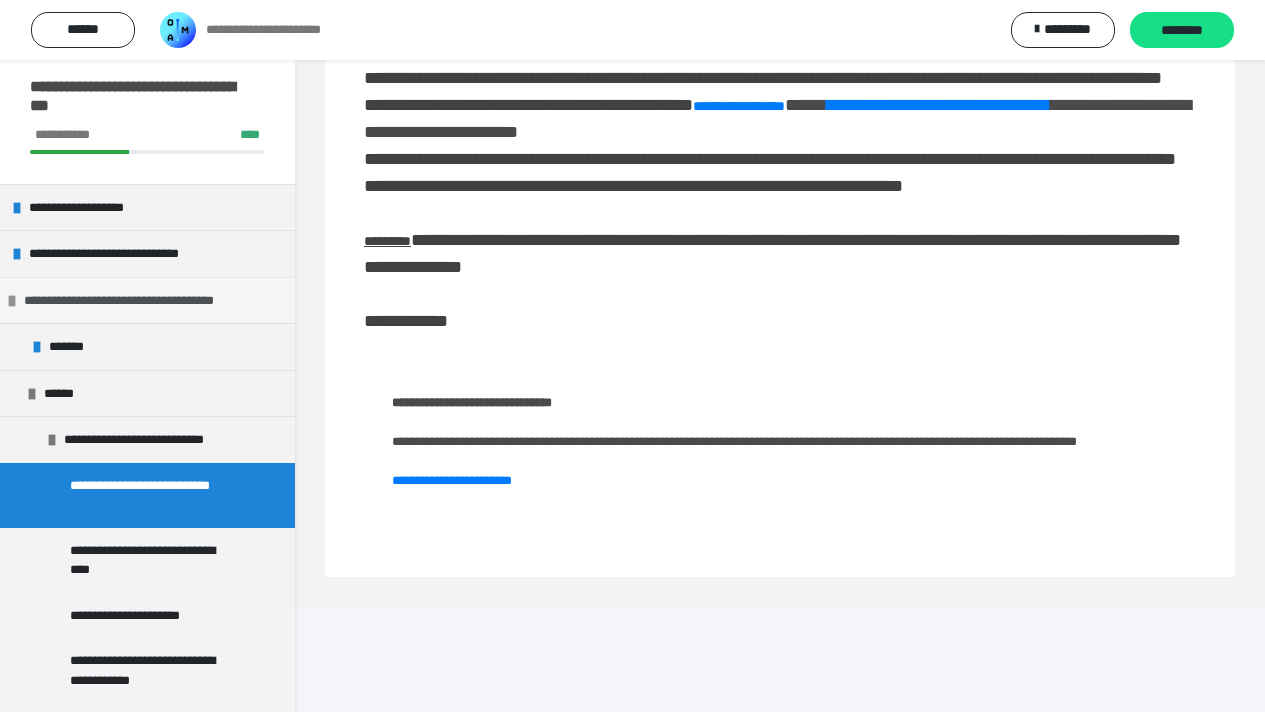 click on "**********" at bounding box center [142, 301] 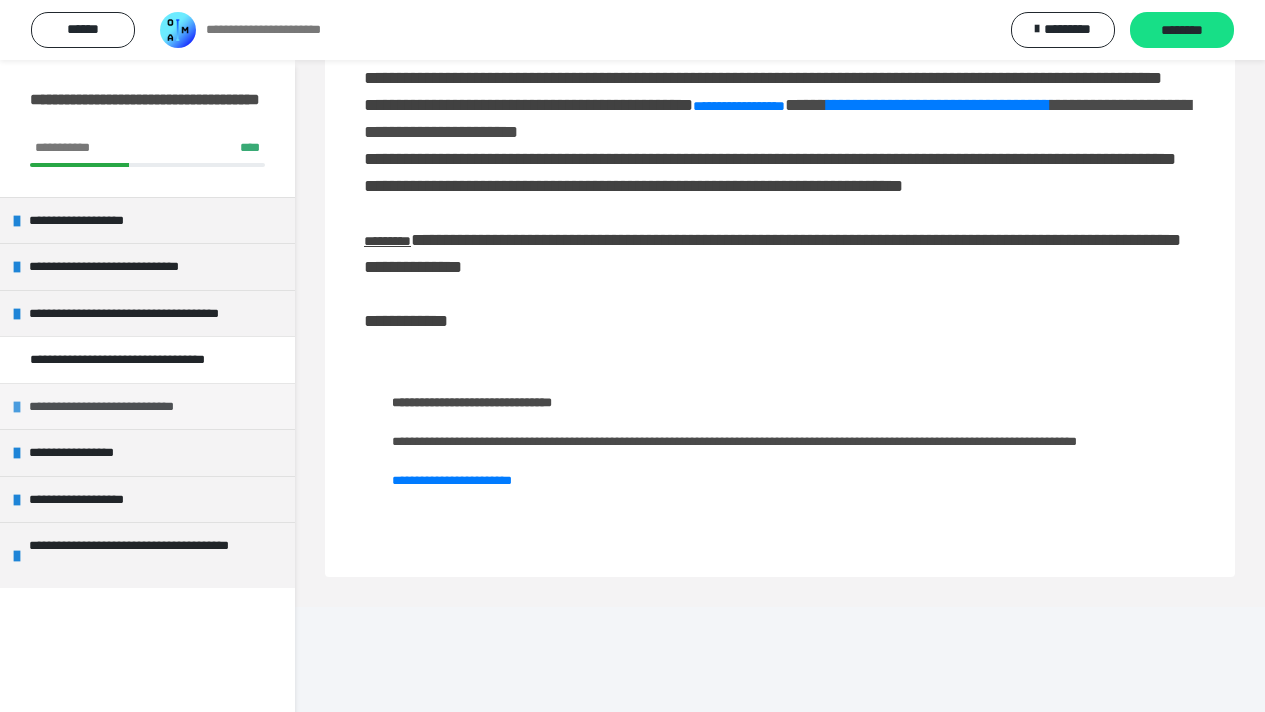 click on "**********" at bounding box center (116, 407) 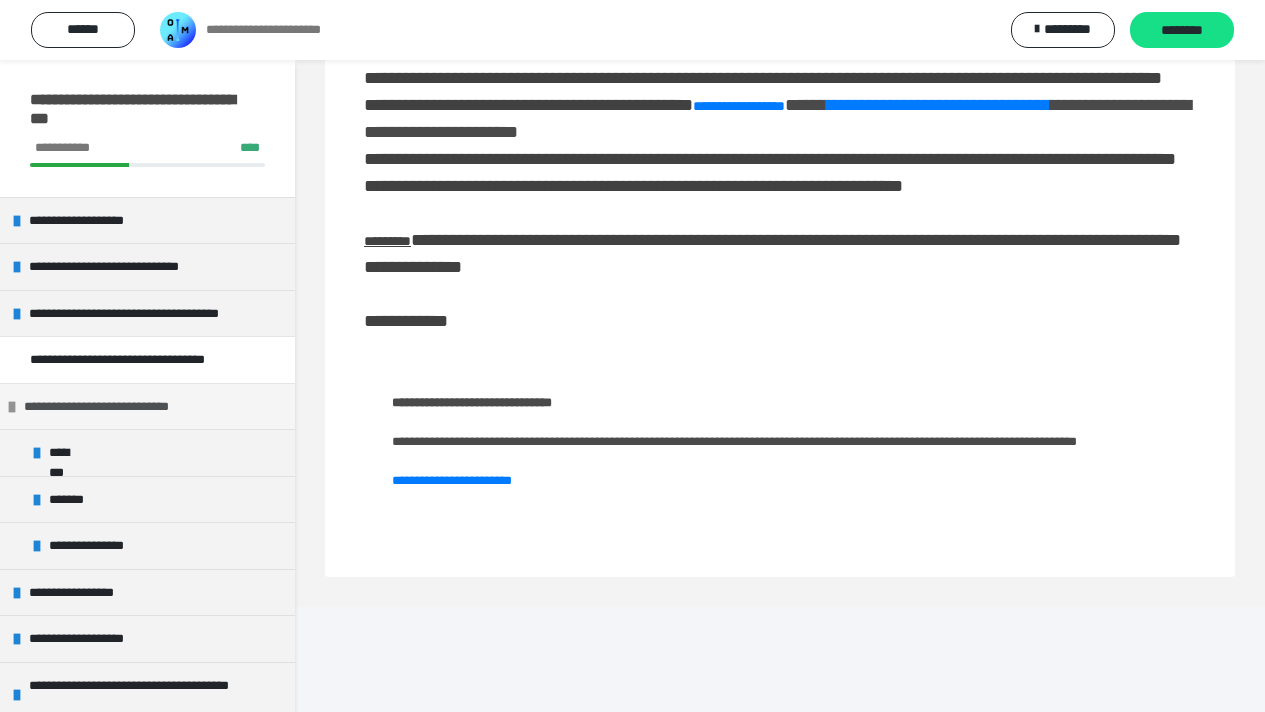 scroll, scrollTop: 21, scrollLeft: 0, axis: vertical 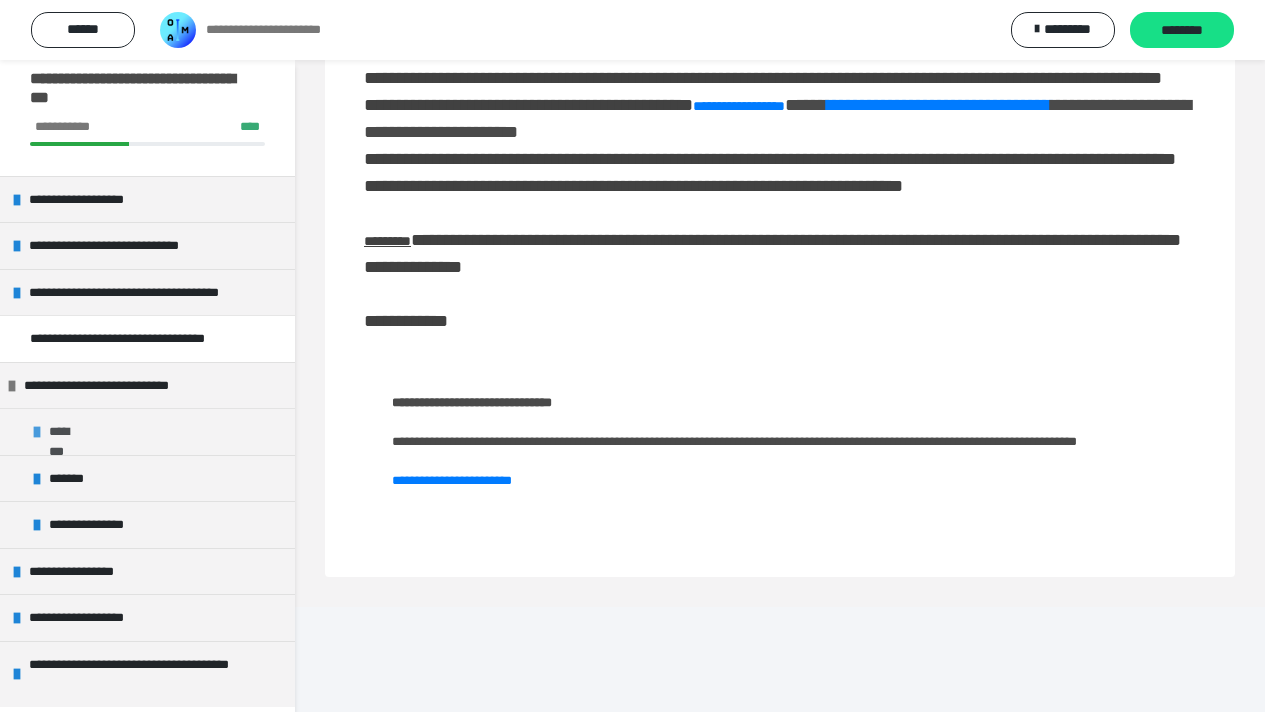 click on "********" at bounding box center (66, 432) 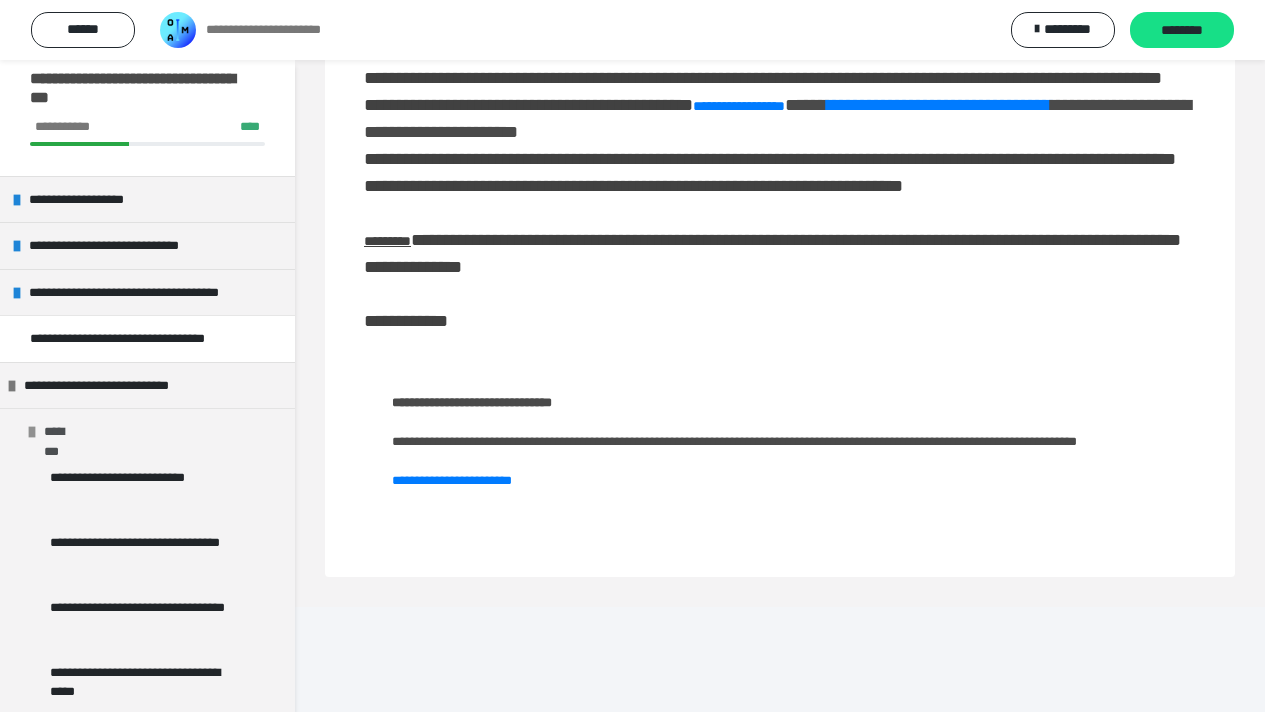 scroll, scrollTop: 411, scrollLeft: 0, axis: vertical 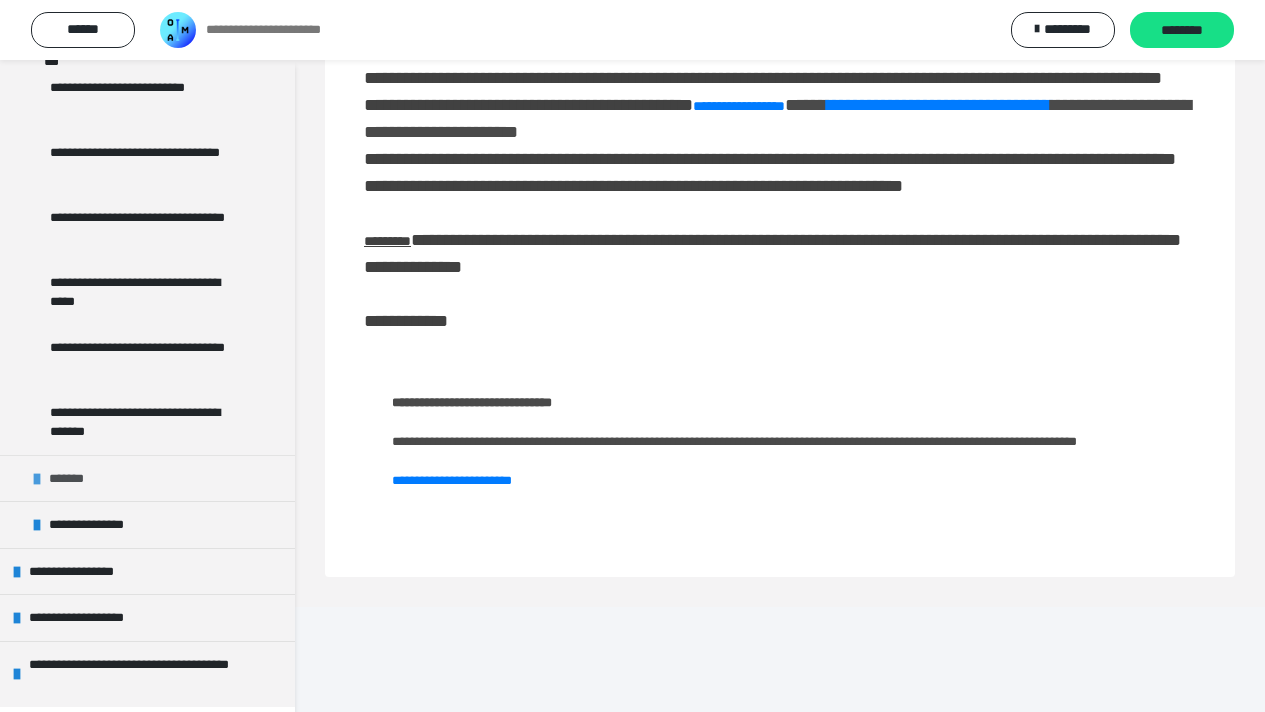click on "*******" at bounding box center [147, 478] 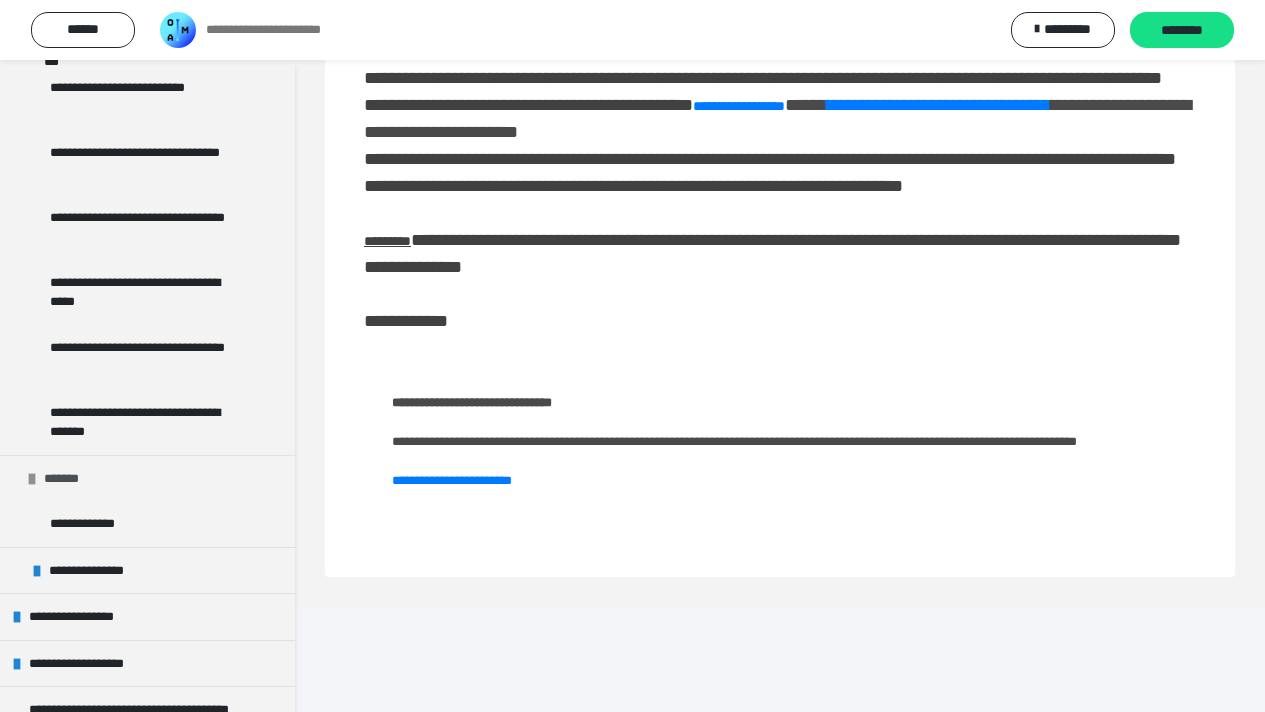 click on "*******" at bounding box center [147, 478] 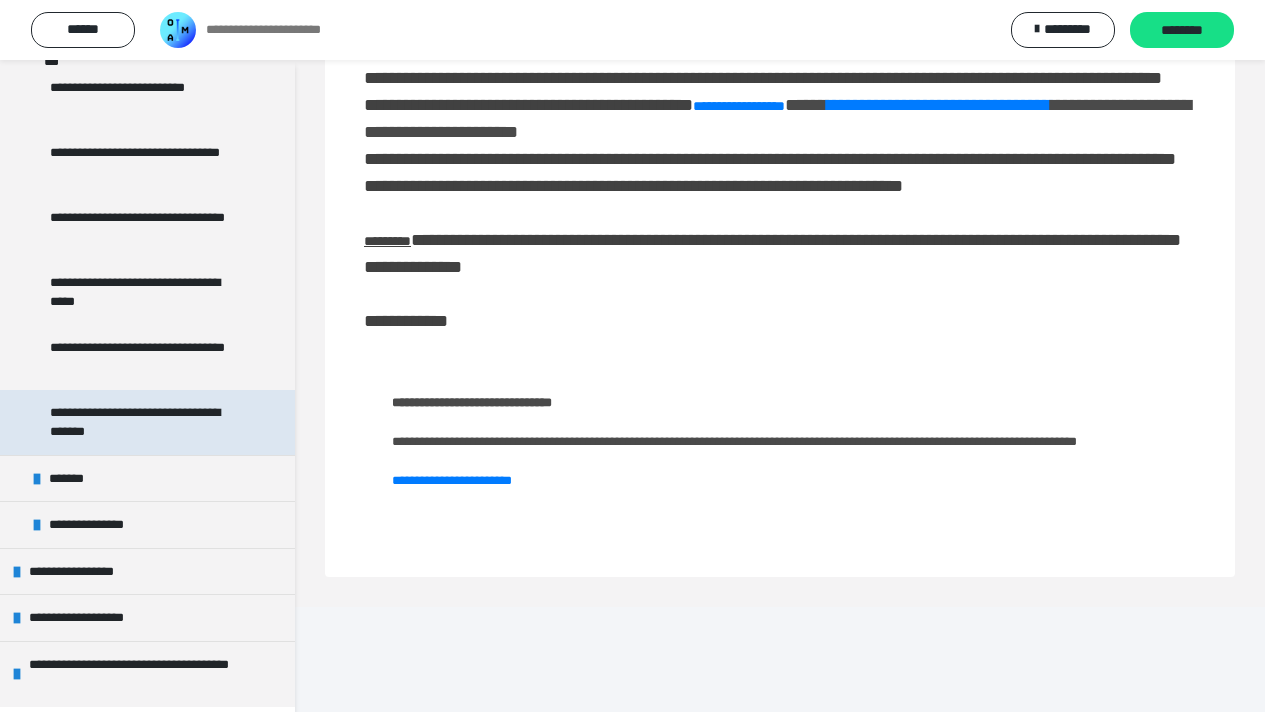 click on "**********" at bounding box center (147, 422) 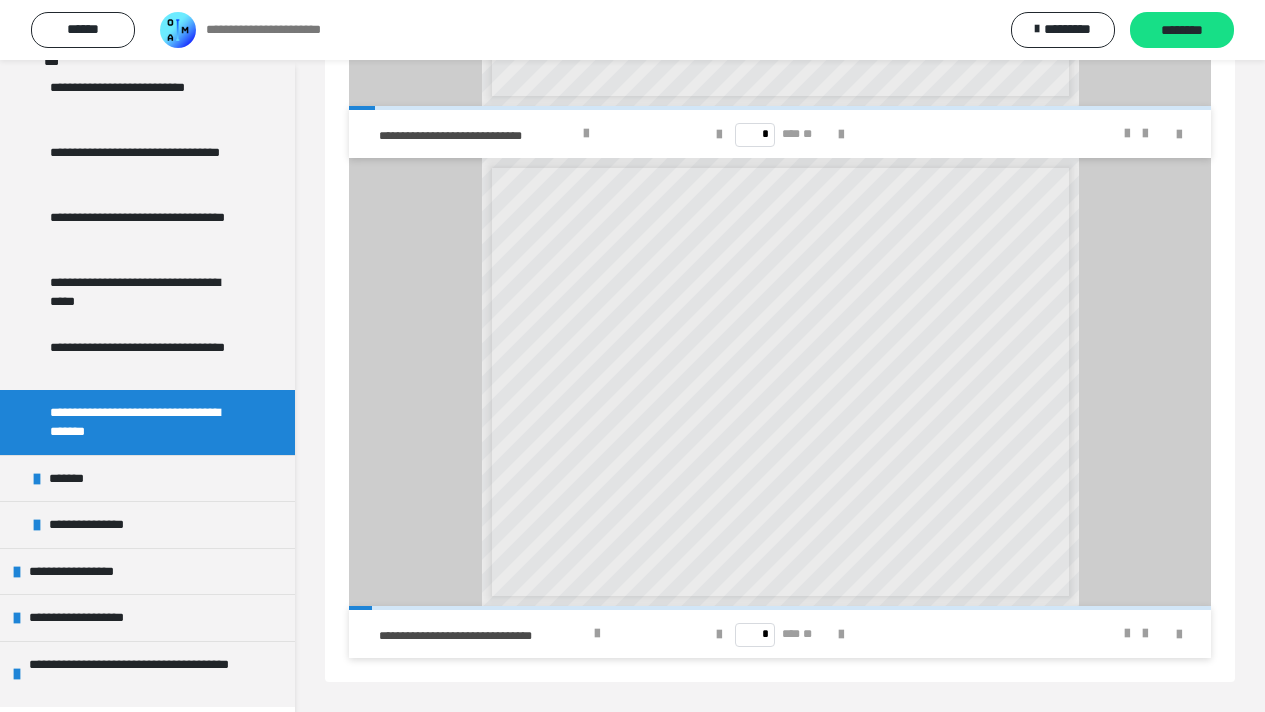 scroll, scrollTop: 0, scrollLeft: 0, axis: both 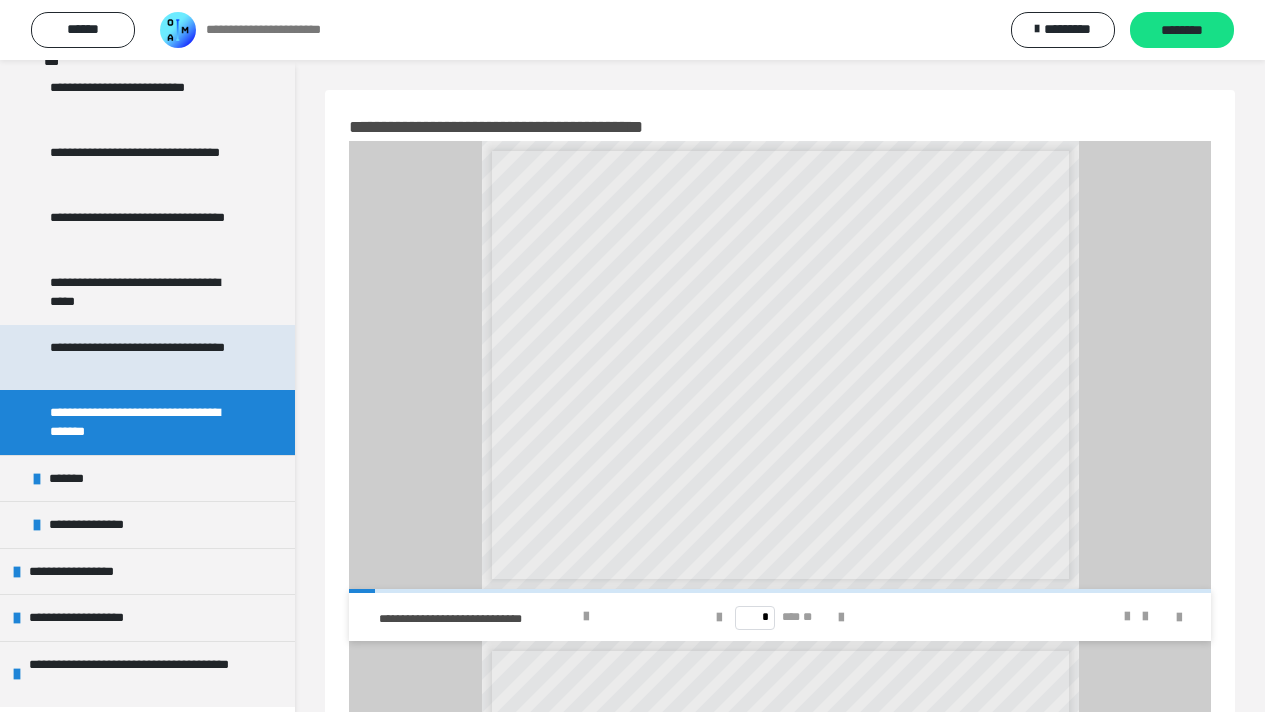 click on "**********" at bounding box center (142, 357) 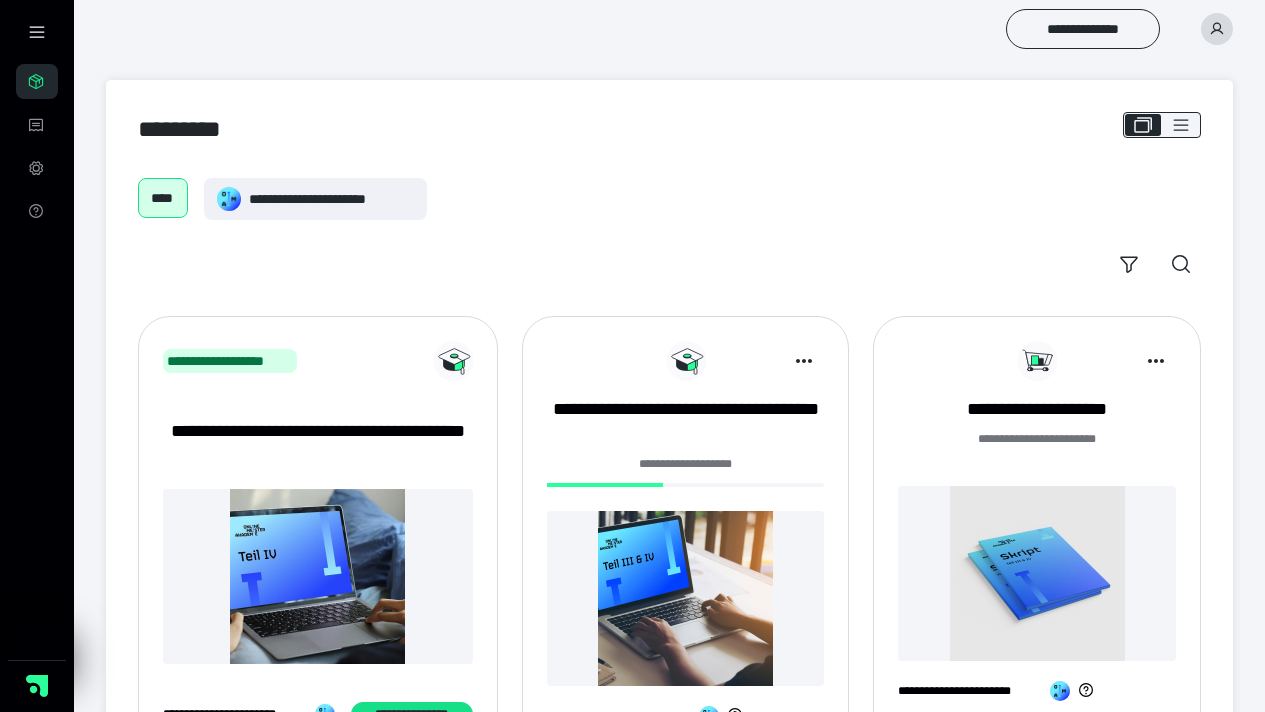 scroll, scrollTop: 17, scrollLeft: 0, axis: vertical 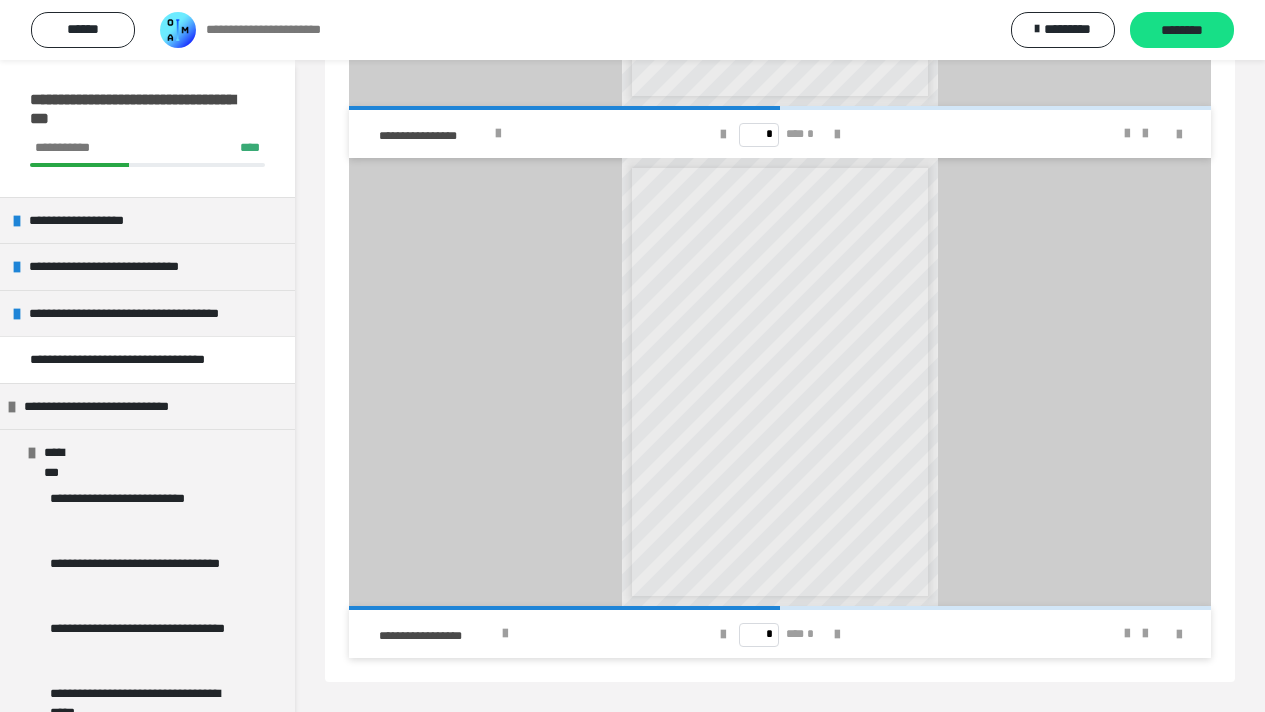 click on "* *** *" at bounding box center (780, 634) 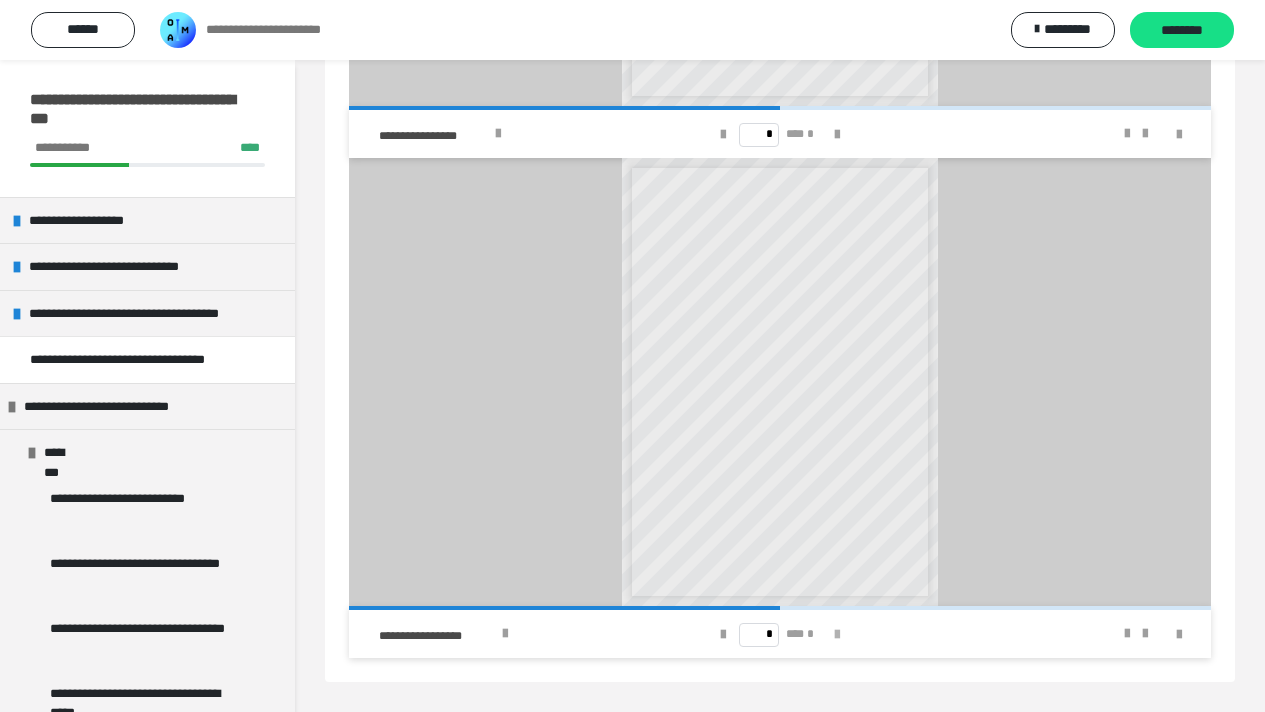 click at bounding box center (837, 635) 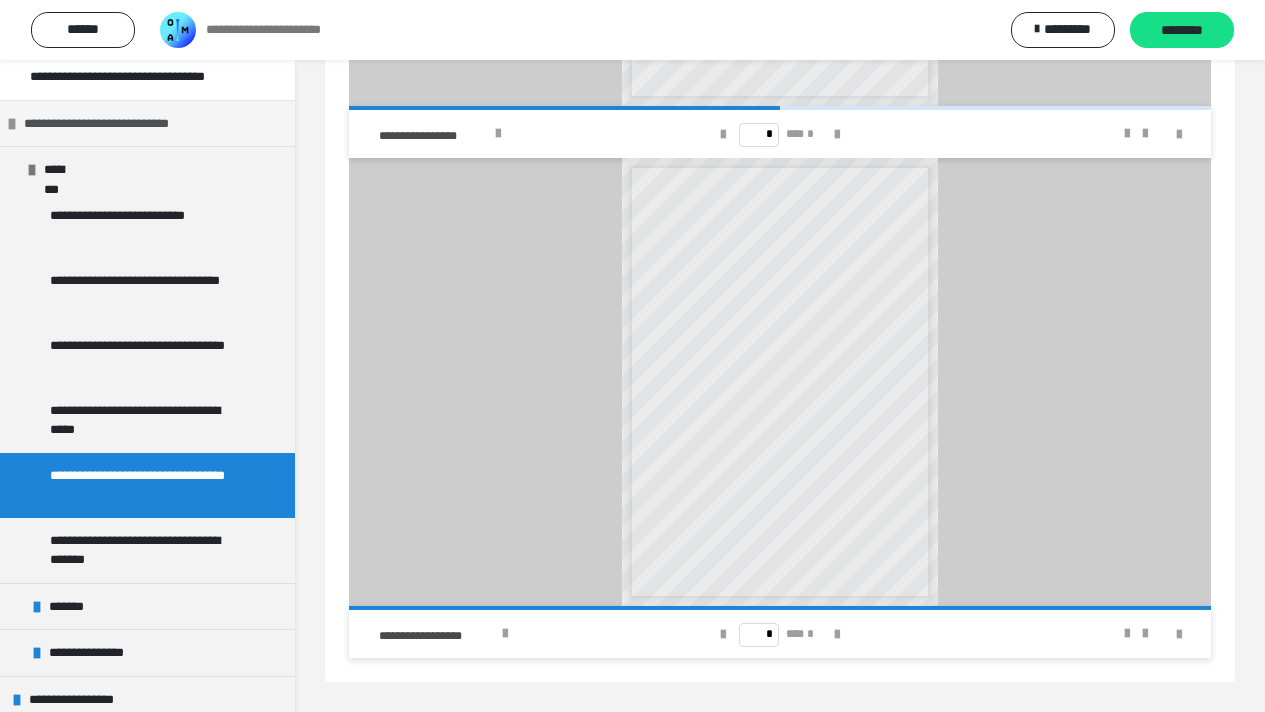 scroll, scrollTop: 318, scrollLeft: 0, axis: vertical 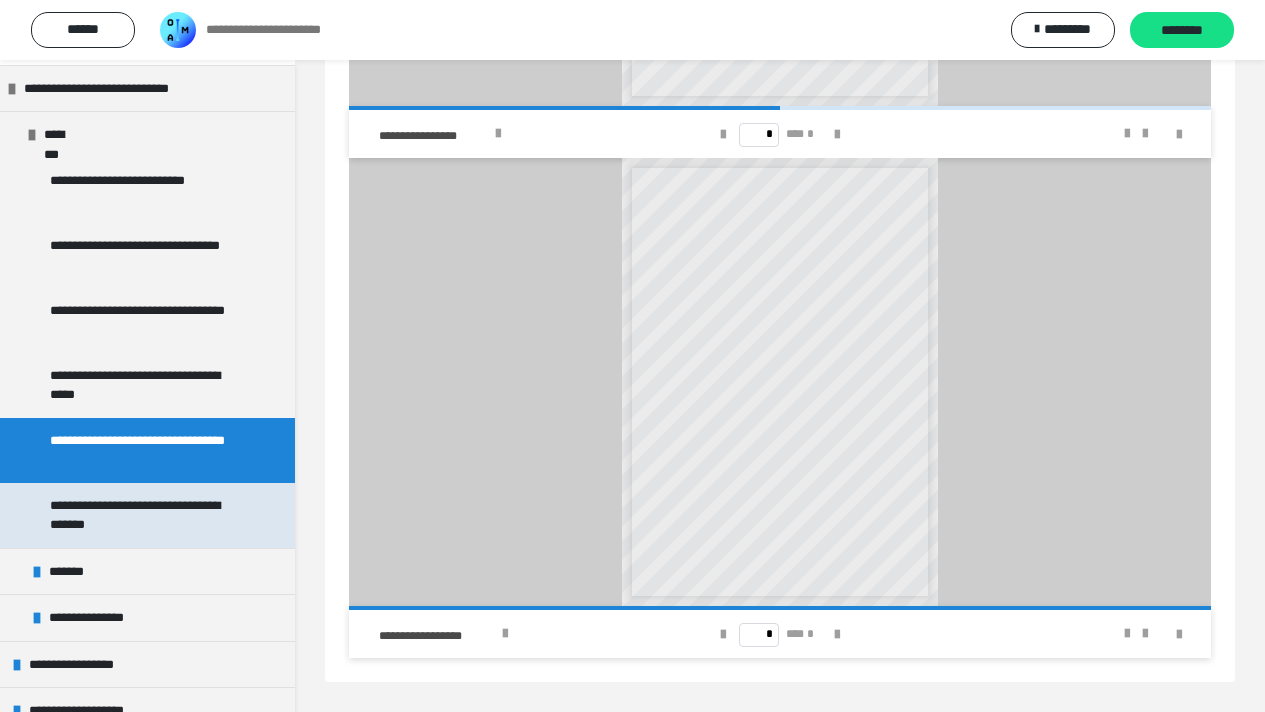 click on "**********" at bounding box center (142, 515) 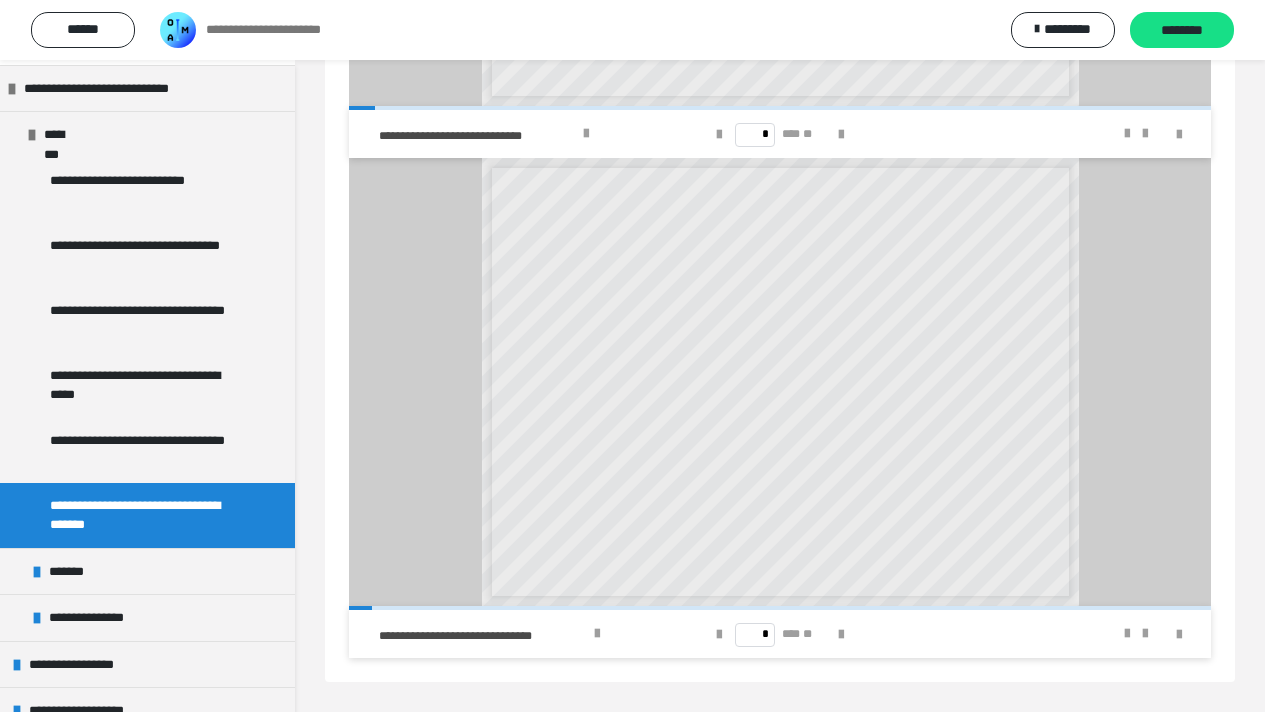click on "* *** **" at bounding box center [780, 634] 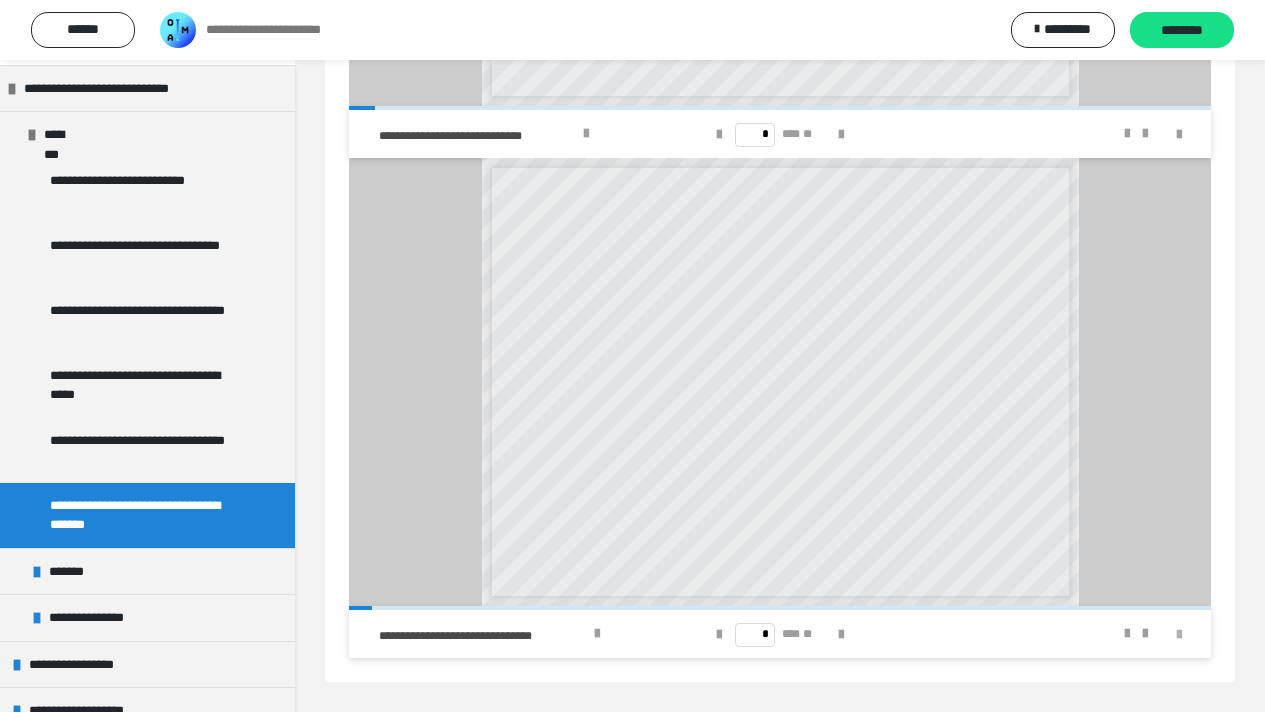 click at bounding box center [1179, 635] 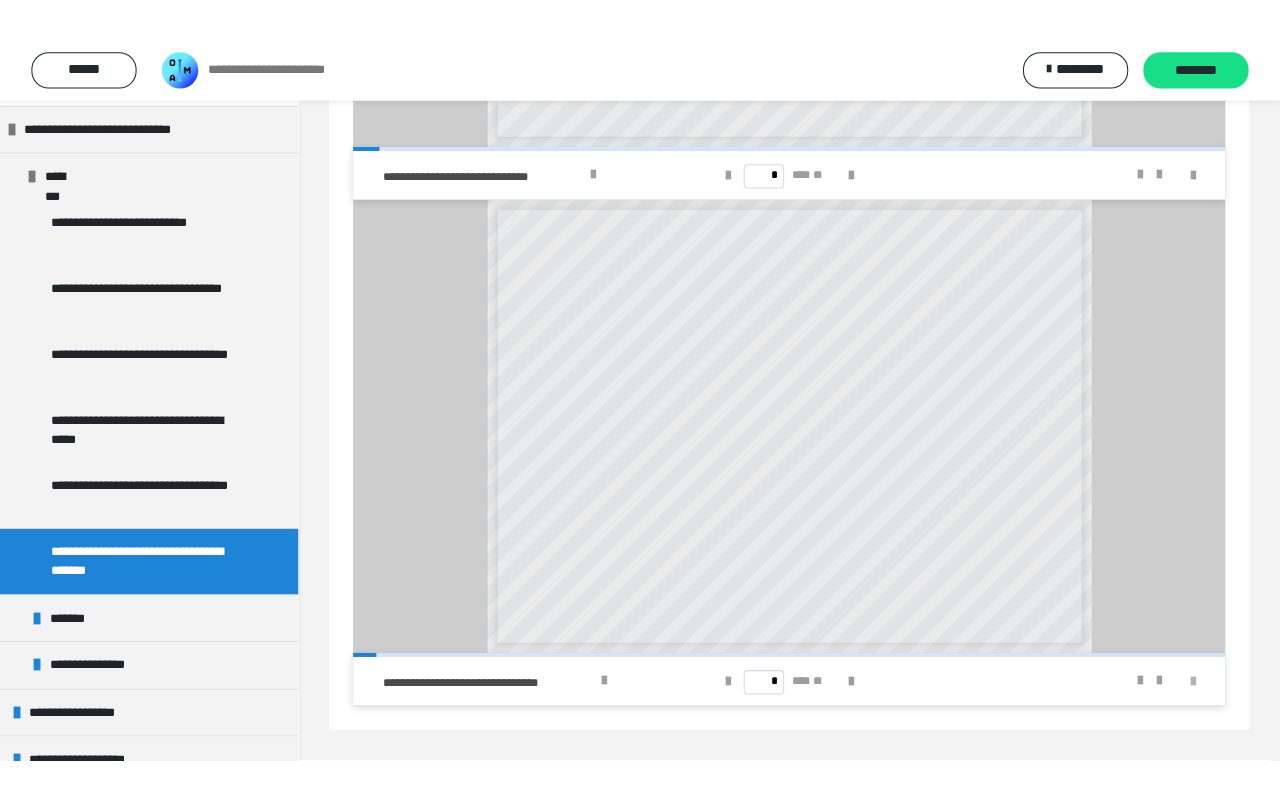 scroll, scrollTop: 395, scrollLeft: 0, axis: vertical 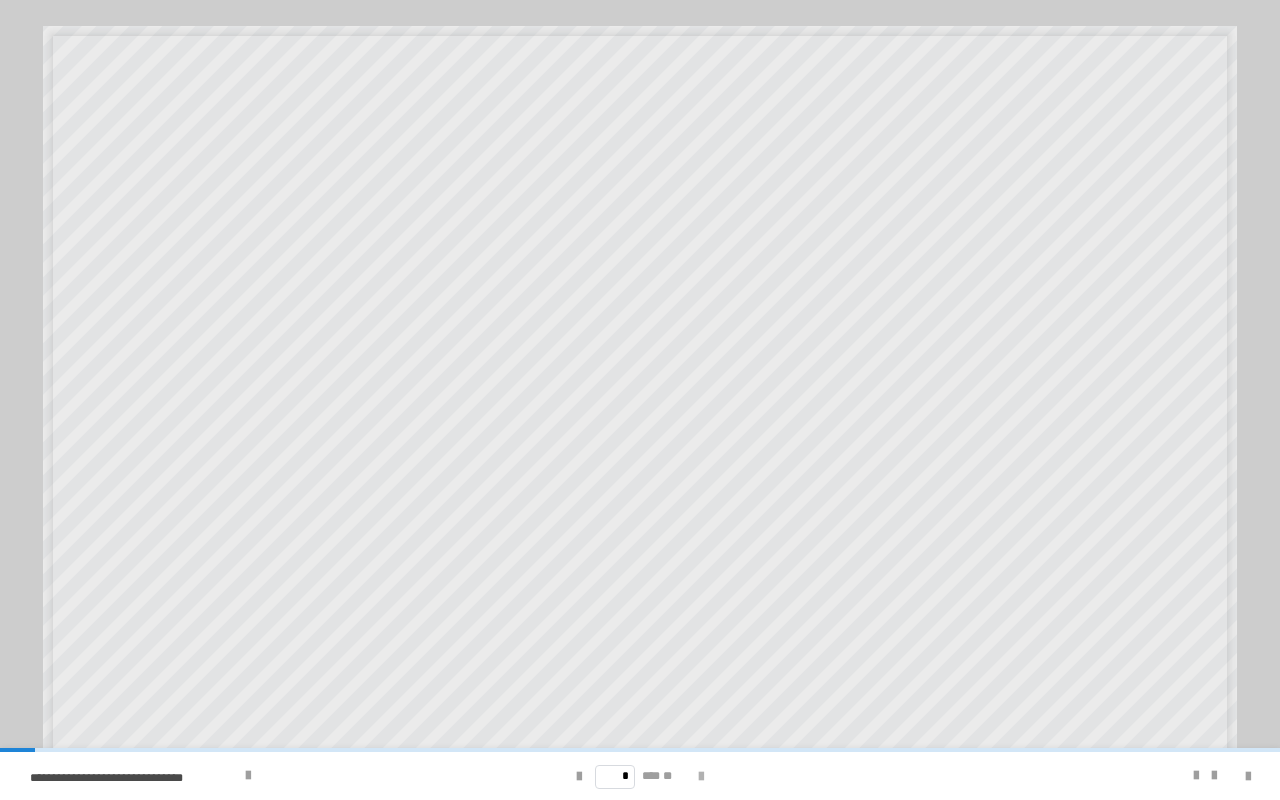 click at bounding box center (701, 777) 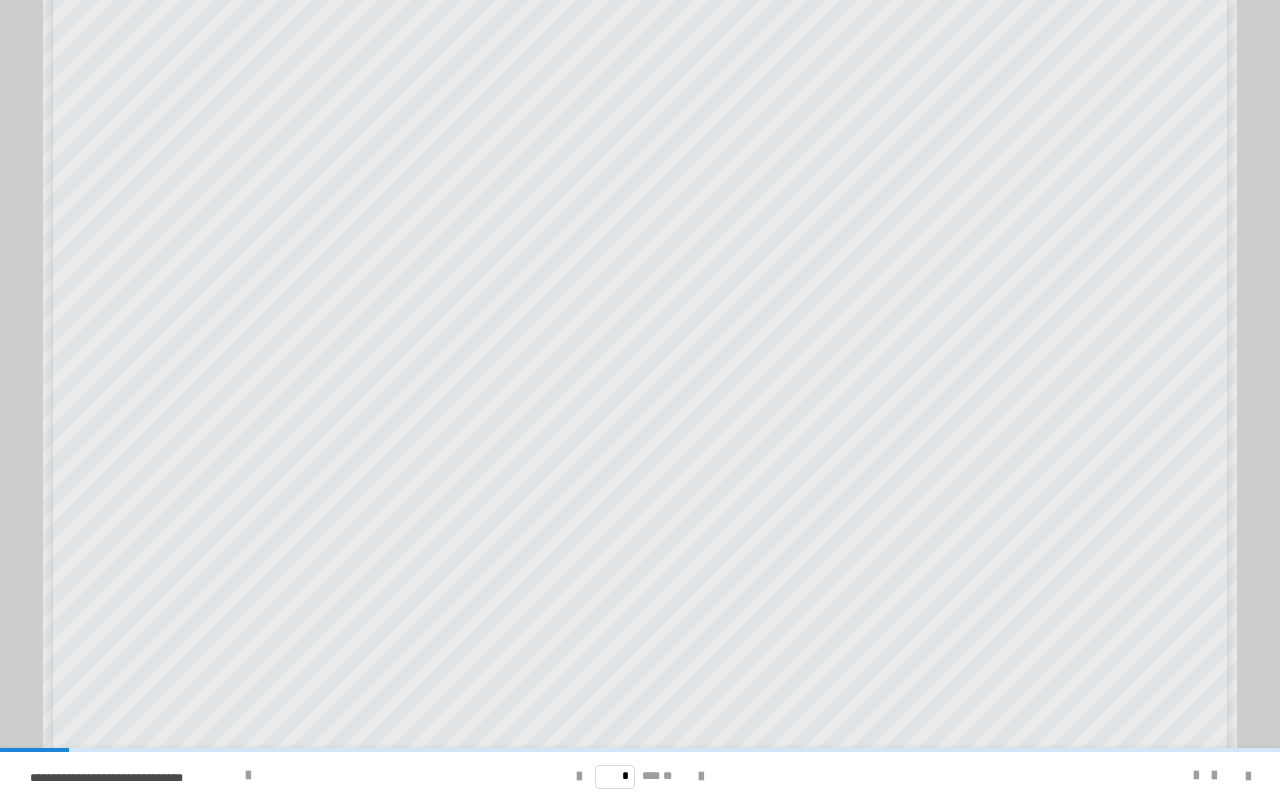 scroll, scrollTop: 122, scrollLeft: 0, axis: vertical 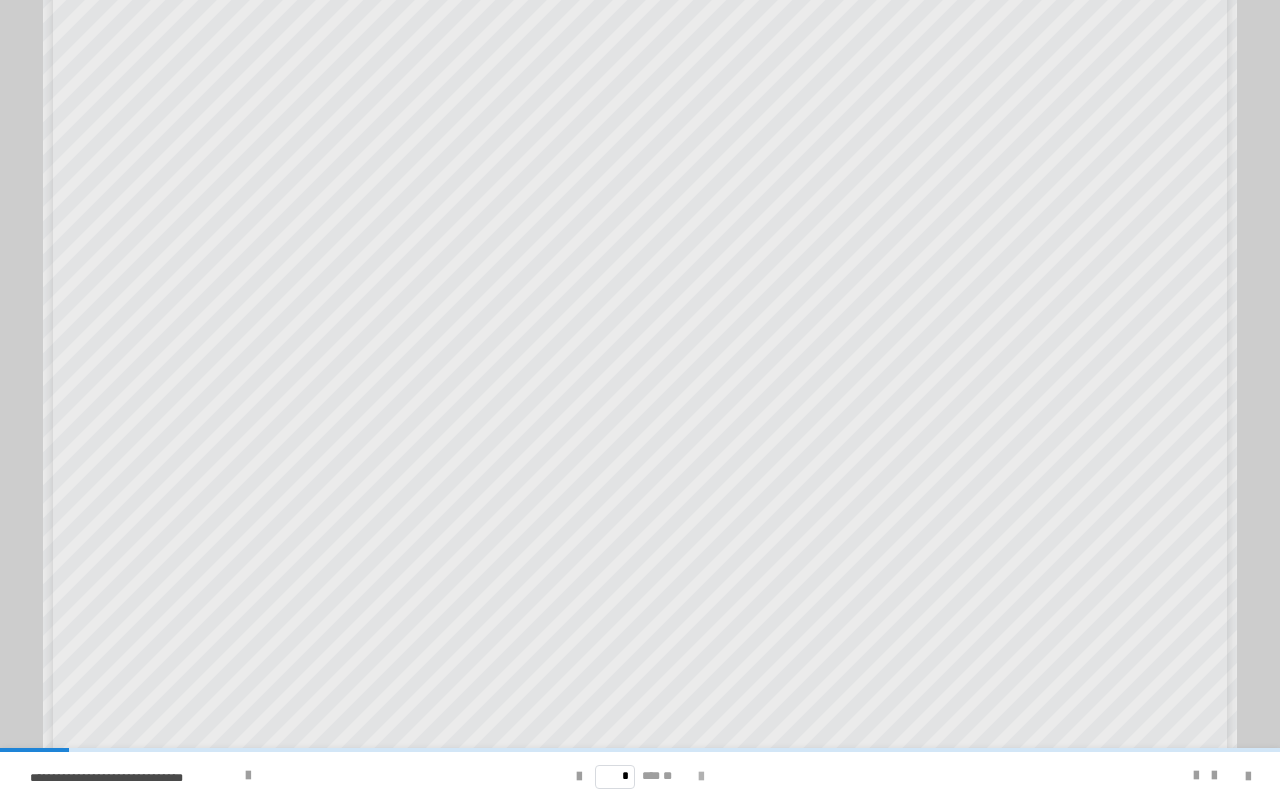 click at bounding box center [701, 777] 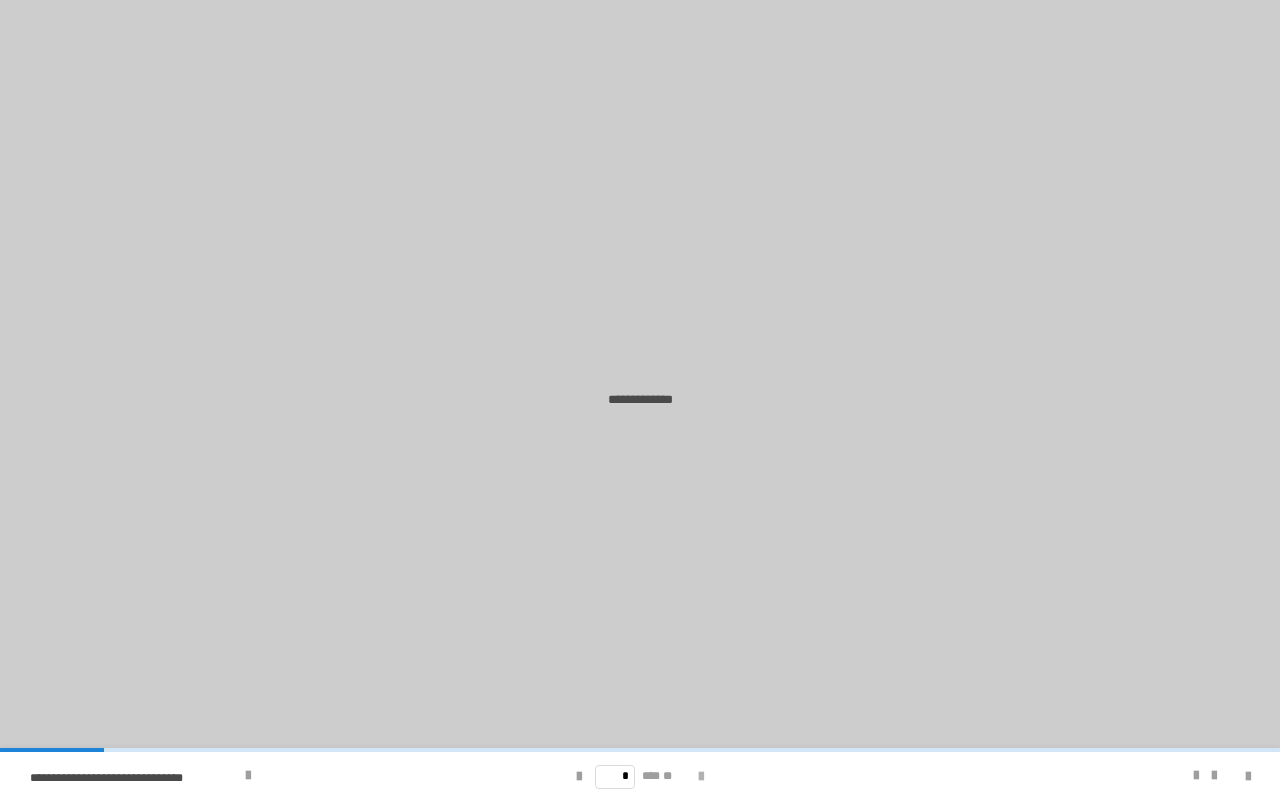 scroll, scrollTop: 0, scrollLeft: 0, axis: both 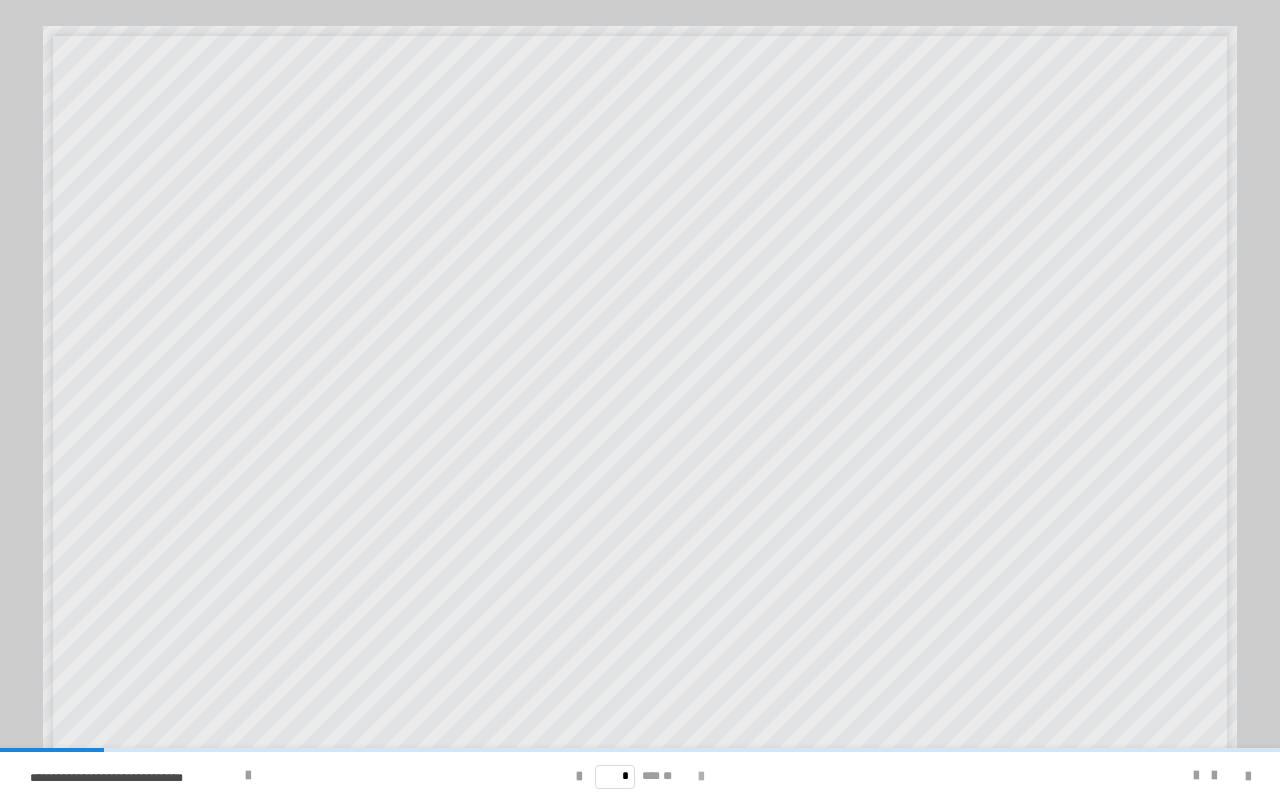 click at bounding box center [701, 776] 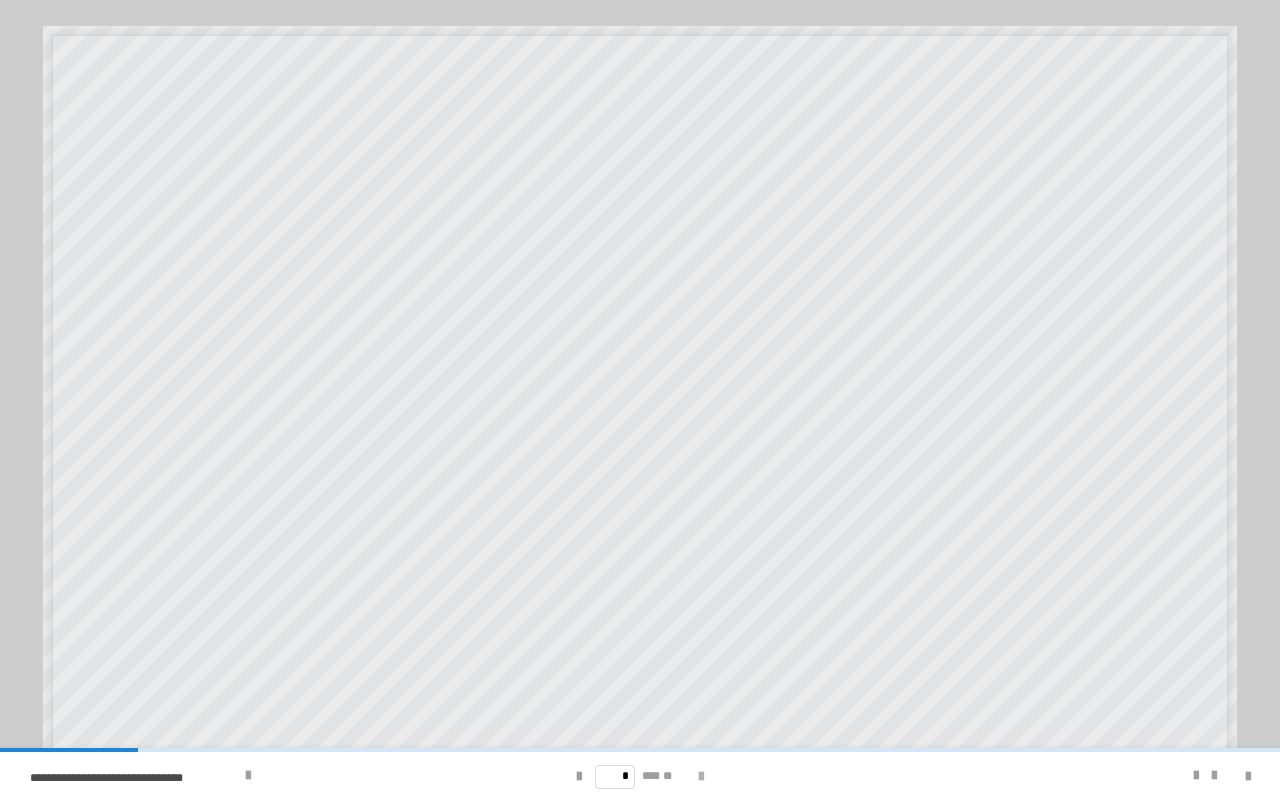 click at bounding box center (701, 776) 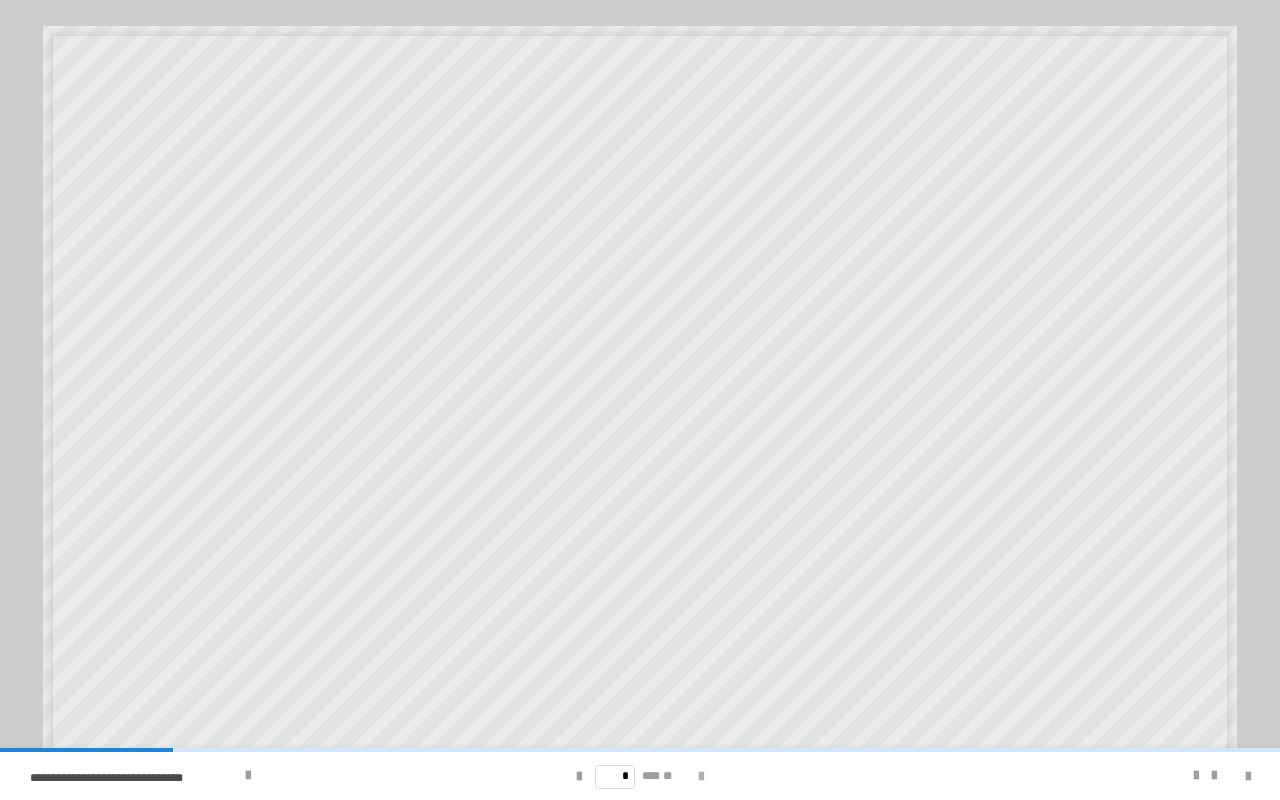click at bounding box center (701, 777) 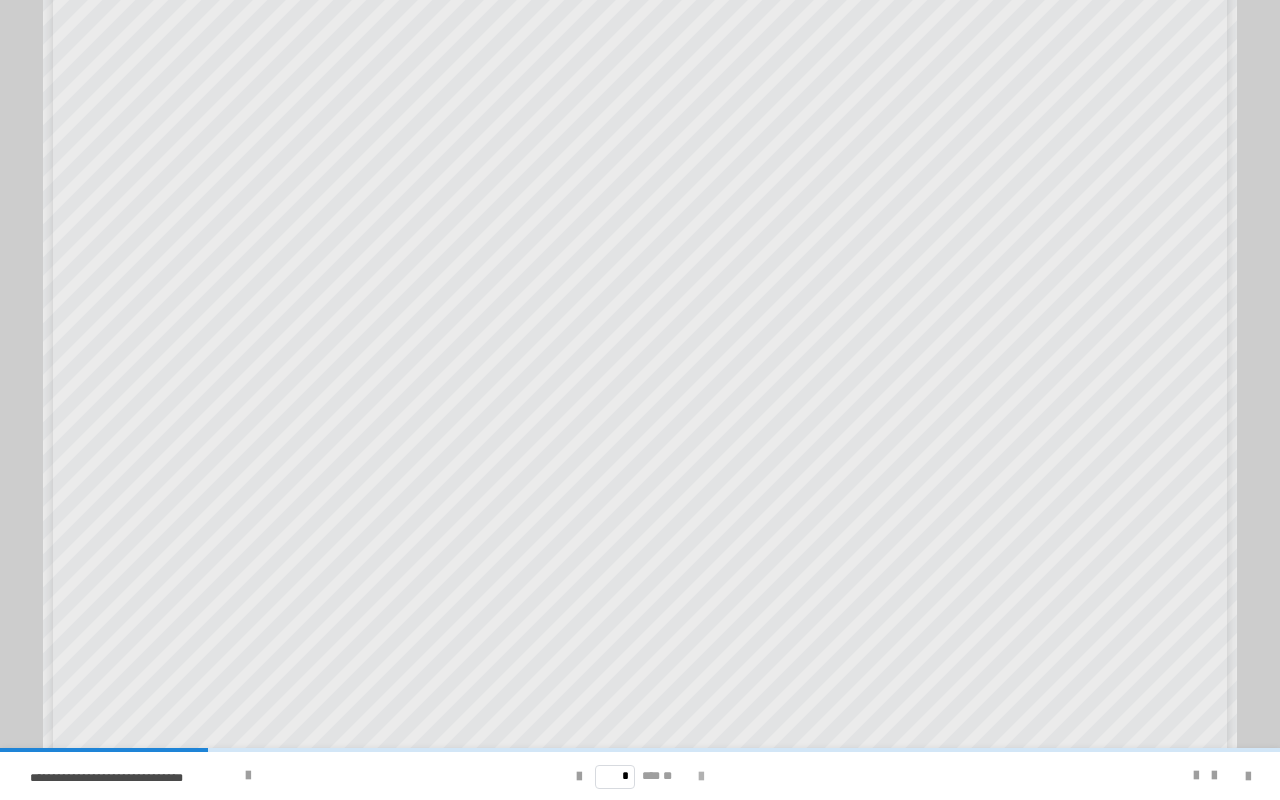 scroll, scrollTop: 122, scrollLeft: 0, axis: vertical 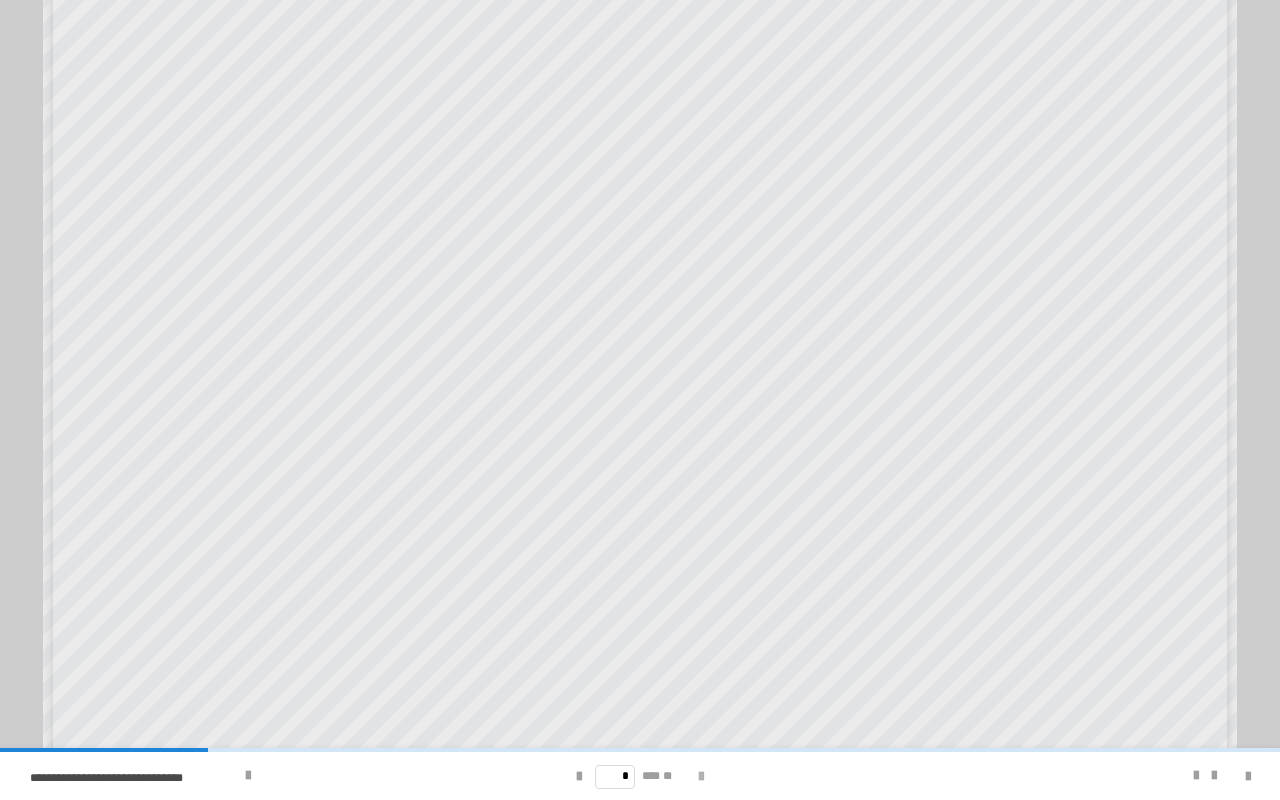 click at bounding box center [701, 777] 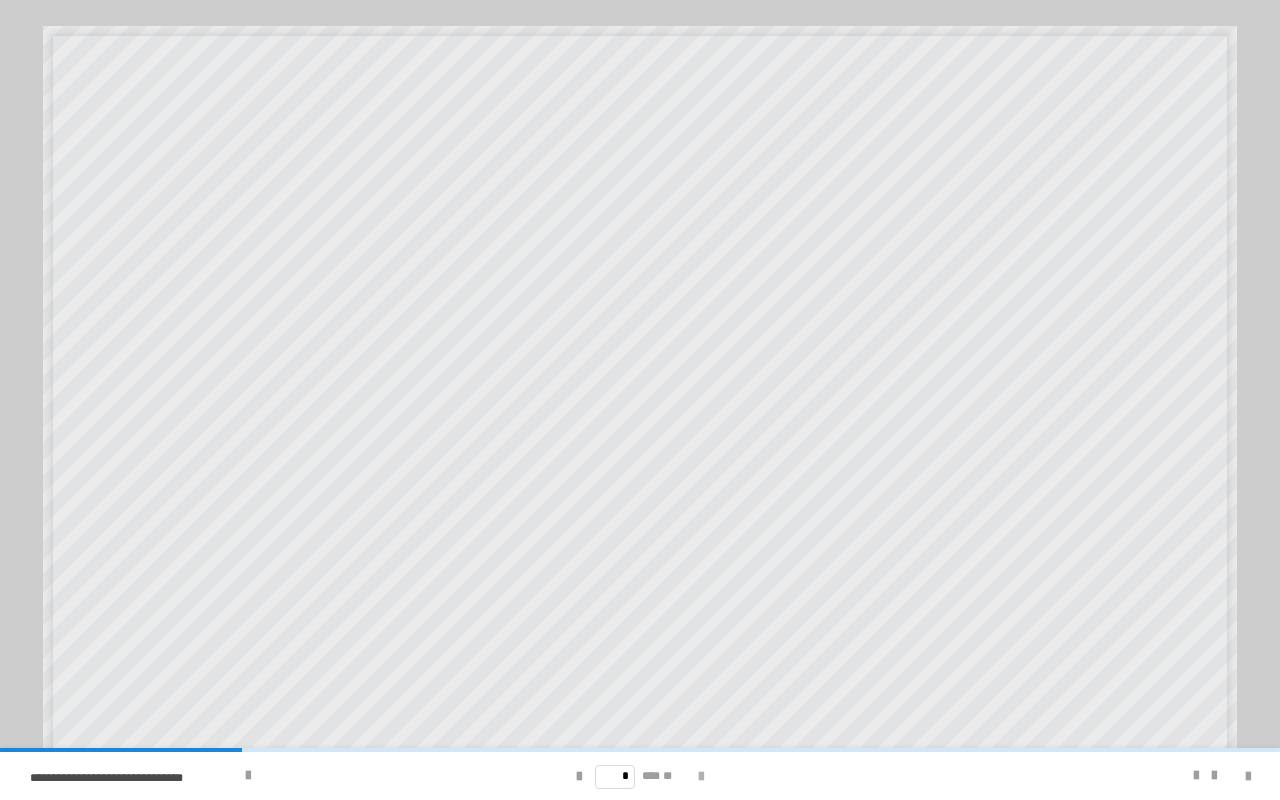 click at bounding box center (701, 777) 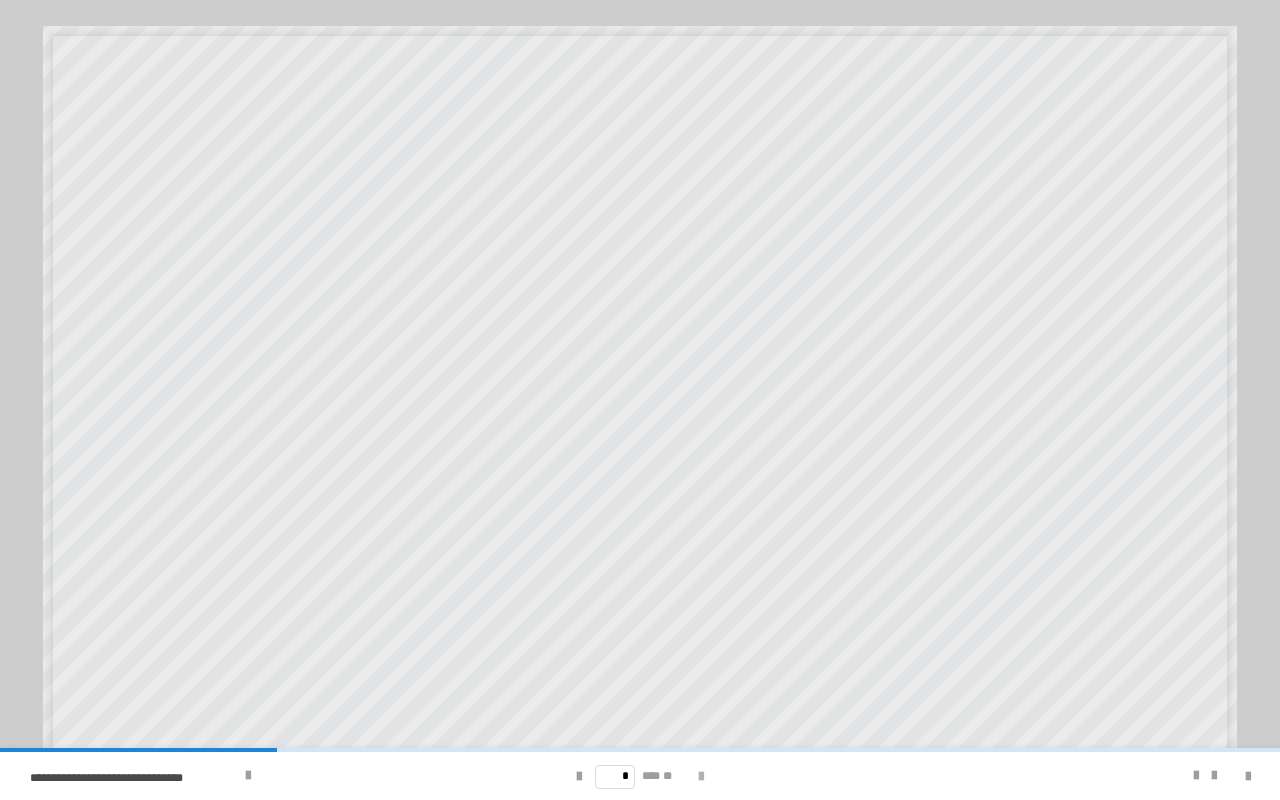 click at bounding box center (701, 777) 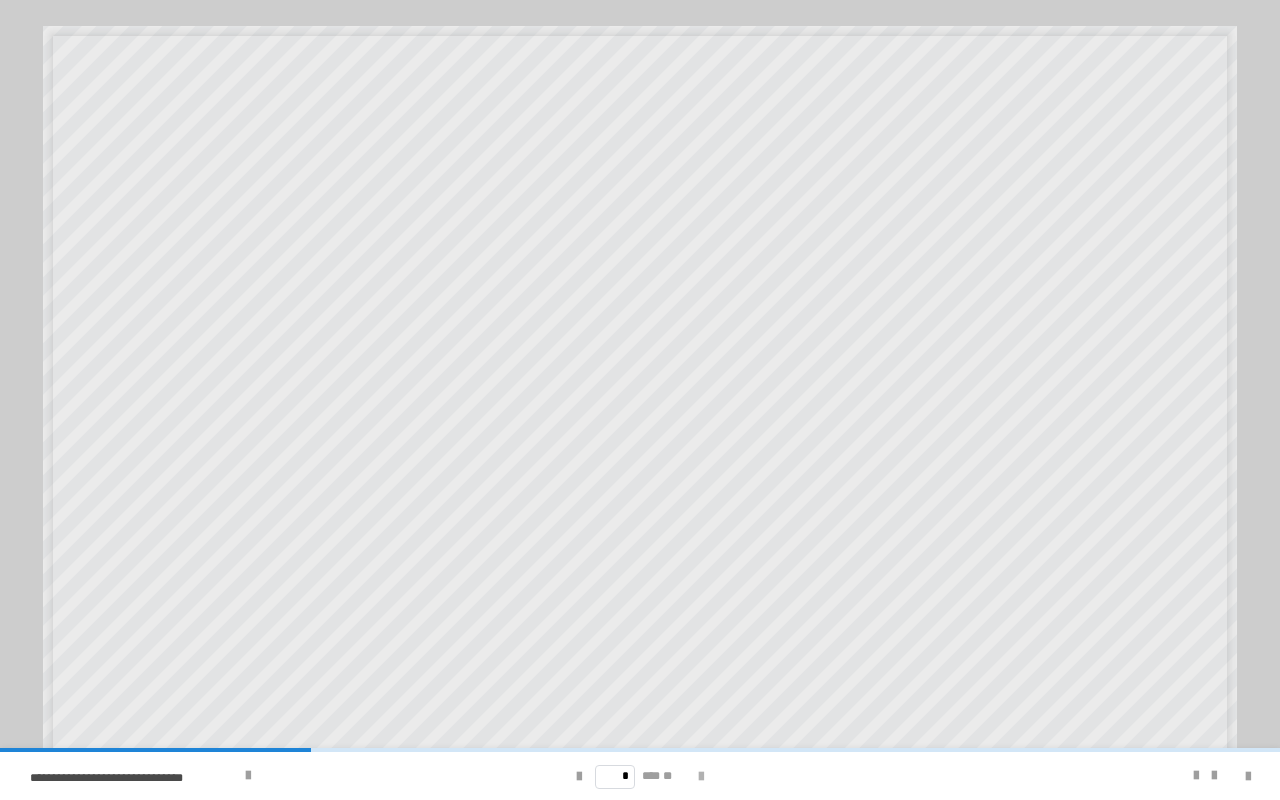 click at bounding box center [701, 777] 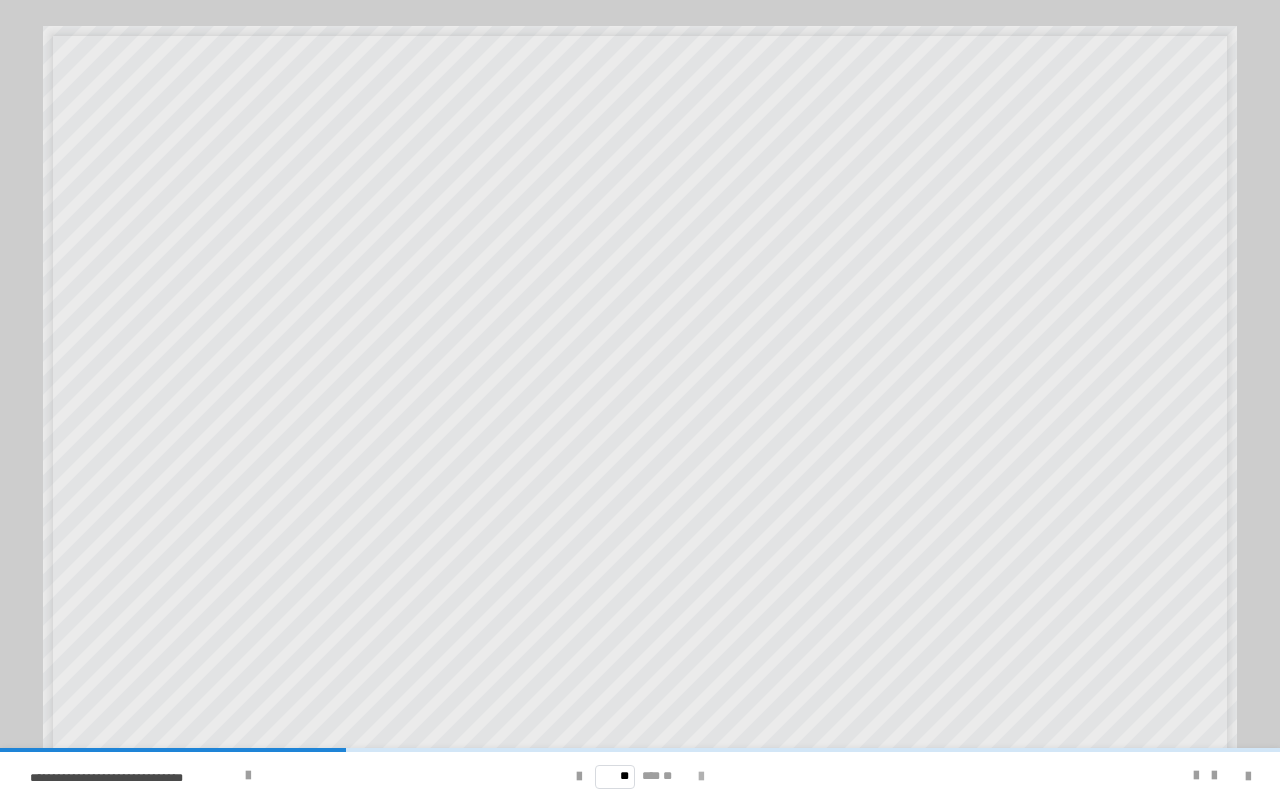 click at bounding box center (701, 777) 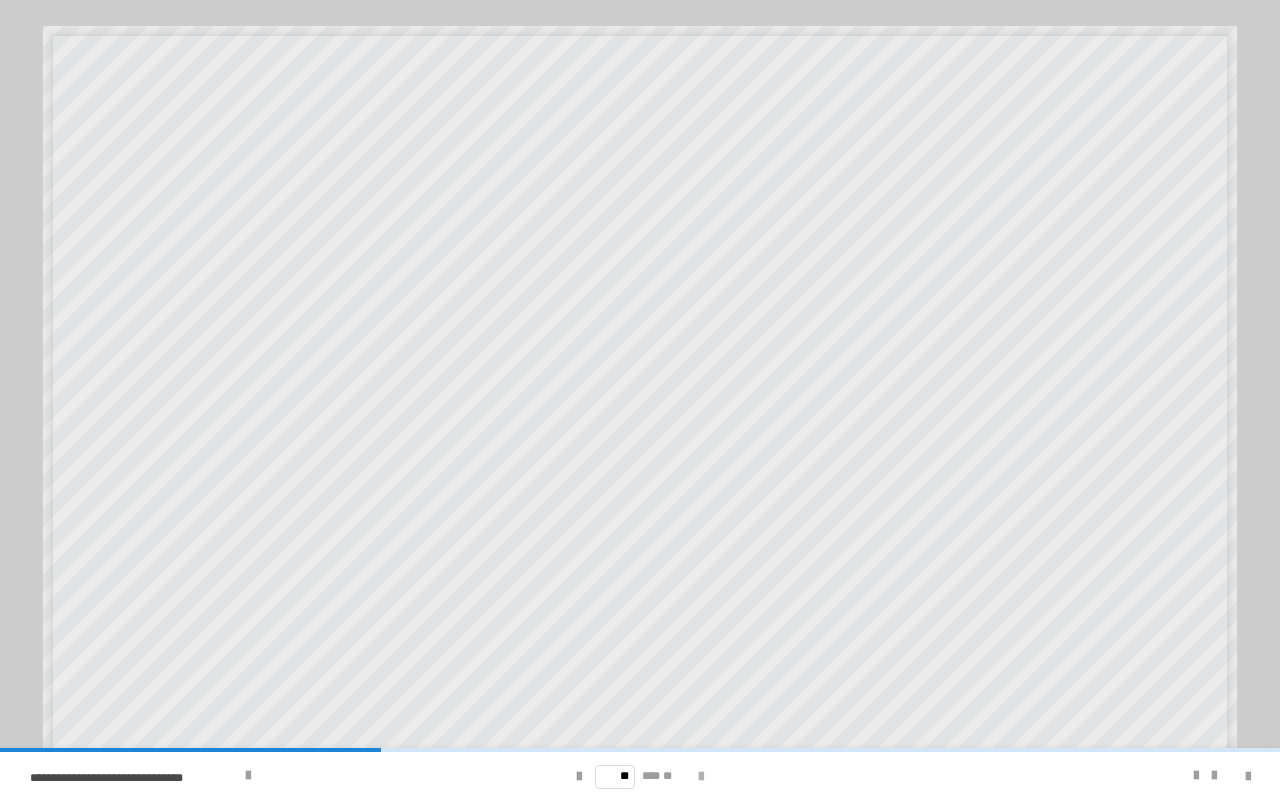 click at bounding box center [701, 777] 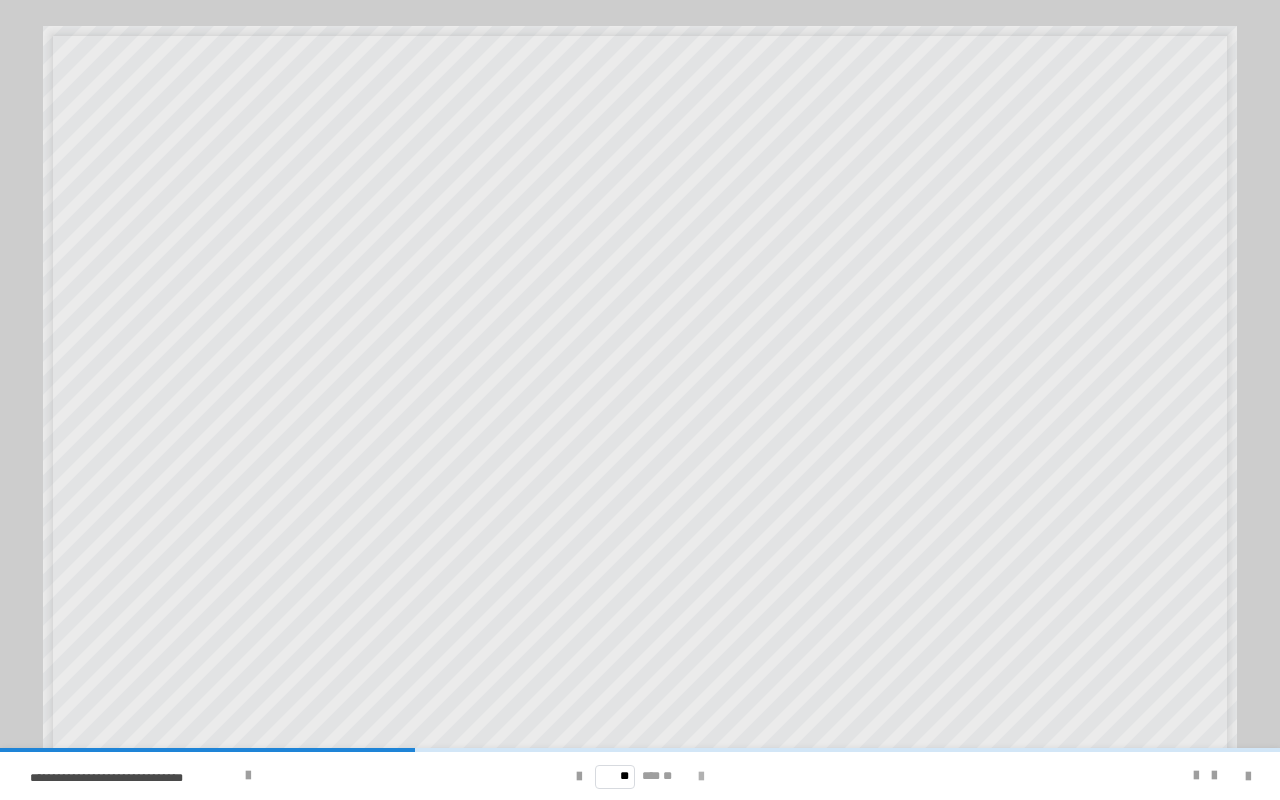 click at bounding box center [701, 777] 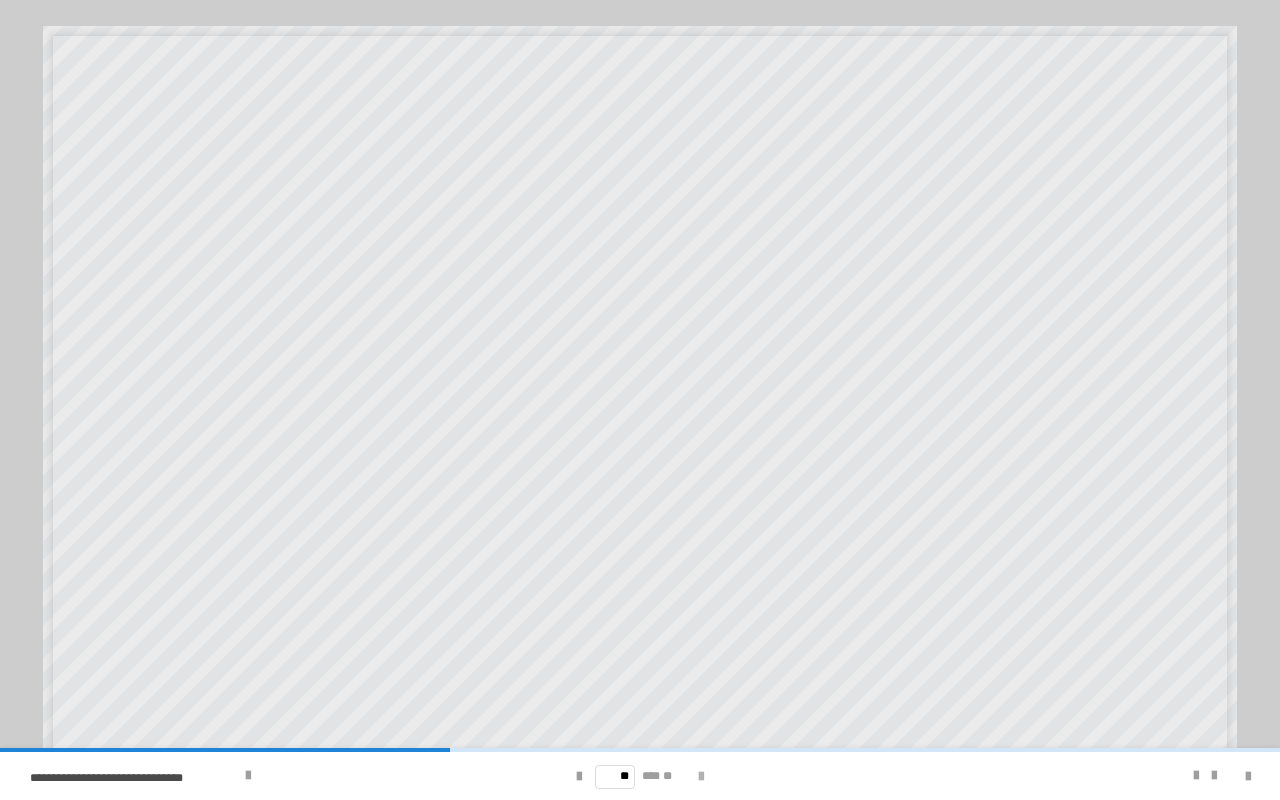 click at bounding box center [701, 777] 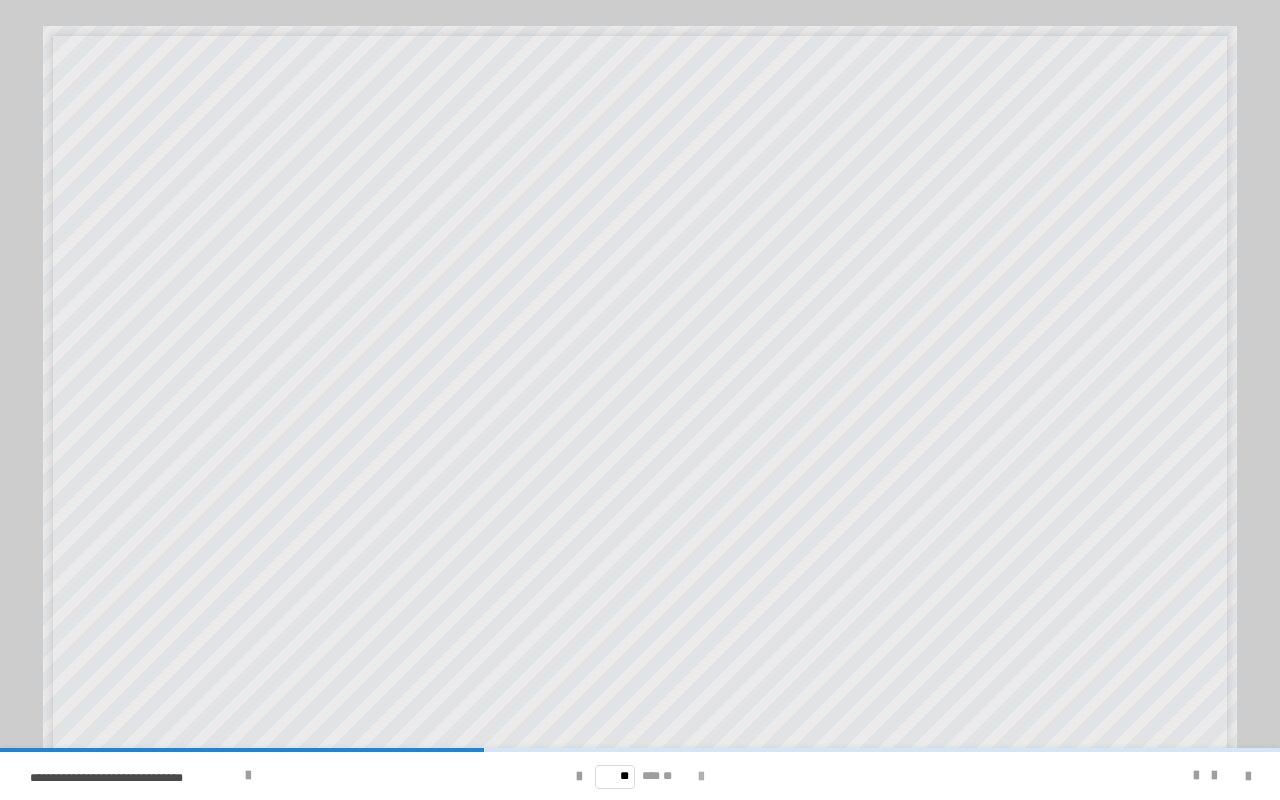 click at bounding box center (701, 777) 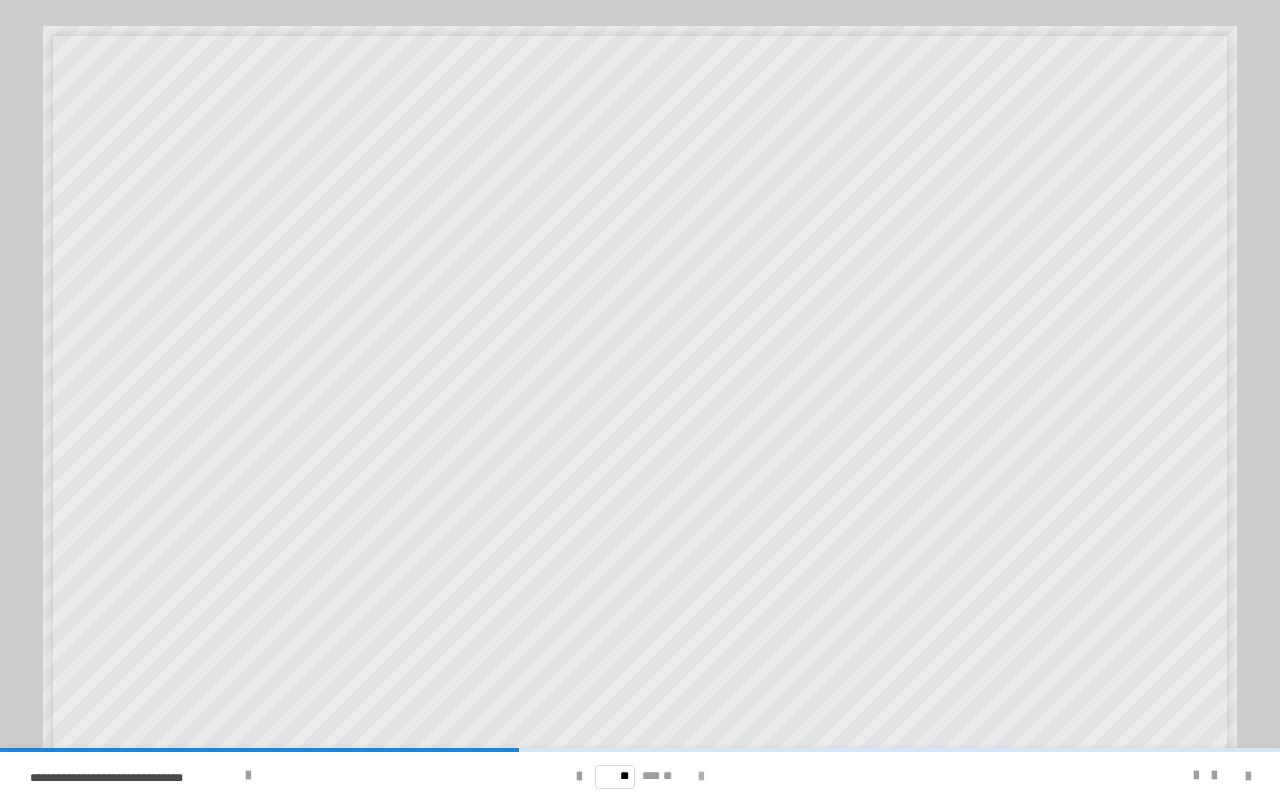 click at bounding box center [701, 777] 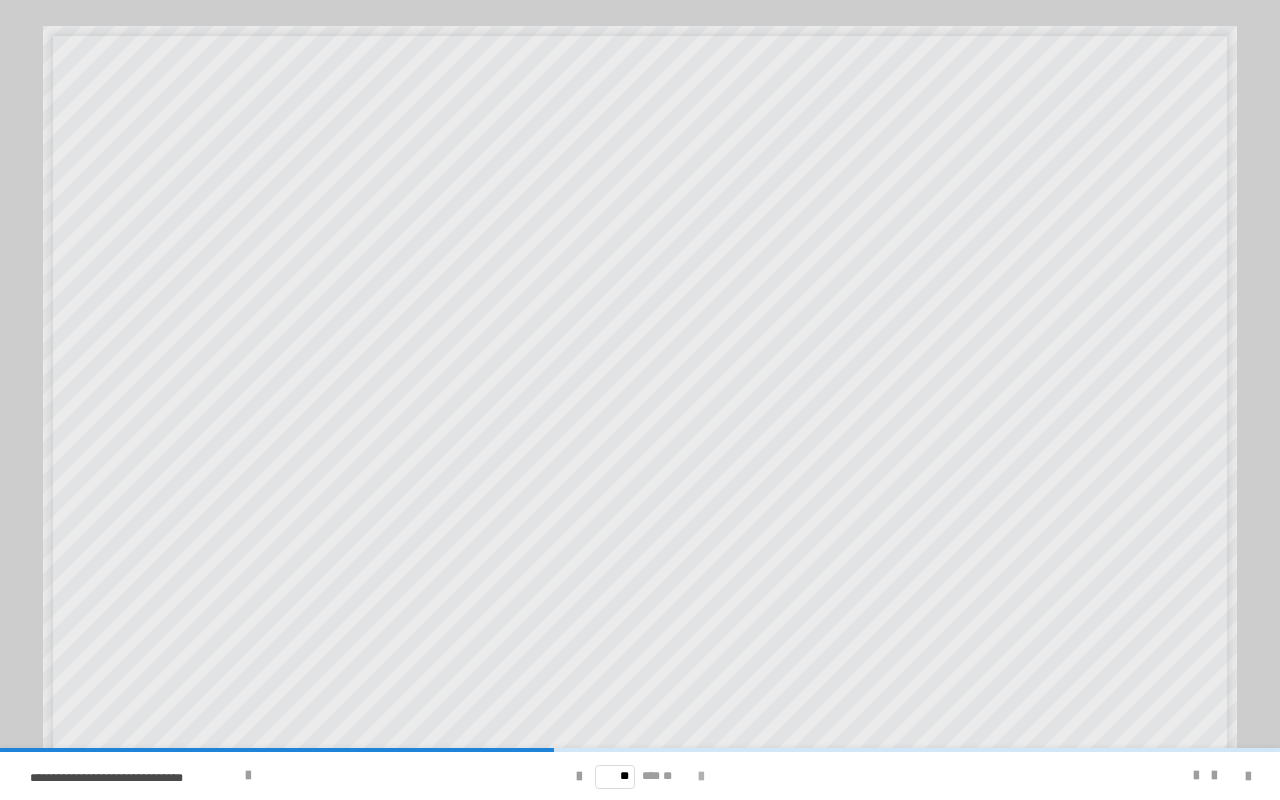 click at bounding box center [701, 777] 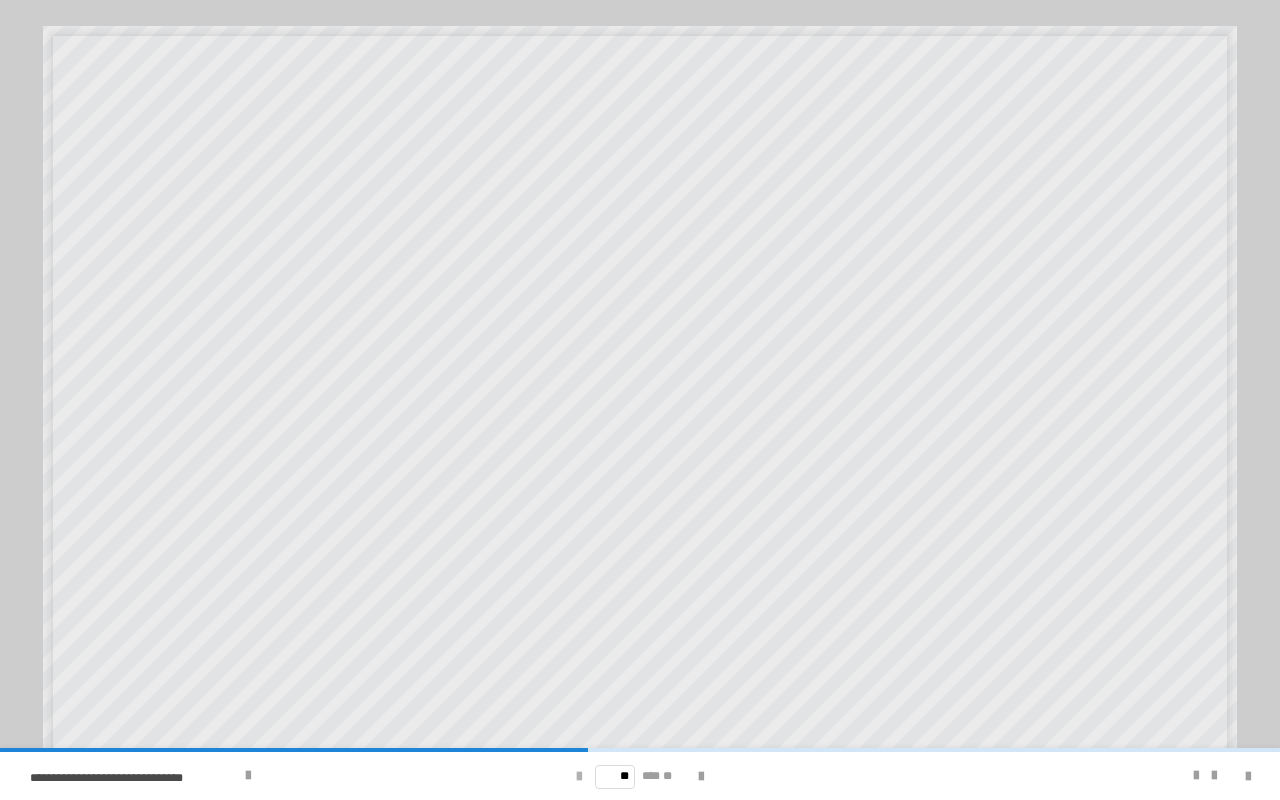 click at bounding box center [579, 777] 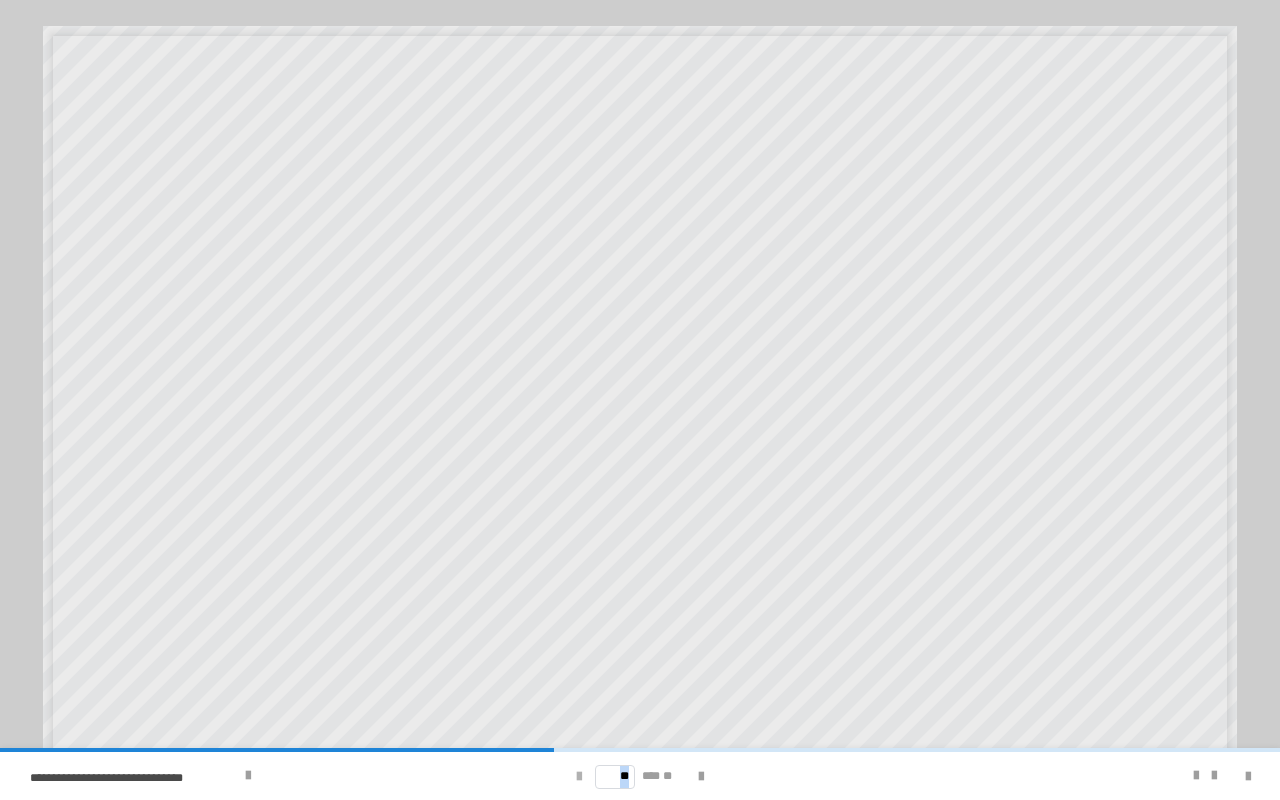 click at bounding box center [579, 777] 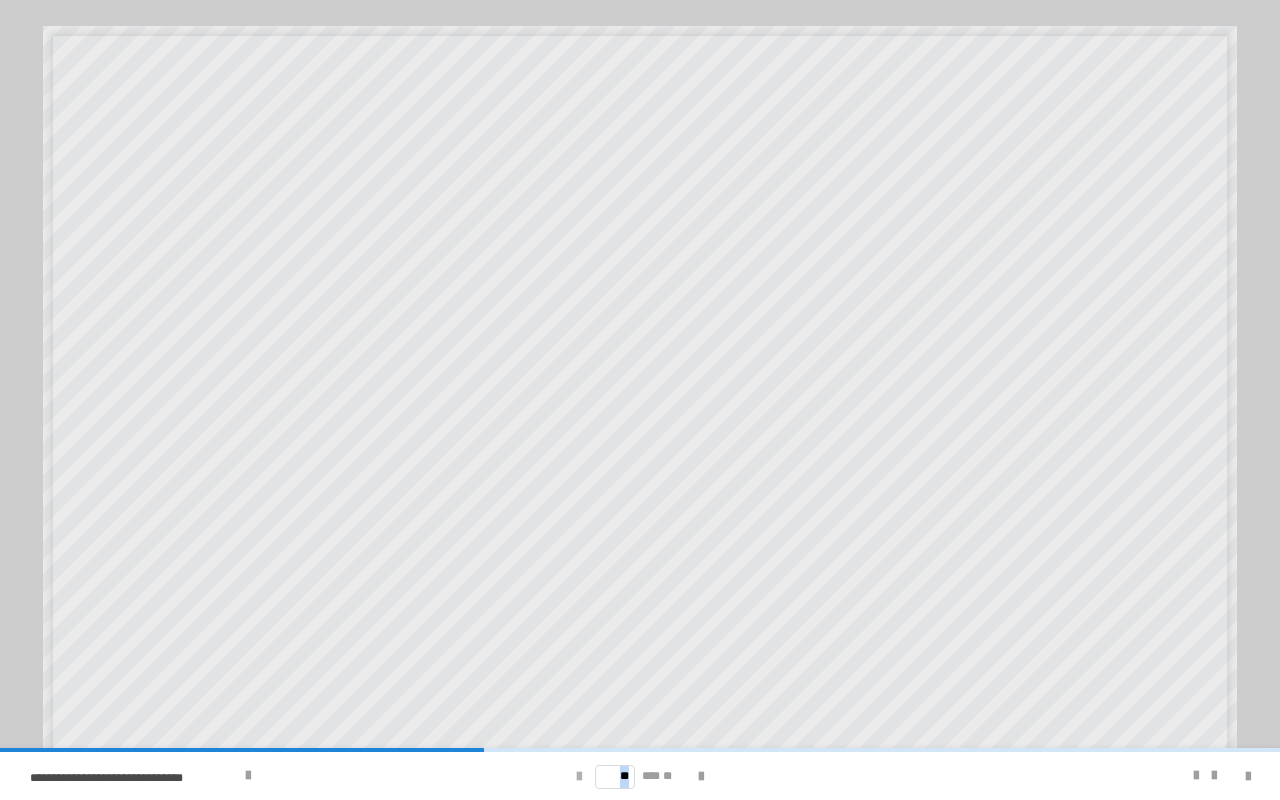 click at bounding box center [579, 777] 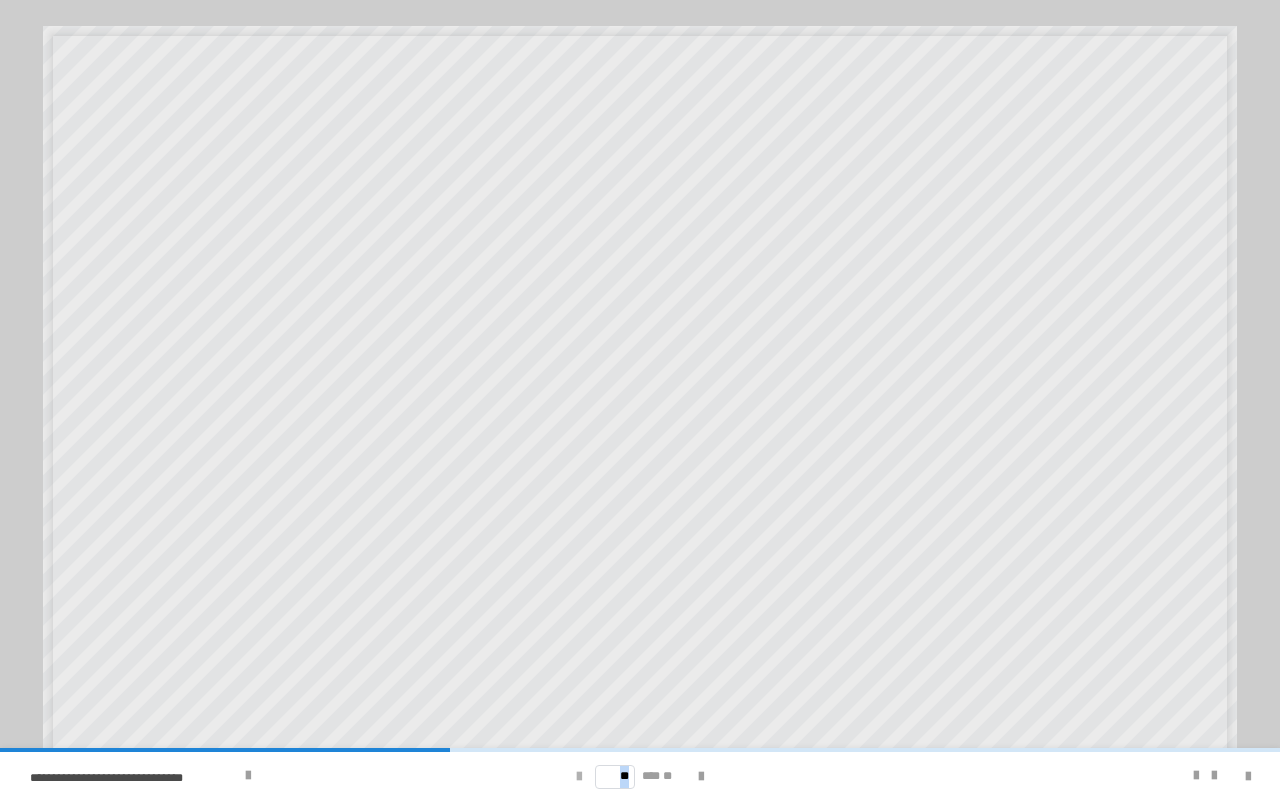 click at bounding box center [579, 777] 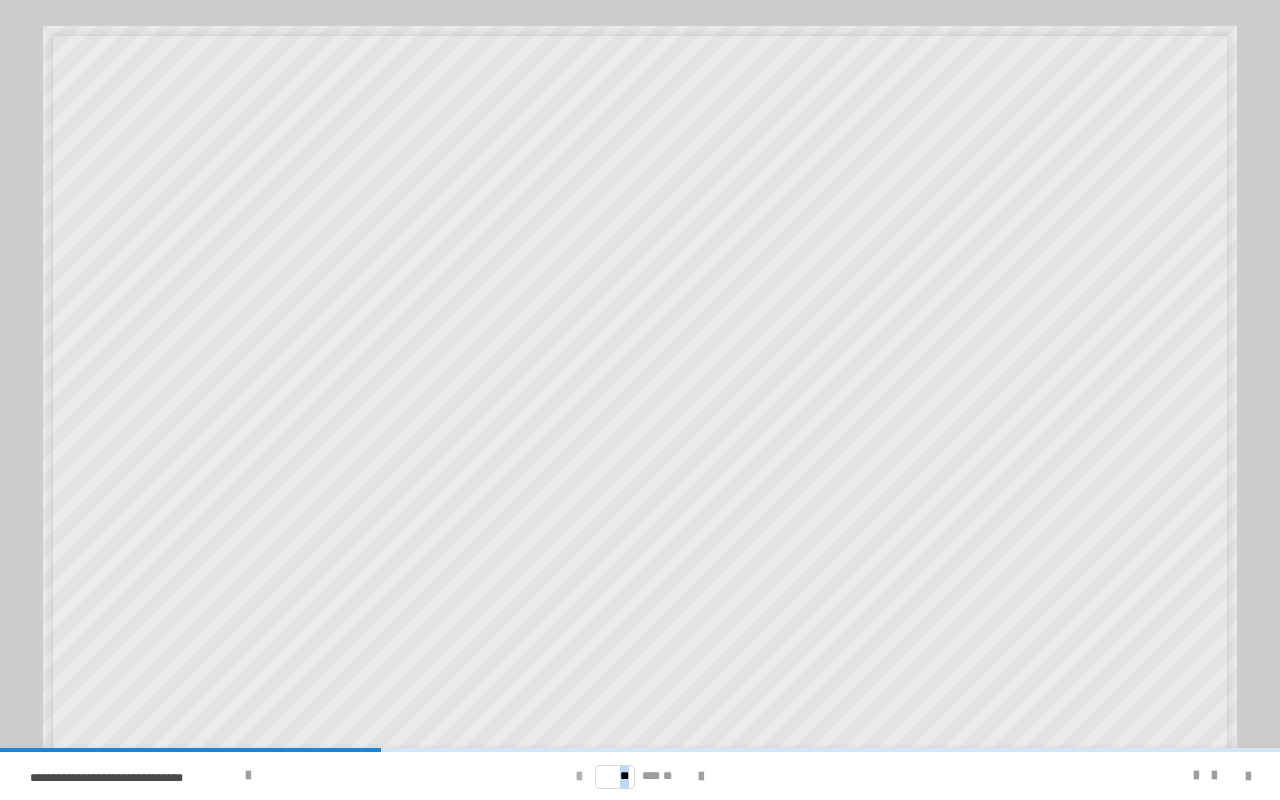 click at bounding box center [579, 777] 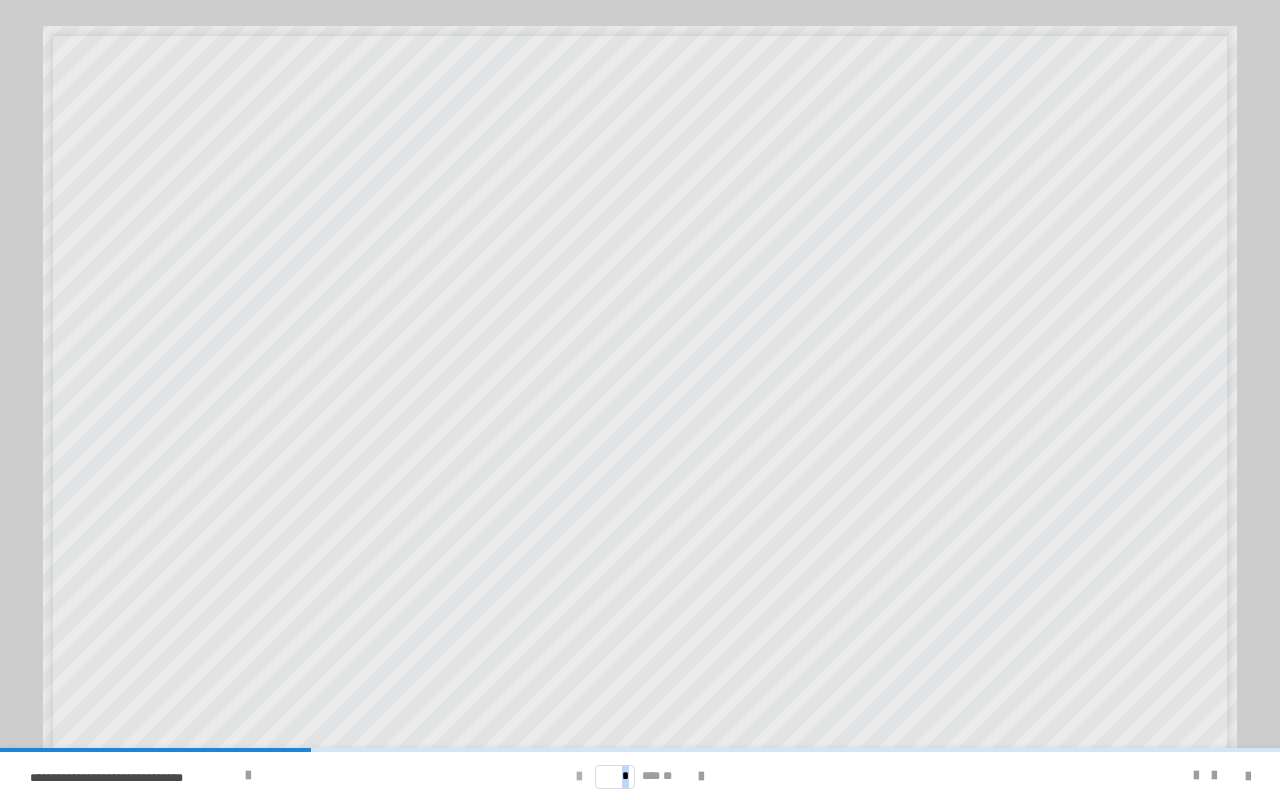click at bounding box center [579, 777] 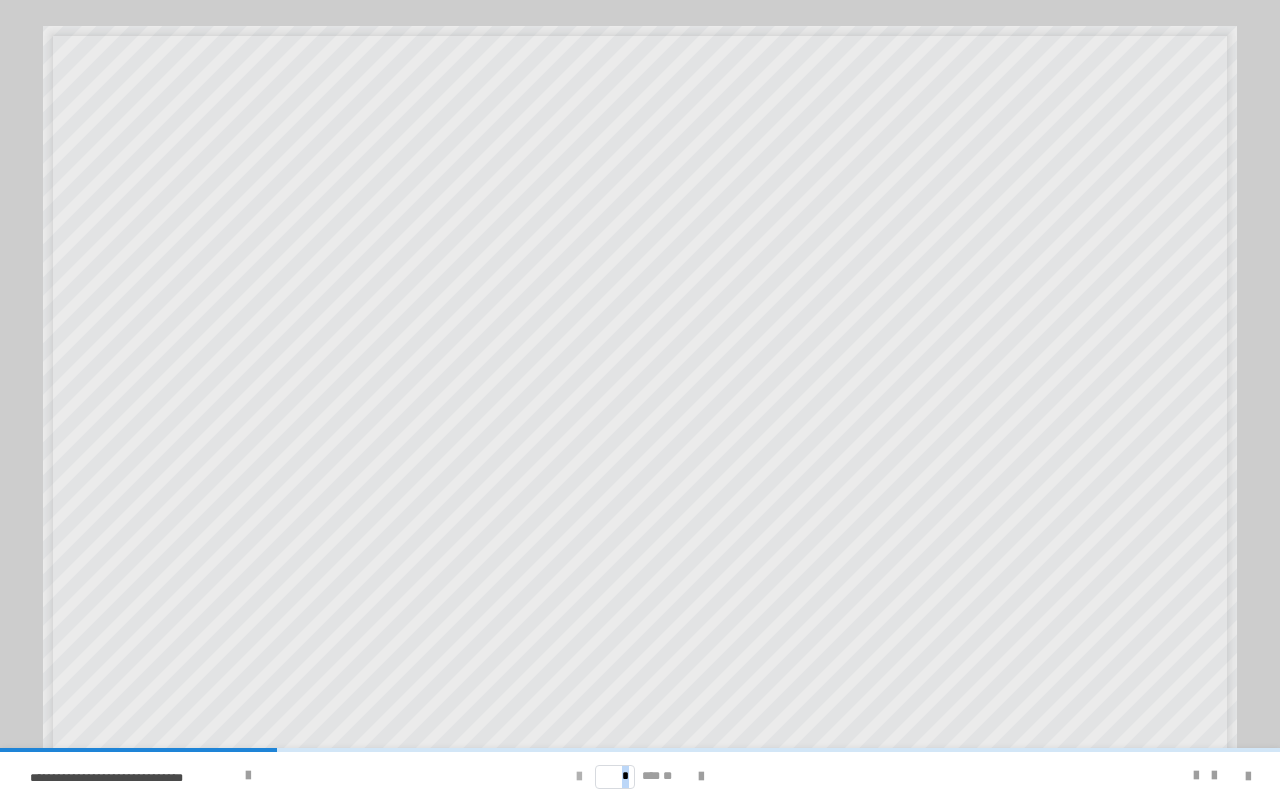 click at bounding box center (579, 777) 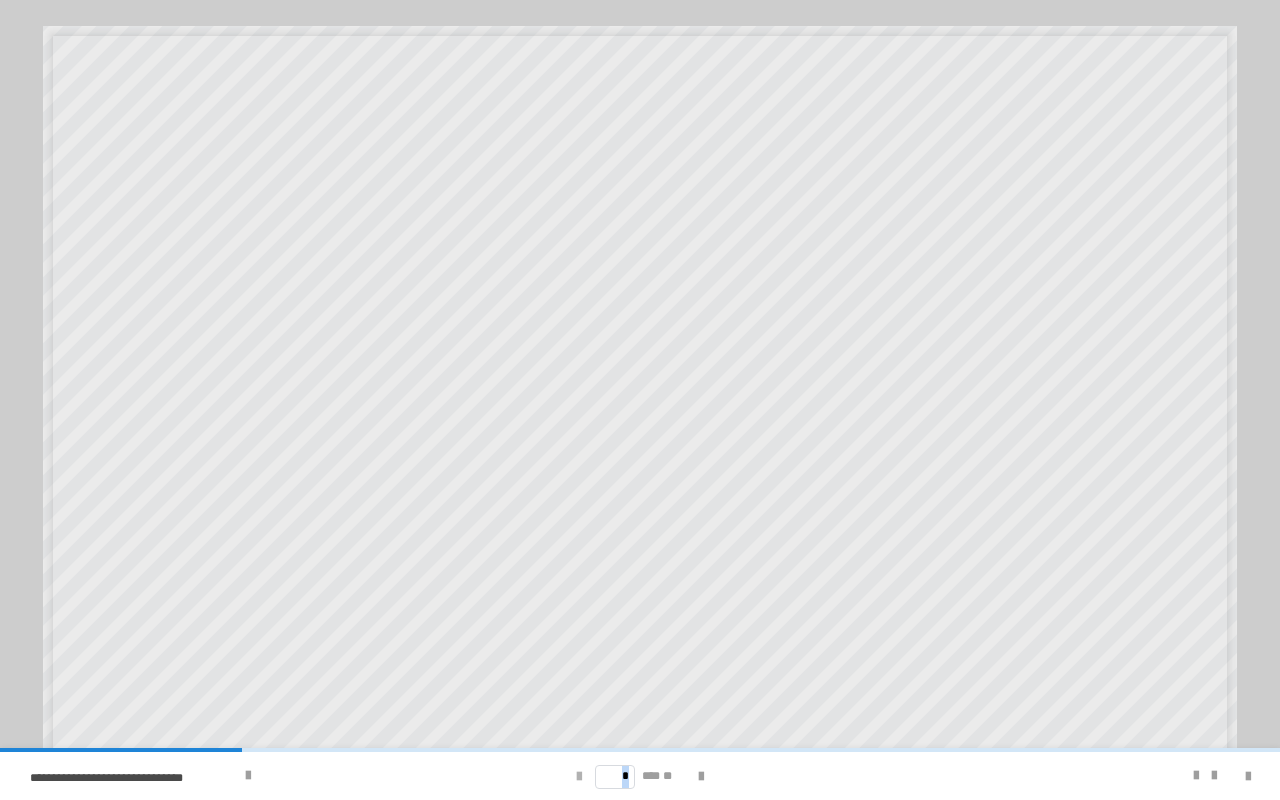click at bounding box center (579, 777) 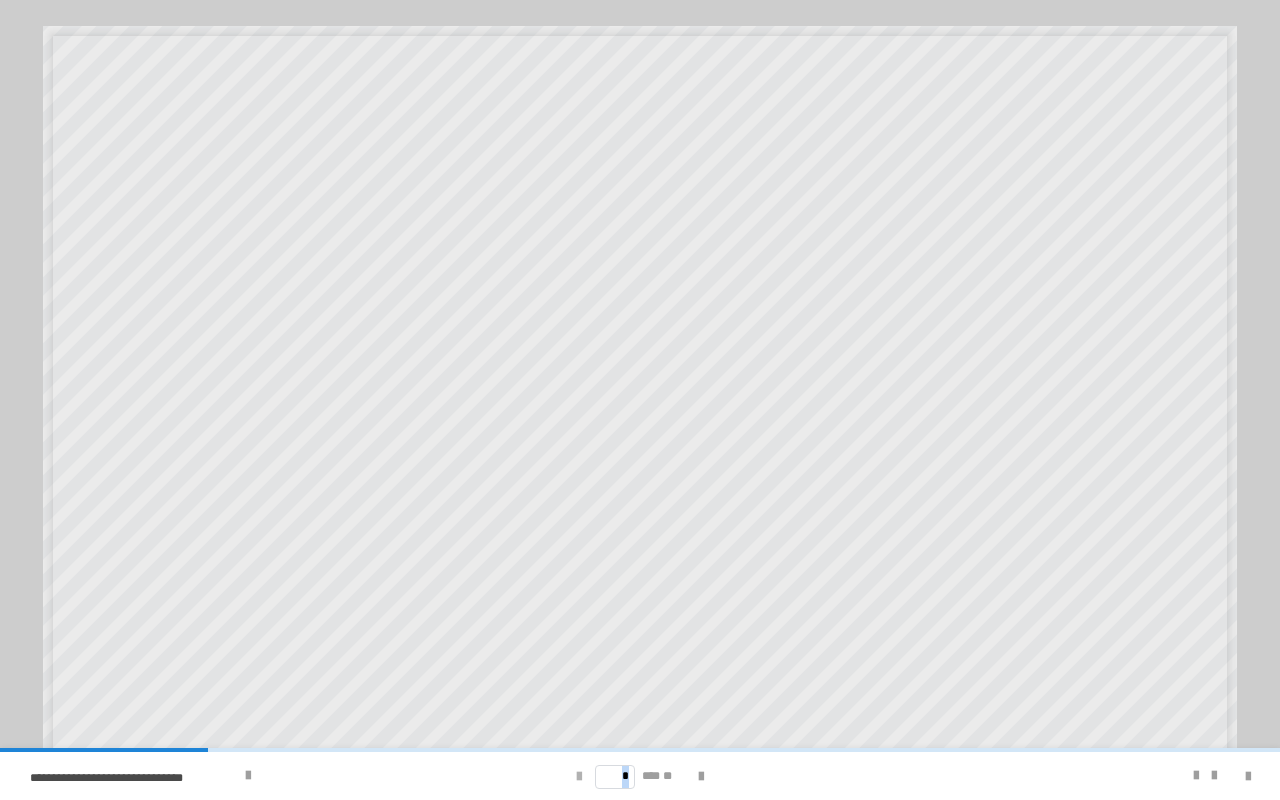 click at bounding box center (579, 777) 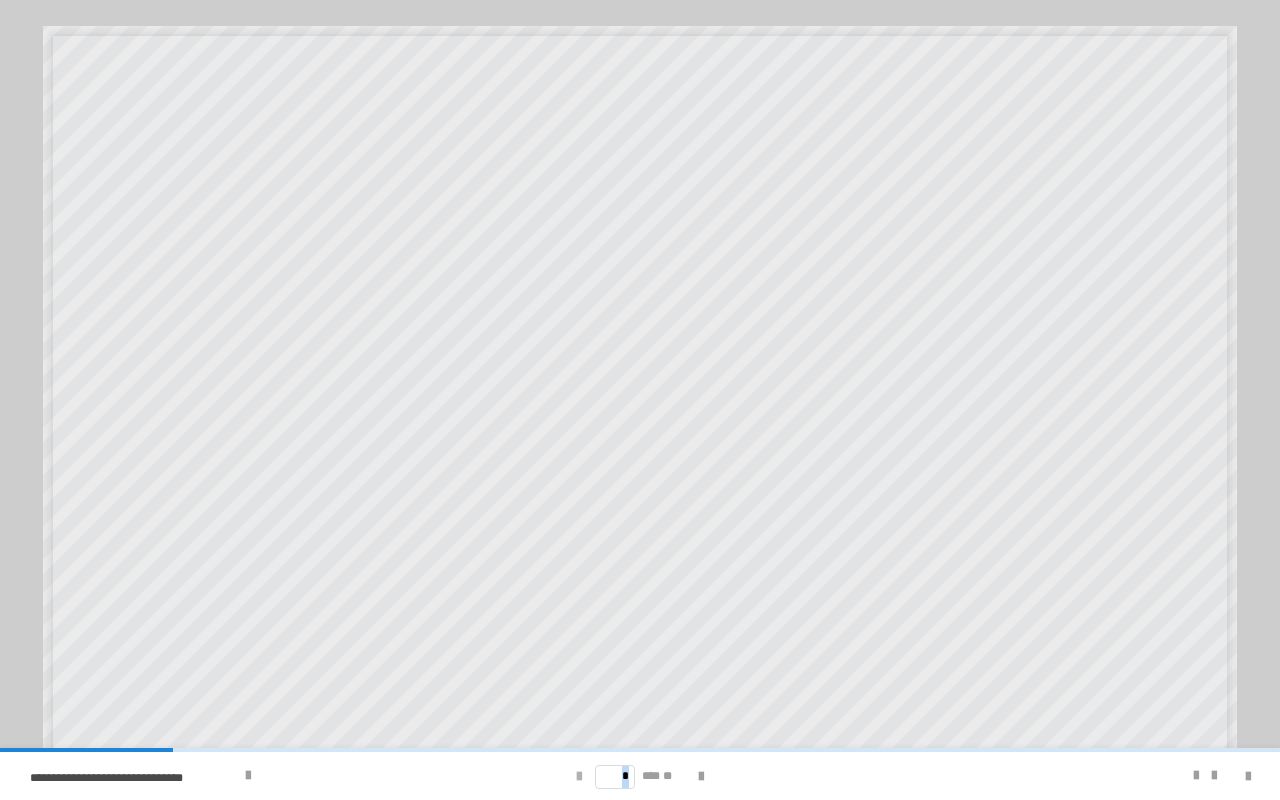 click at bounding box center [579, 777] 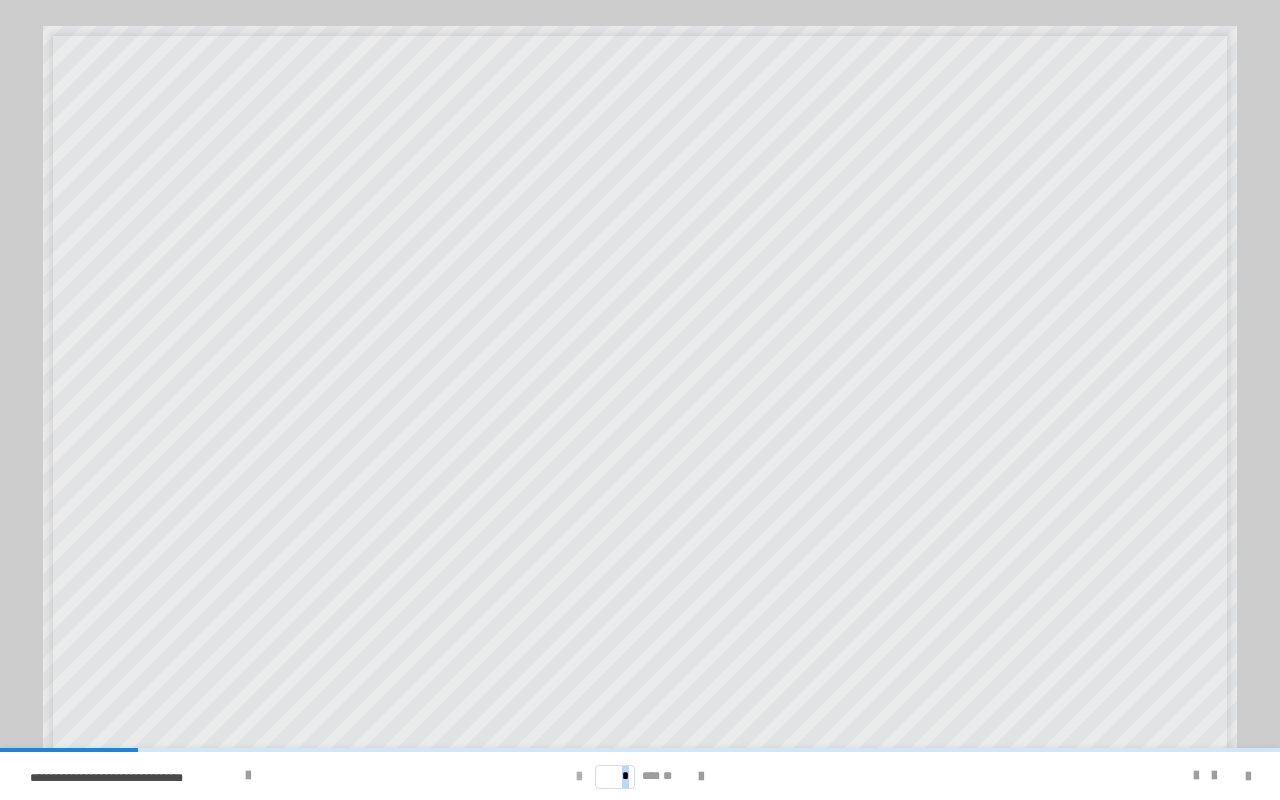 click at bounding box center [579, 777] 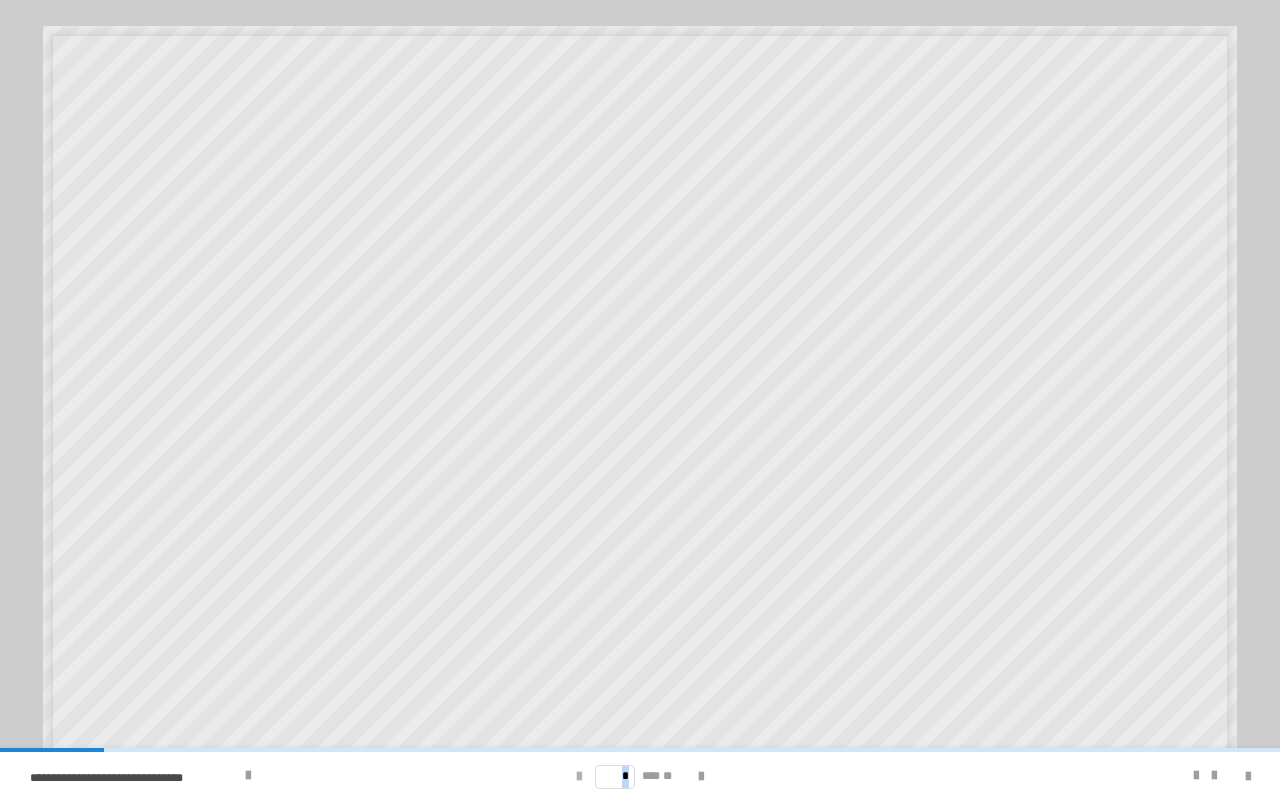 click at bounding box center (579, 777) 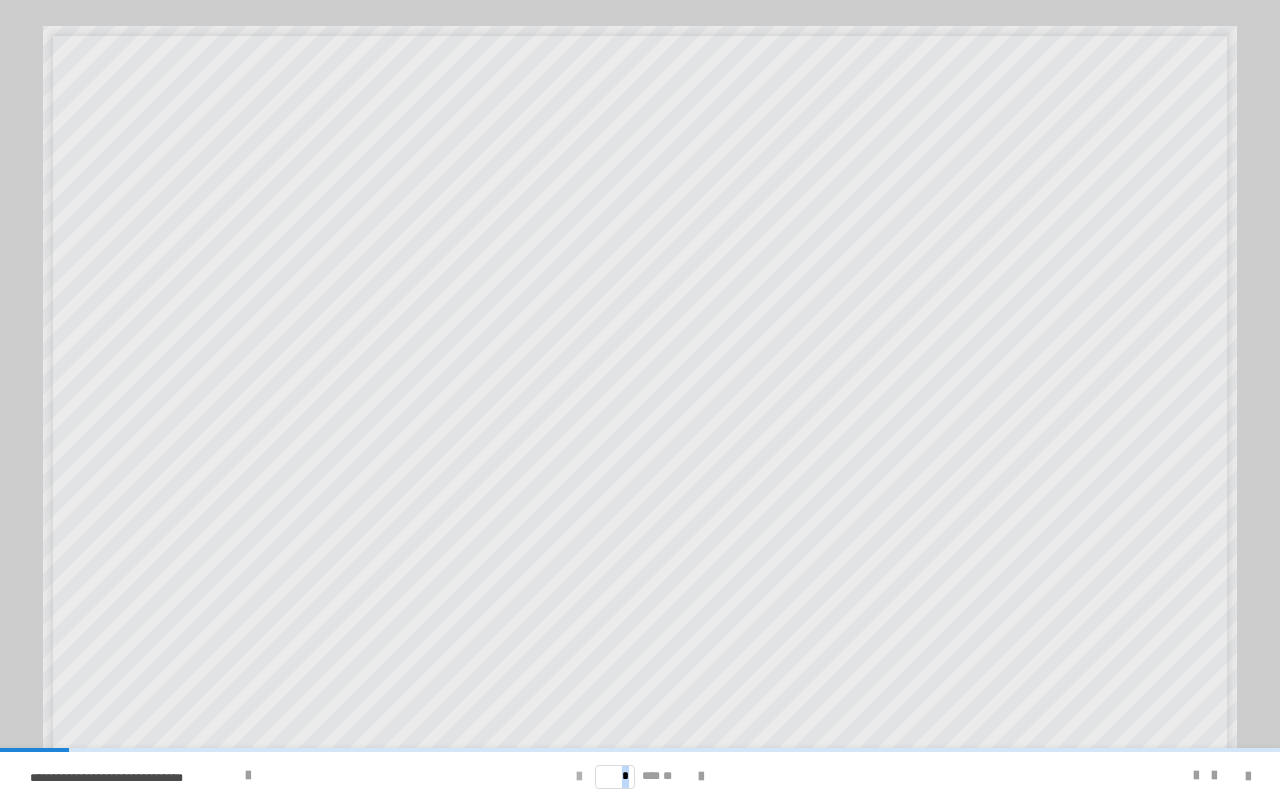 click at bounding box center [579, 777] 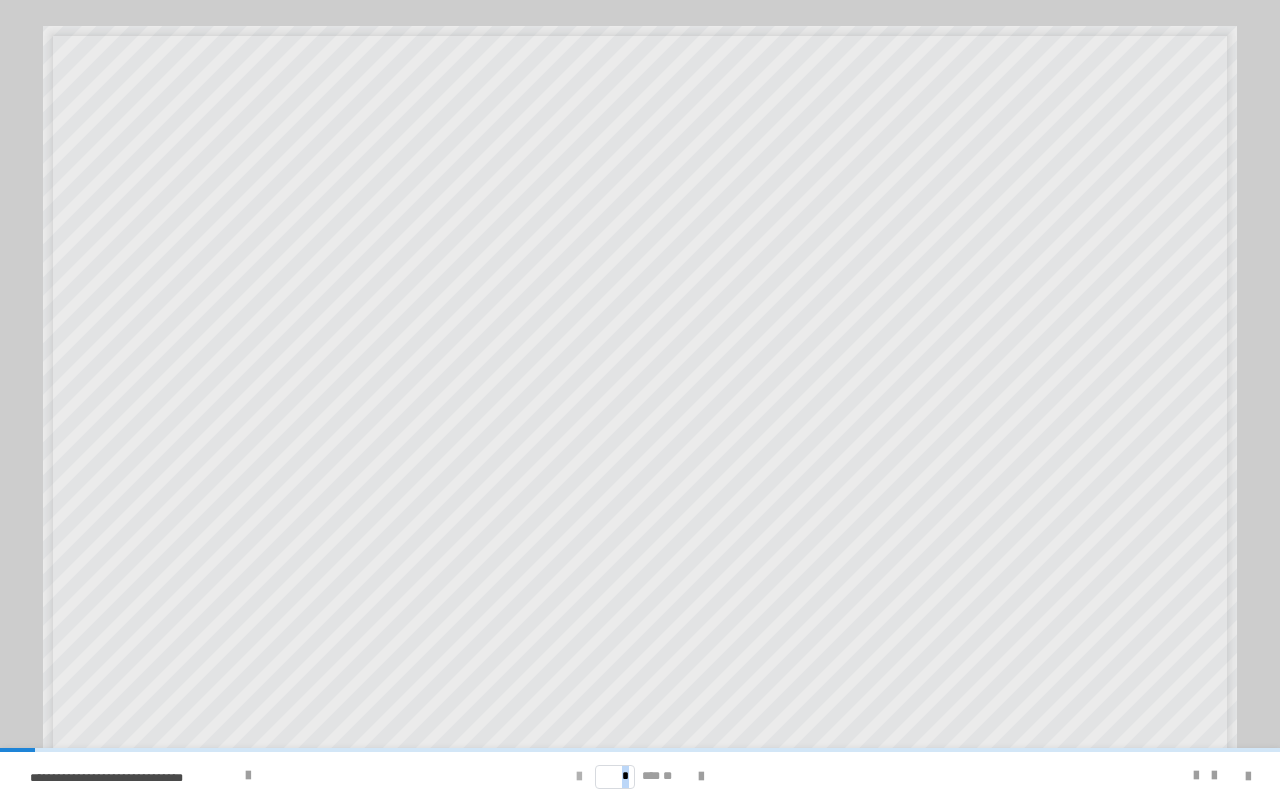 click on "* *** **" at bounding box center (639, 776) 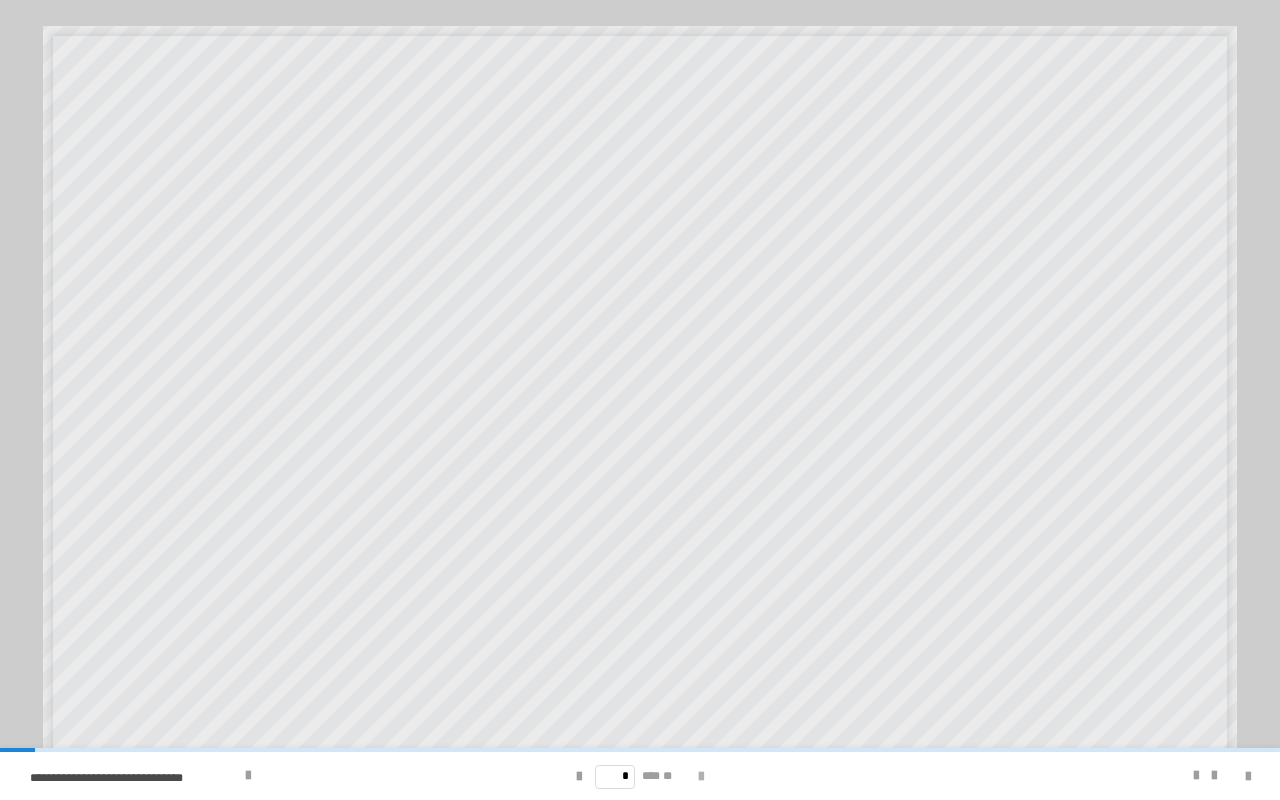 click at bounding box center (701, 777) 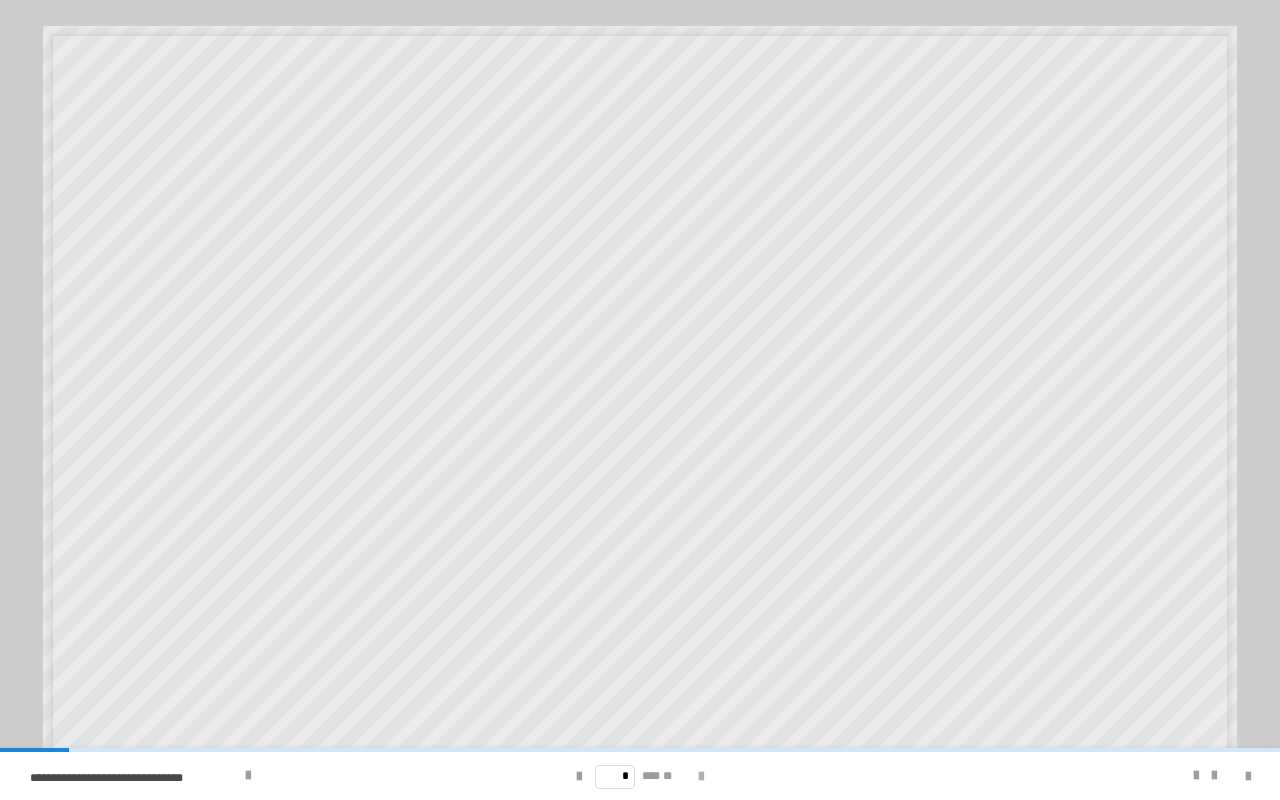 scroll, scrollTop: 122, scrollLeft: 0, axis: vertical 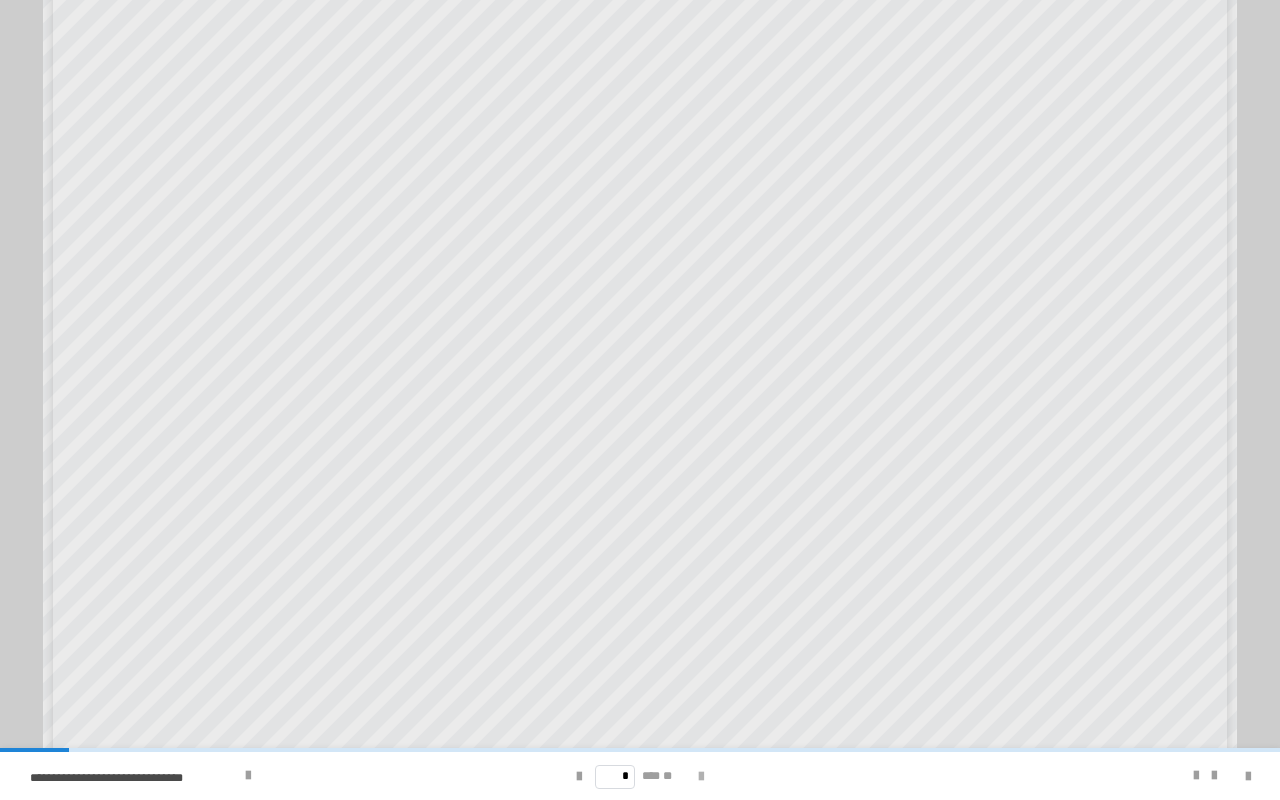 click at bounding box center [701, 777] 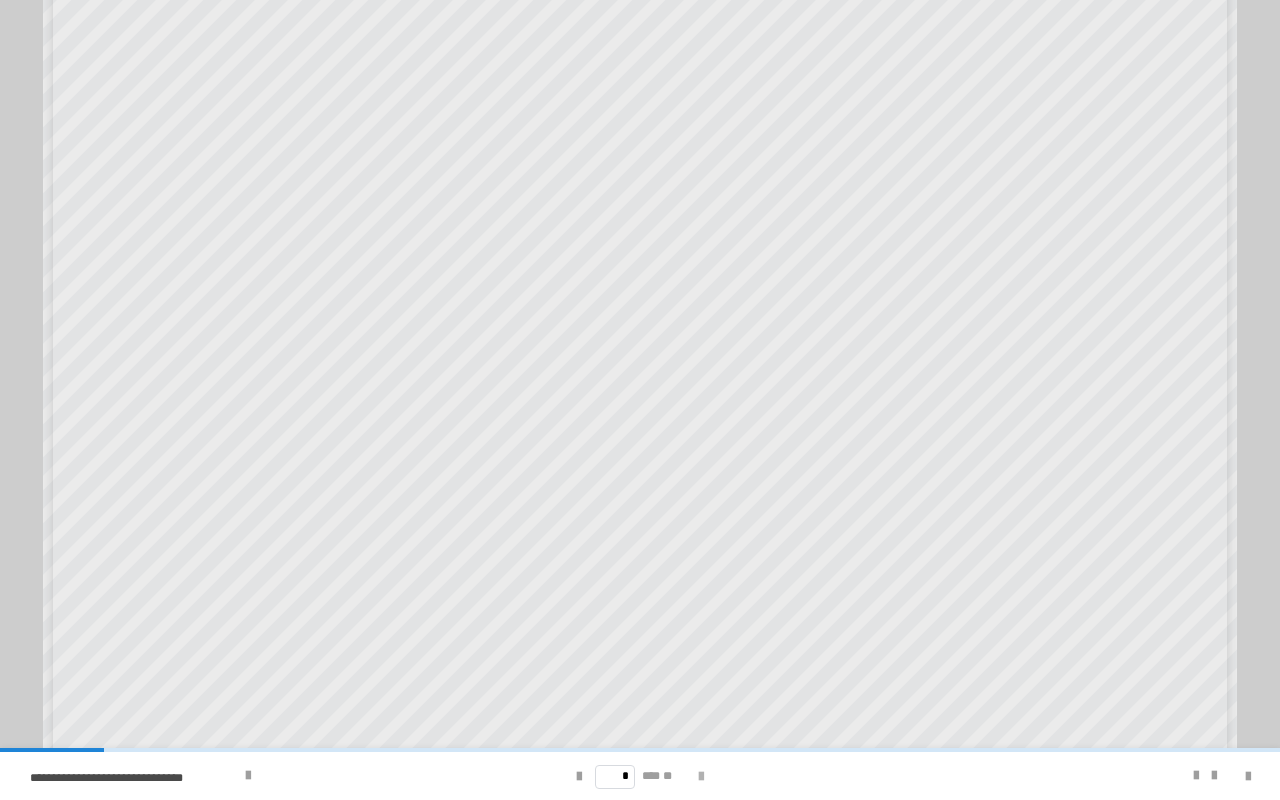 scroll, scrollTop: 79, scrollLeft: 0, axis: vertical 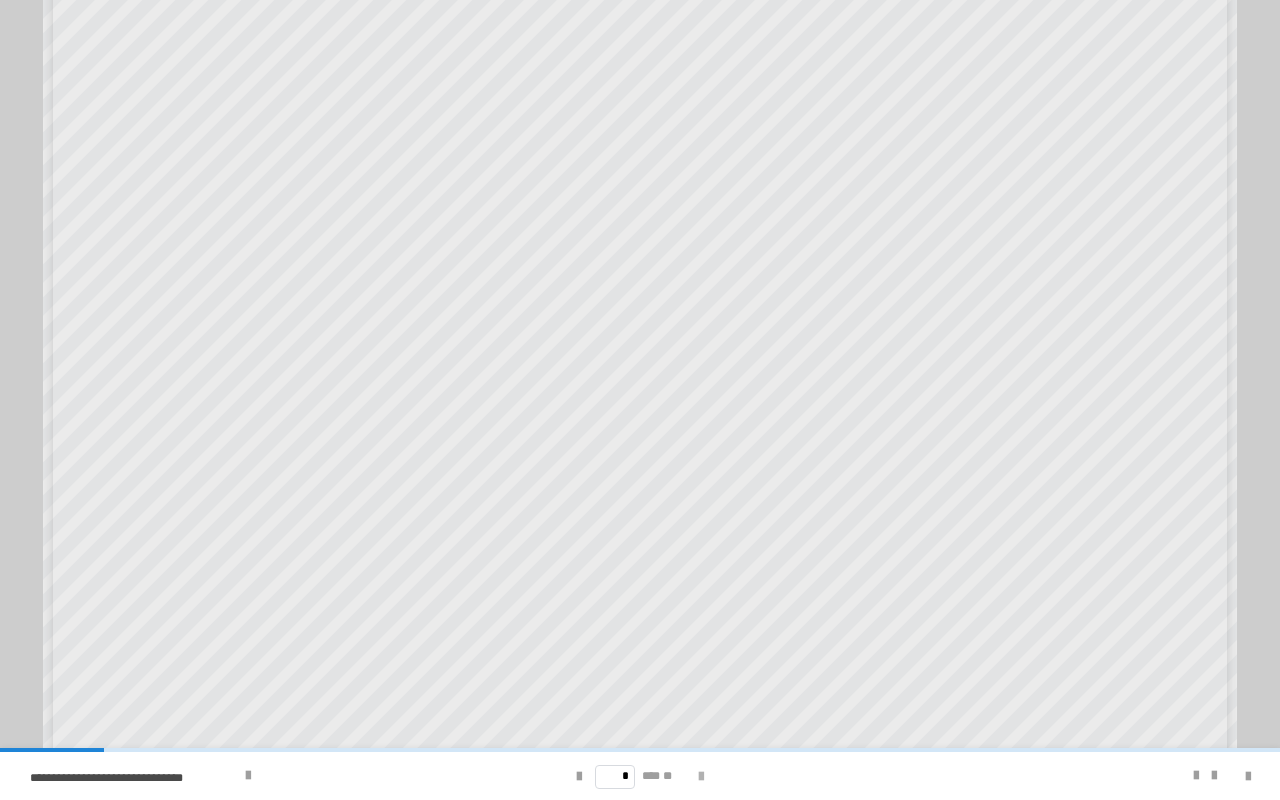 click at bounding box center [701, 777] 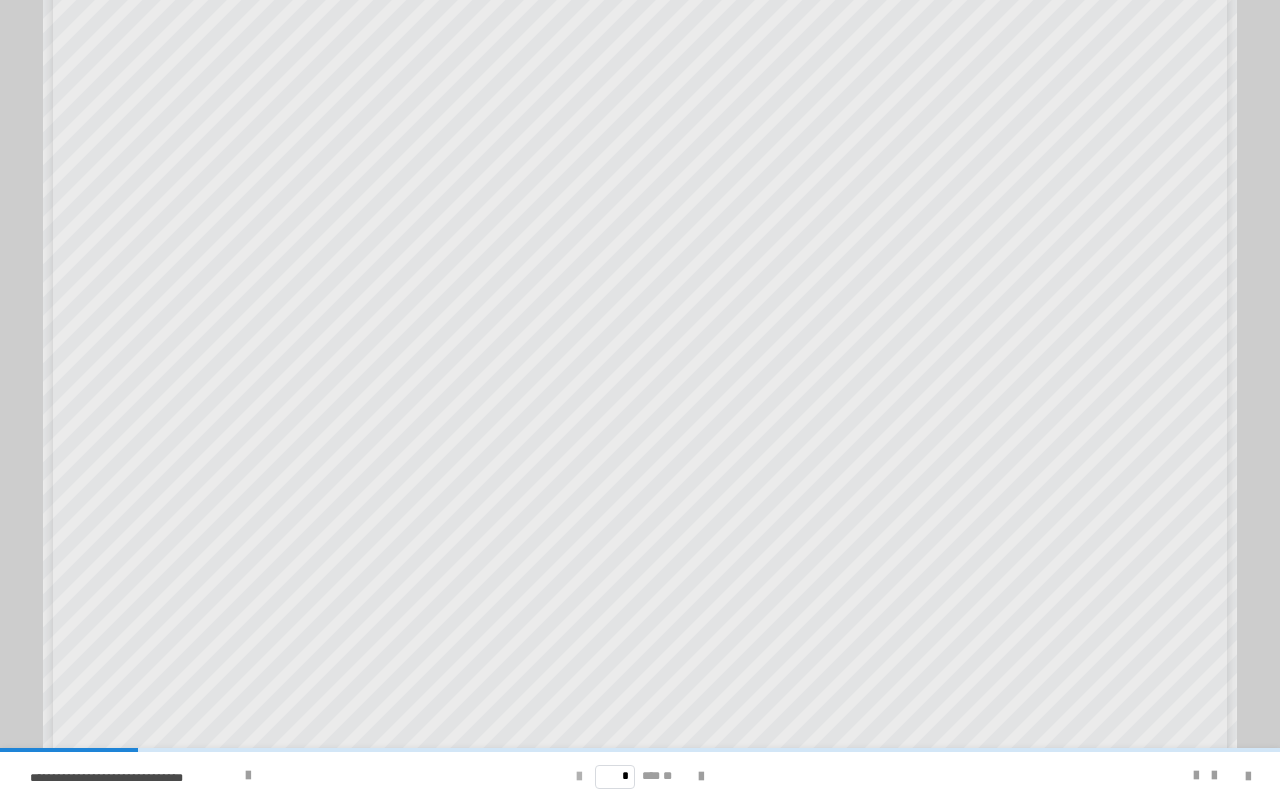 click at bounding box center [579, 777] 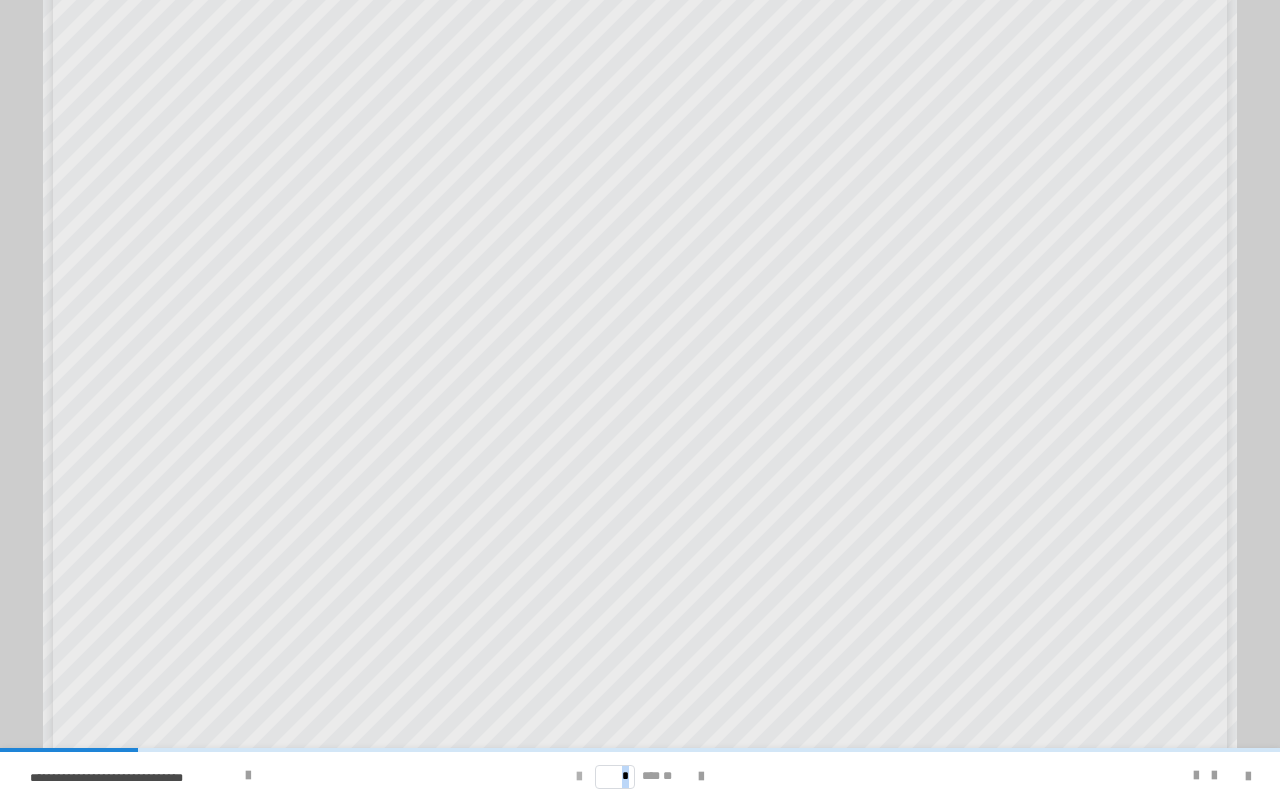 click at bounding box center (579, 777) 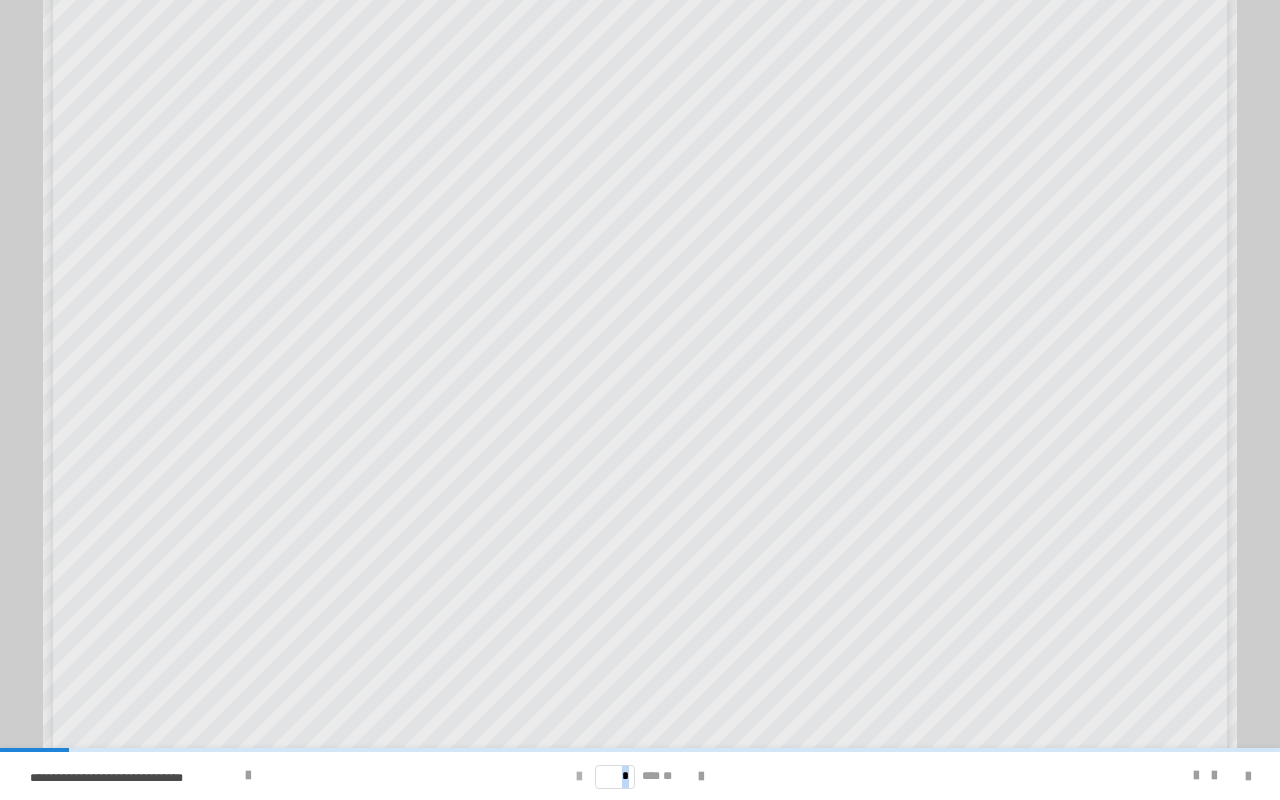 click at bounding box center (579, 777) 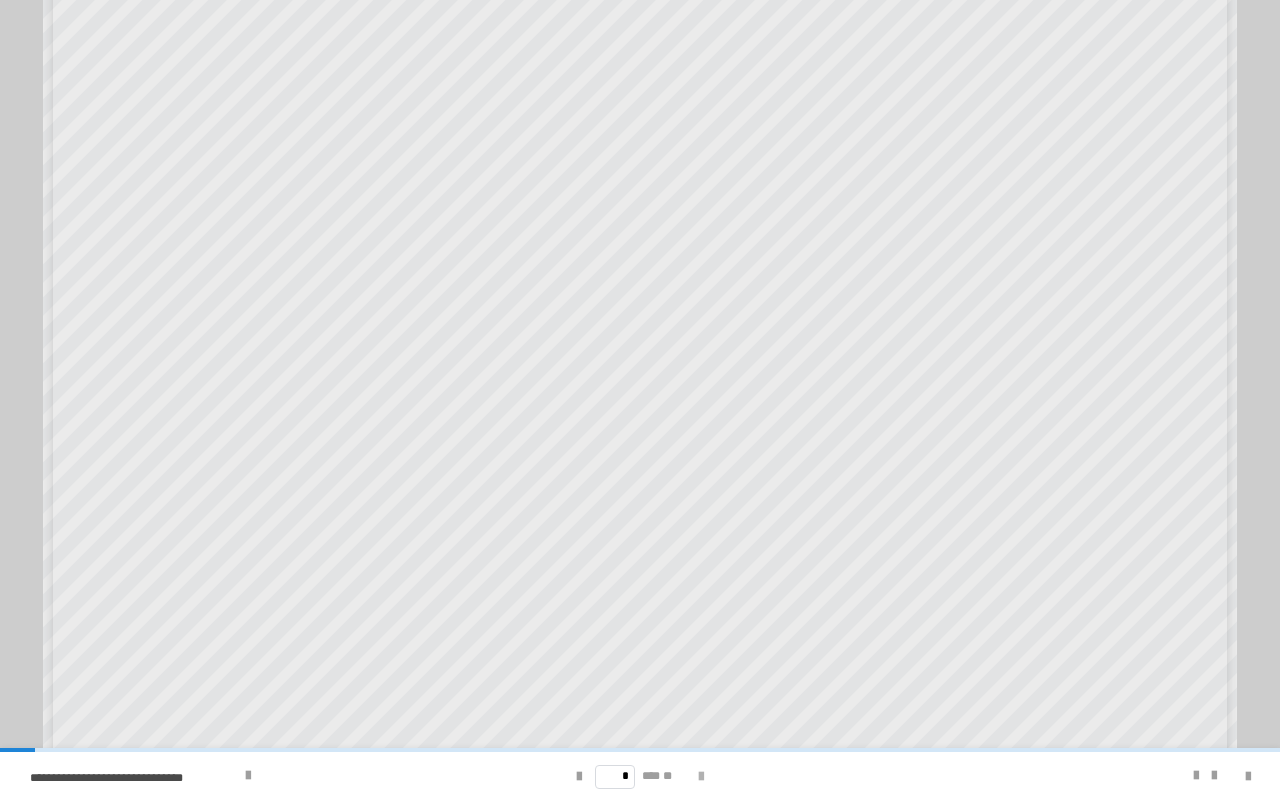 click at bounding box center (701, 777) 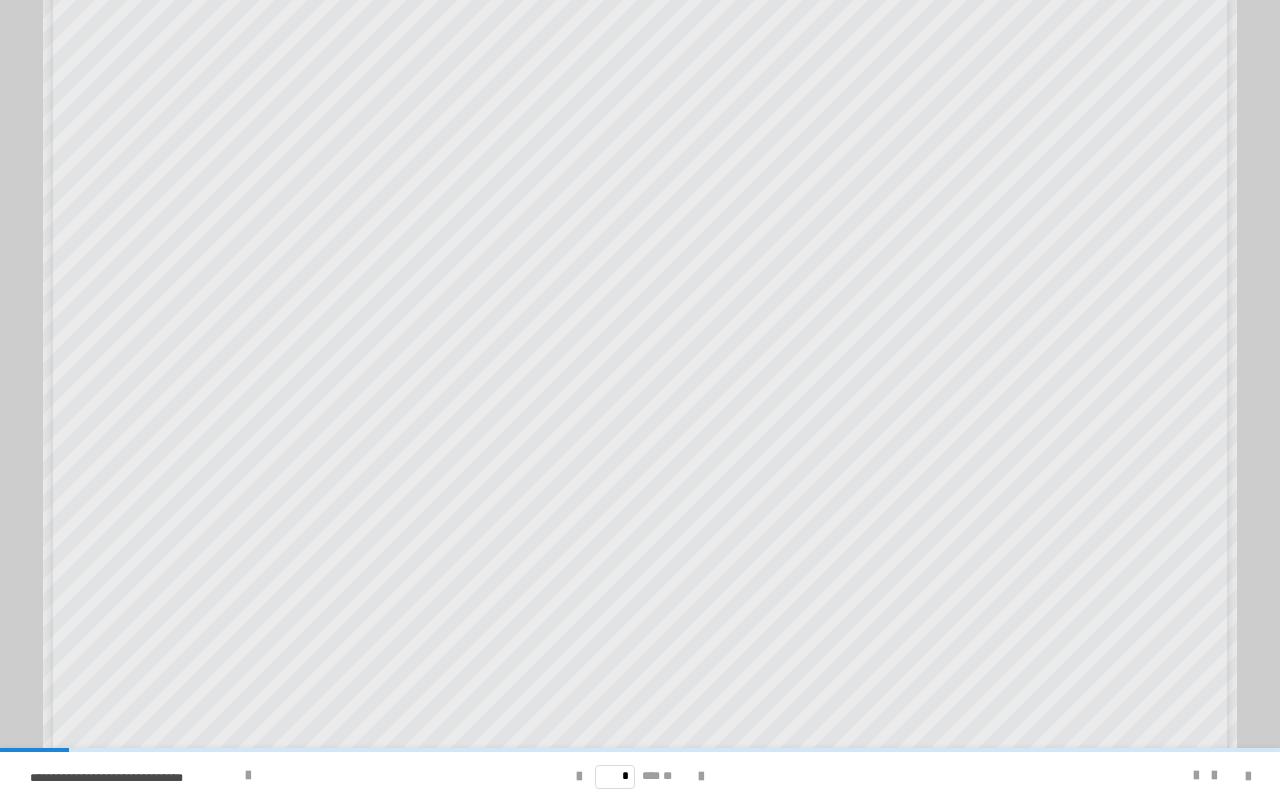 scroll, scrollTop: 122, scrollLeft: 0, axis: vertical 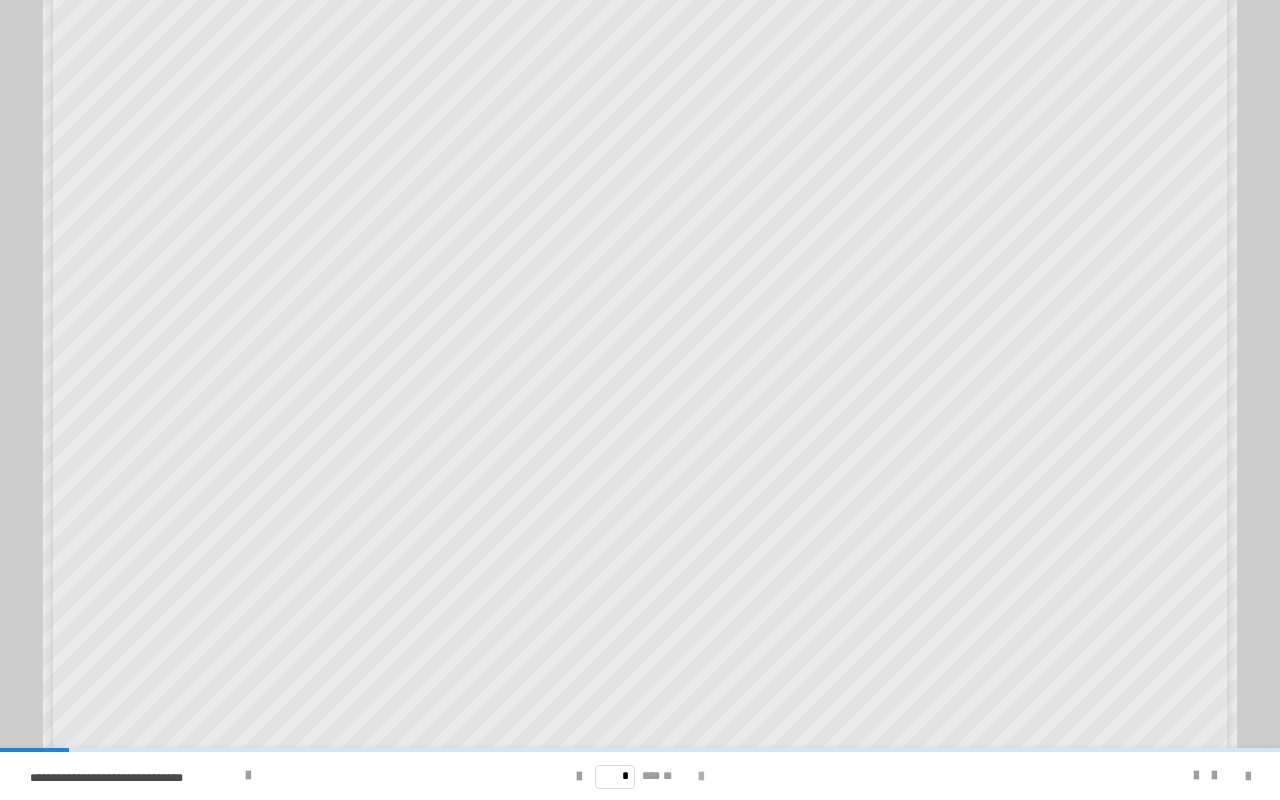 click at bounding box center (701, 776) 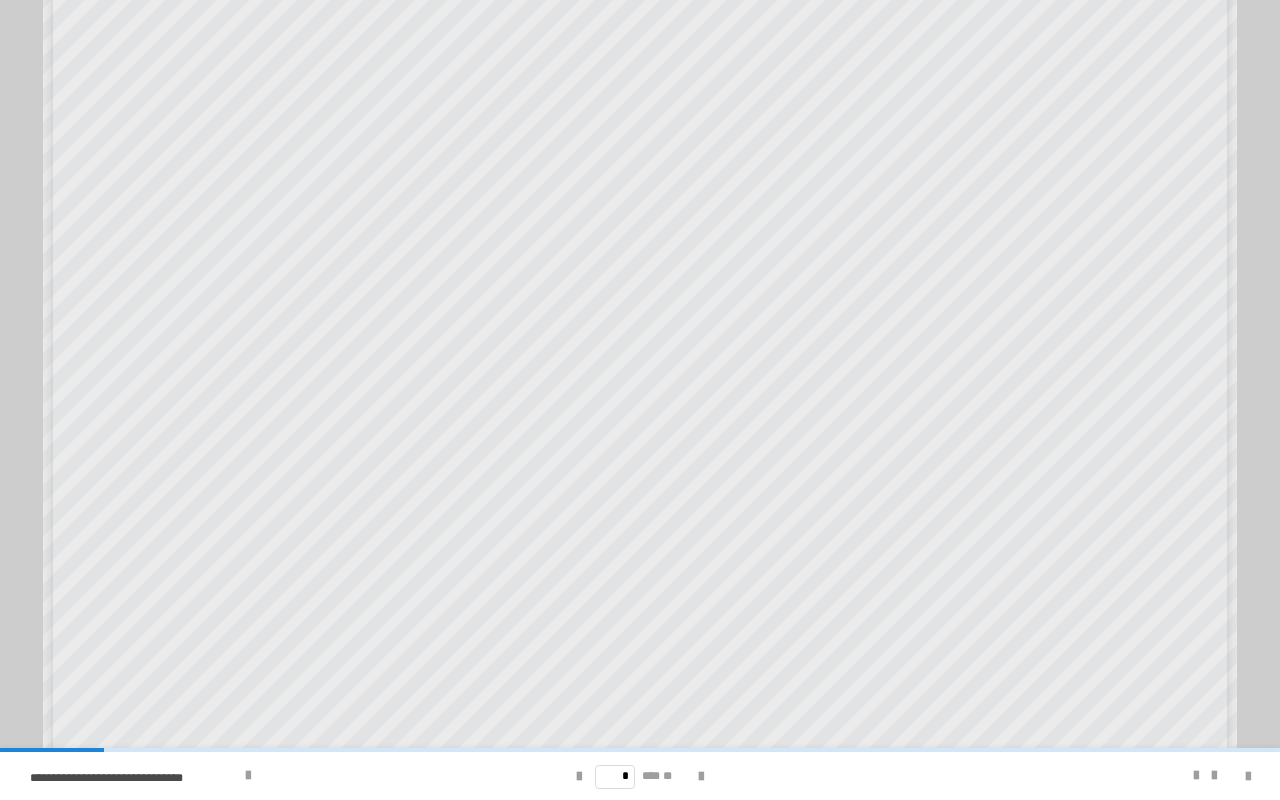 drag, startPoint x: 107, startPoint y: 189, endPoint x: 349, endPoint y: 61, distance: 273.76633 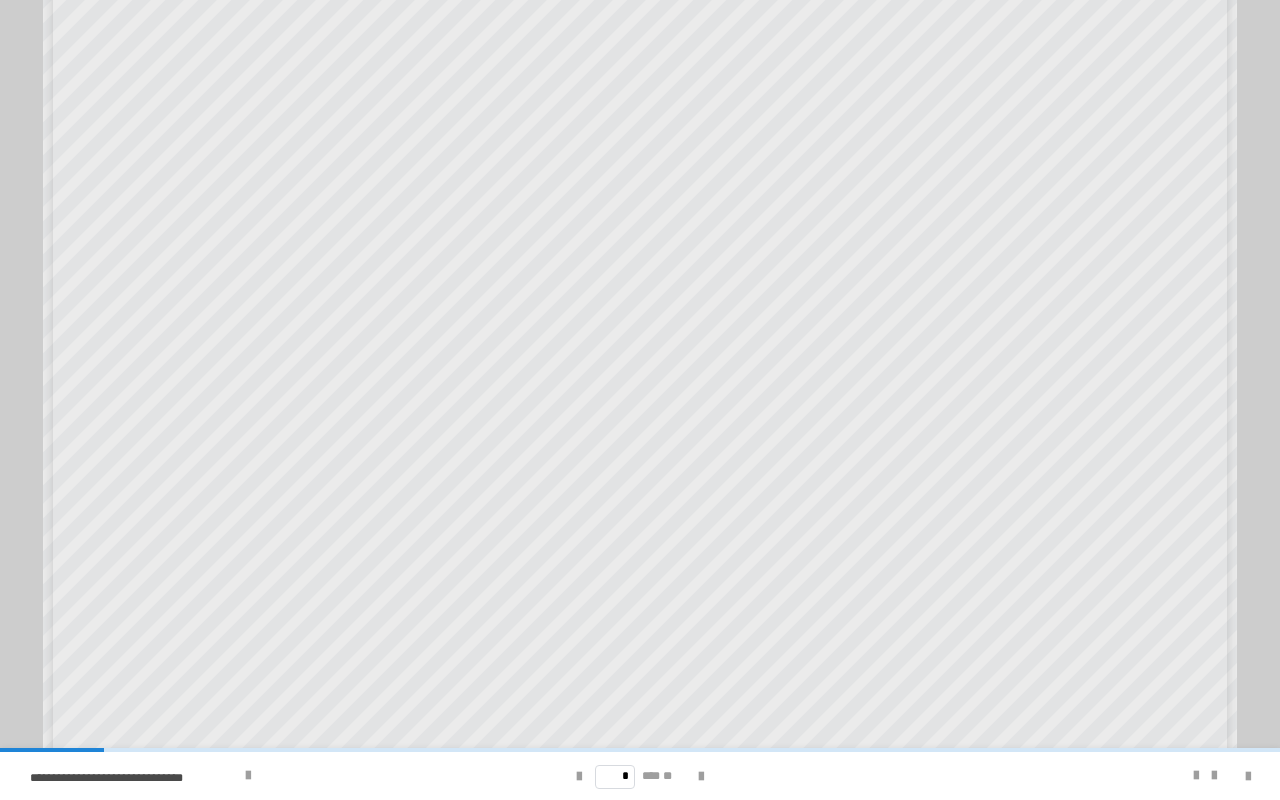 click on "* *** **" at bounding box center [639, 776] 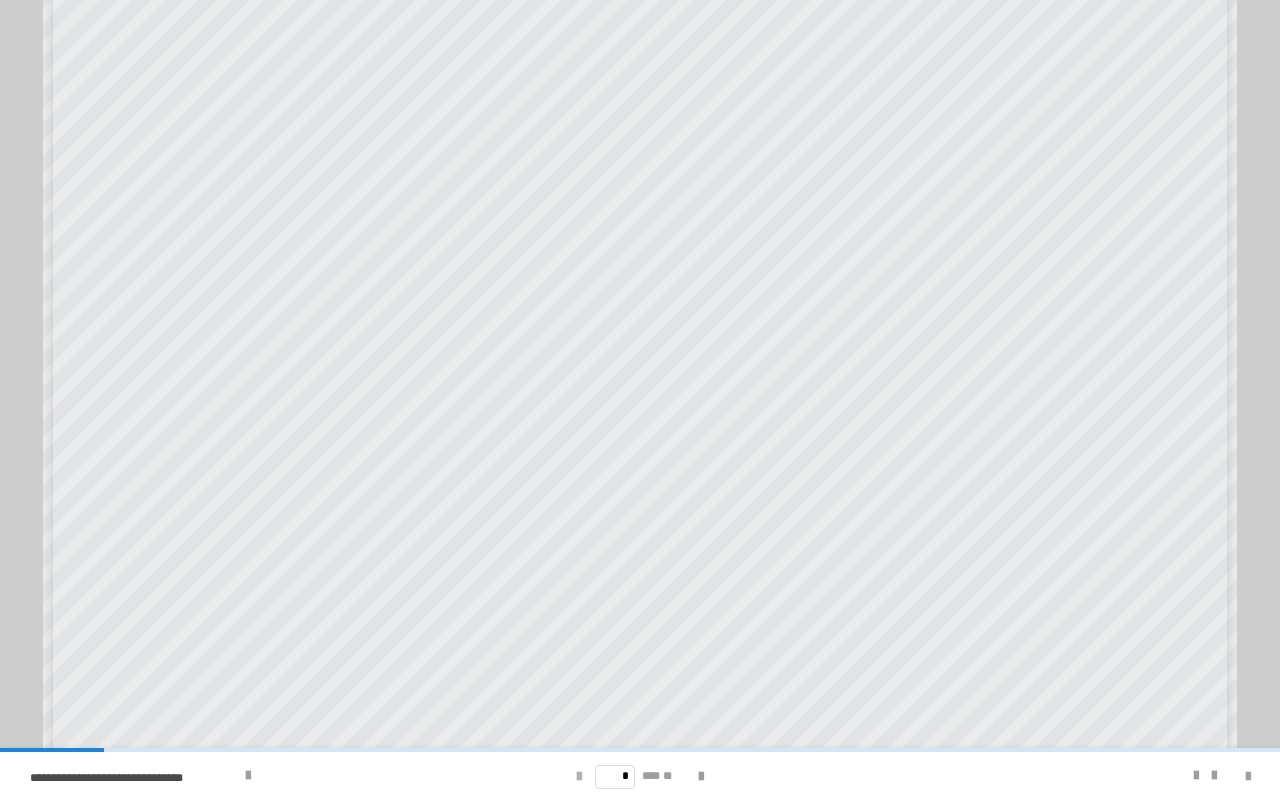 click at bounding box center [579, 777] 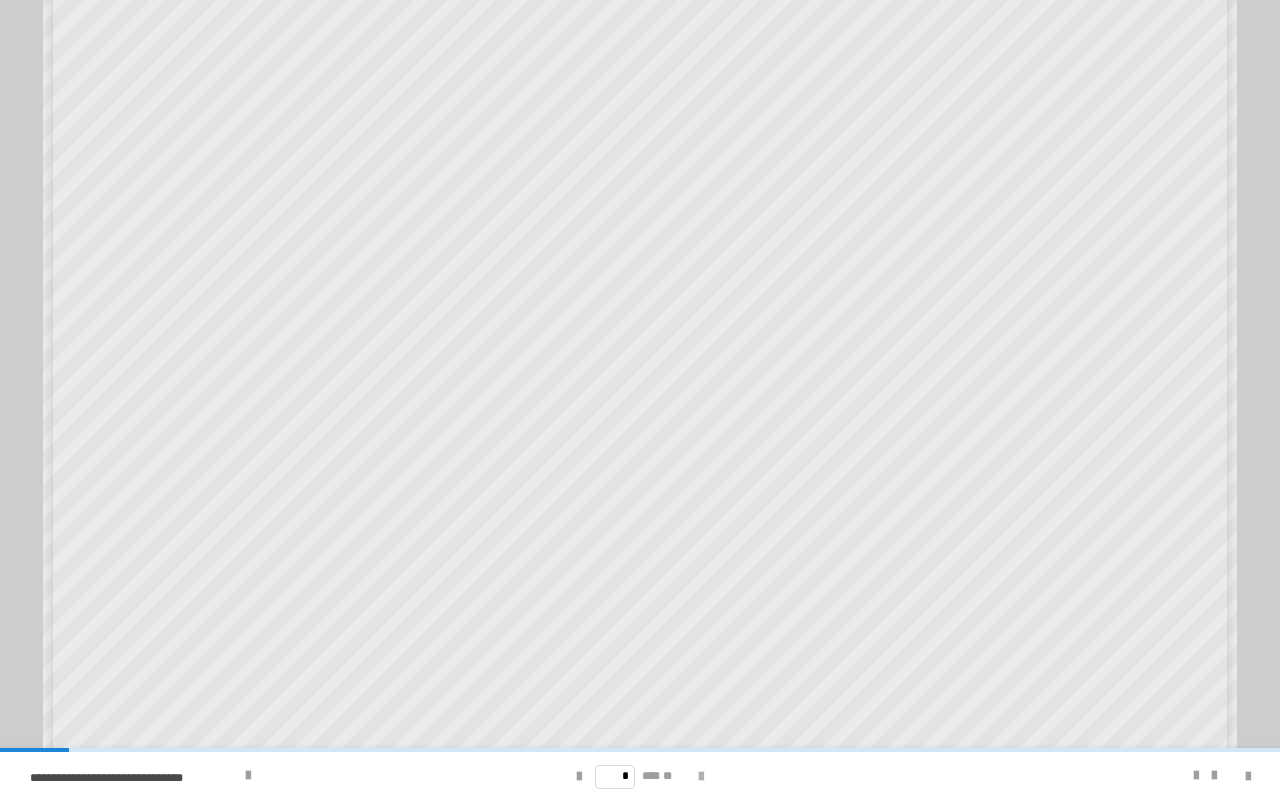 click at bounding box center (701, 777) 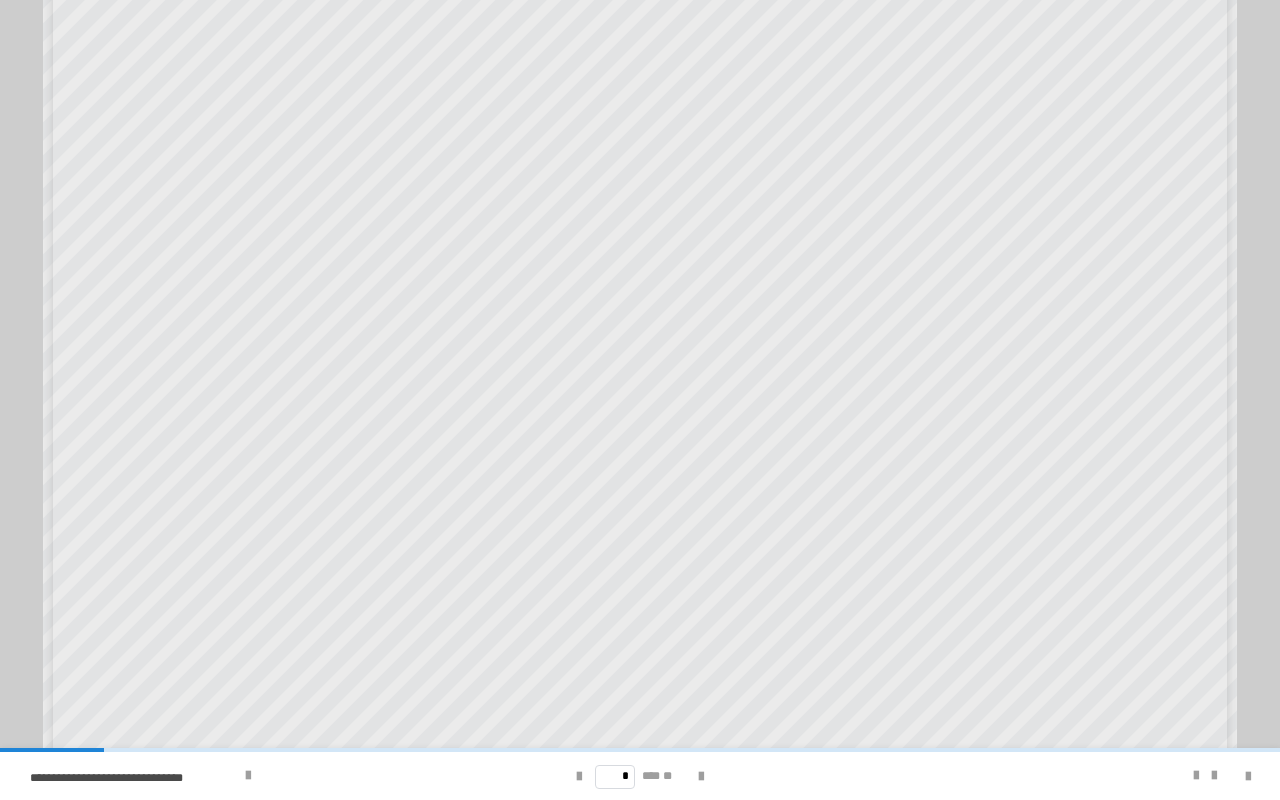click on "* *** **" at bounding box center [639, 776] 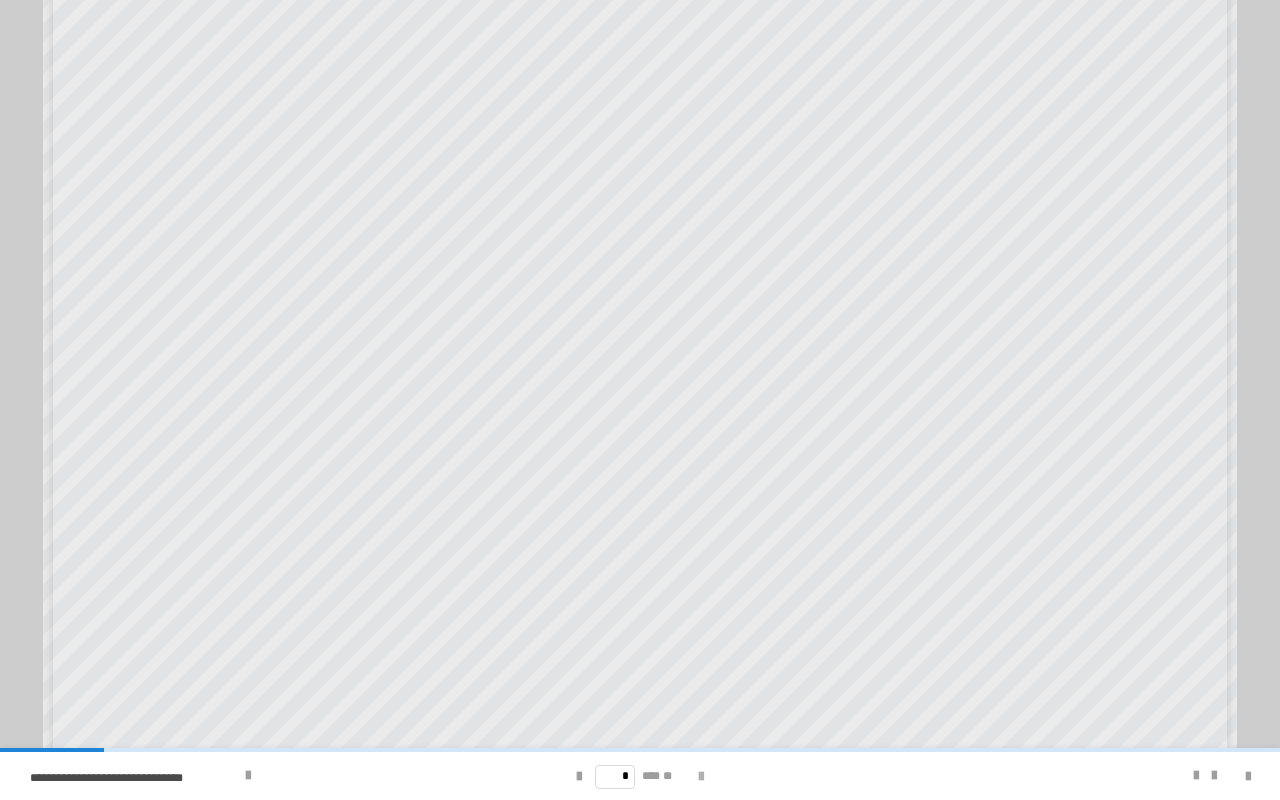 click at bounding box center (701, 777) 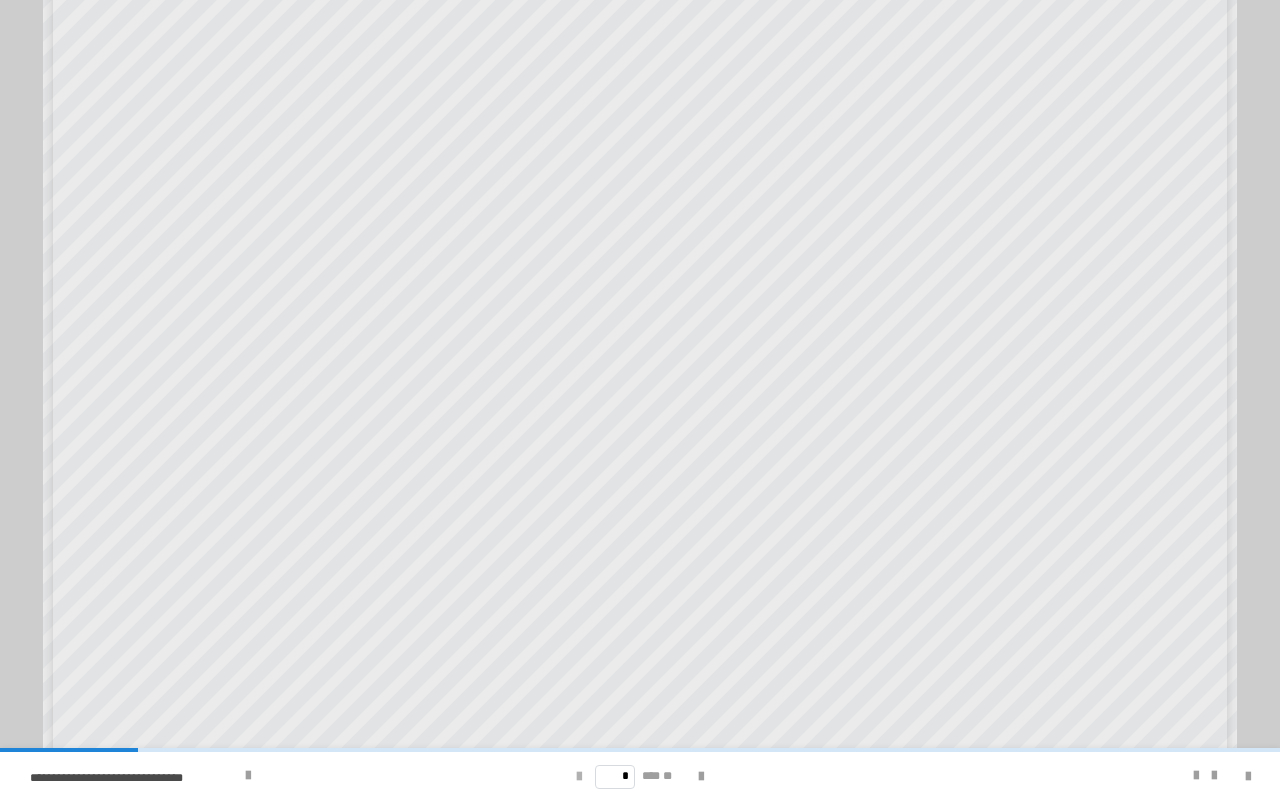 click at bounding box center [579, 777] 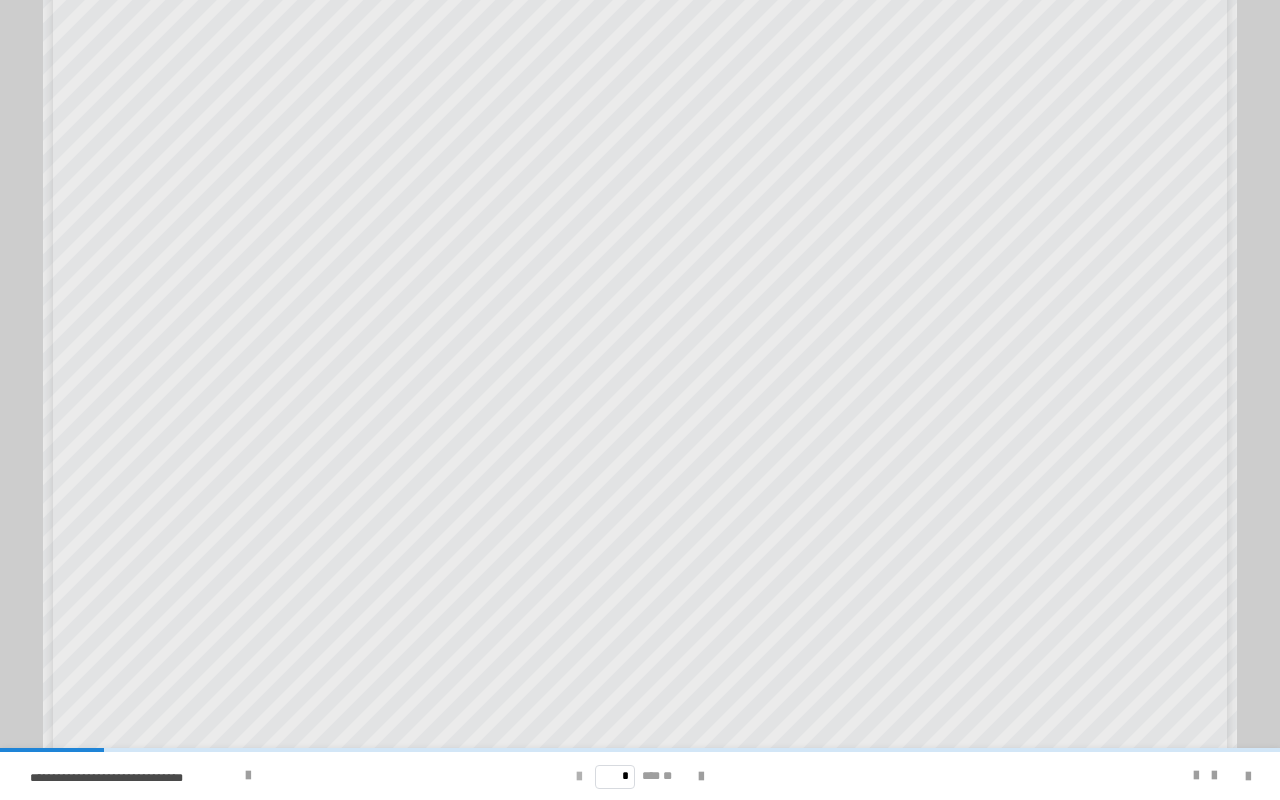 click at bounding box center [579, 777] 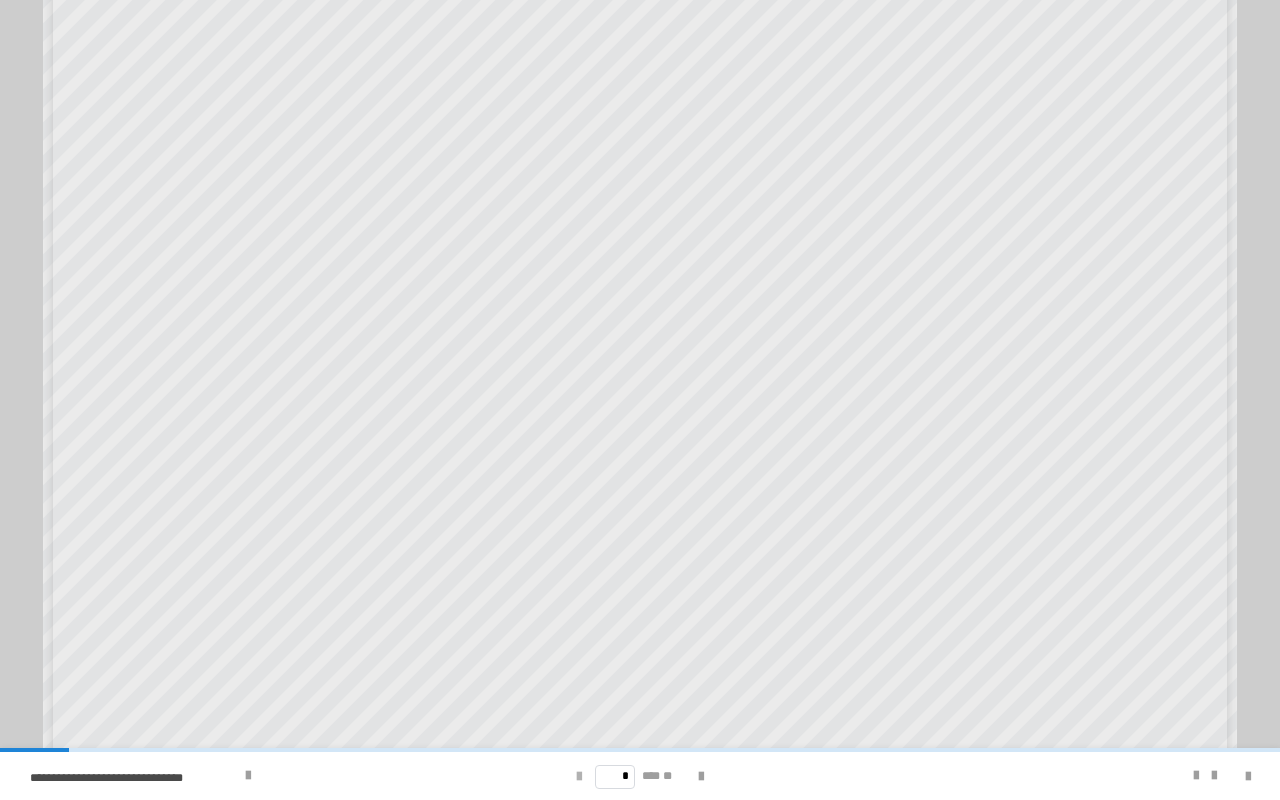 click at bounding box center [579, 777] 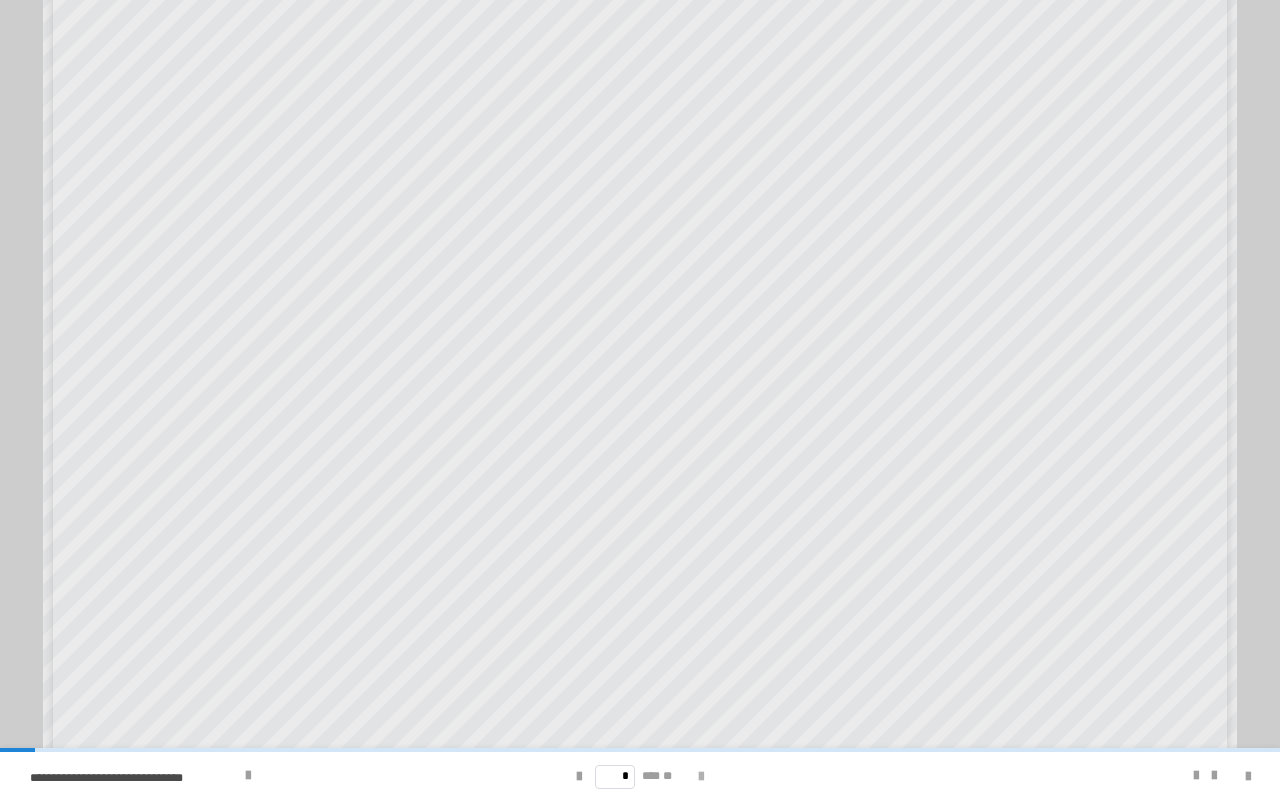 click at bounding box center [701, 777] 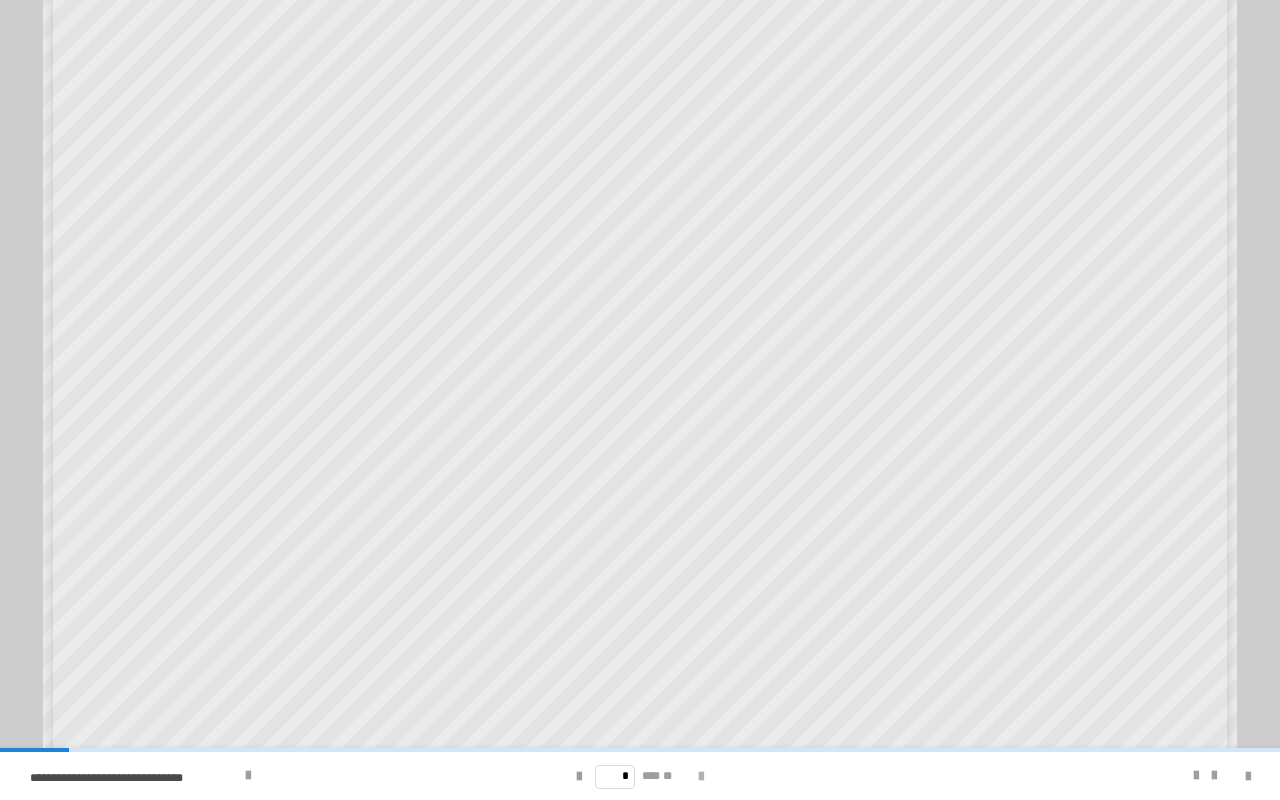 click at bounding box center [701, 777] 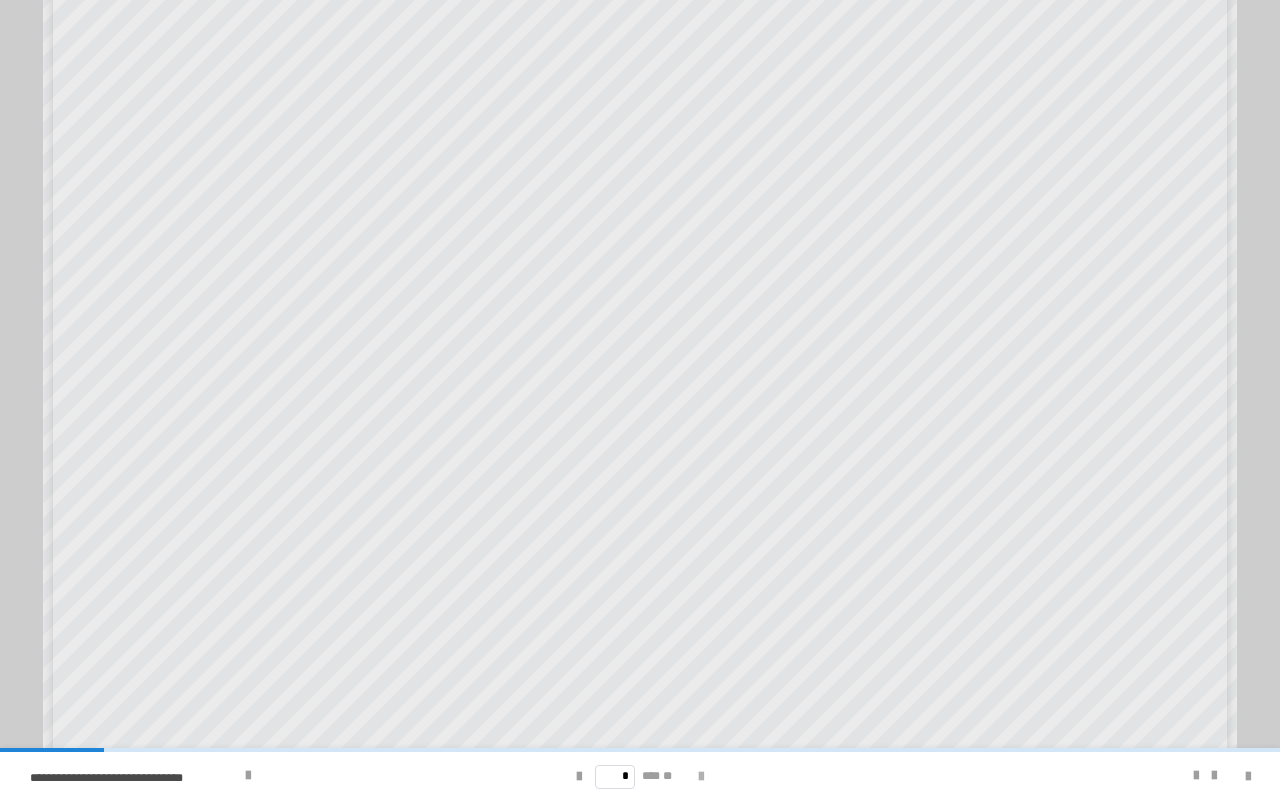 click at bounding box center [701, 777] 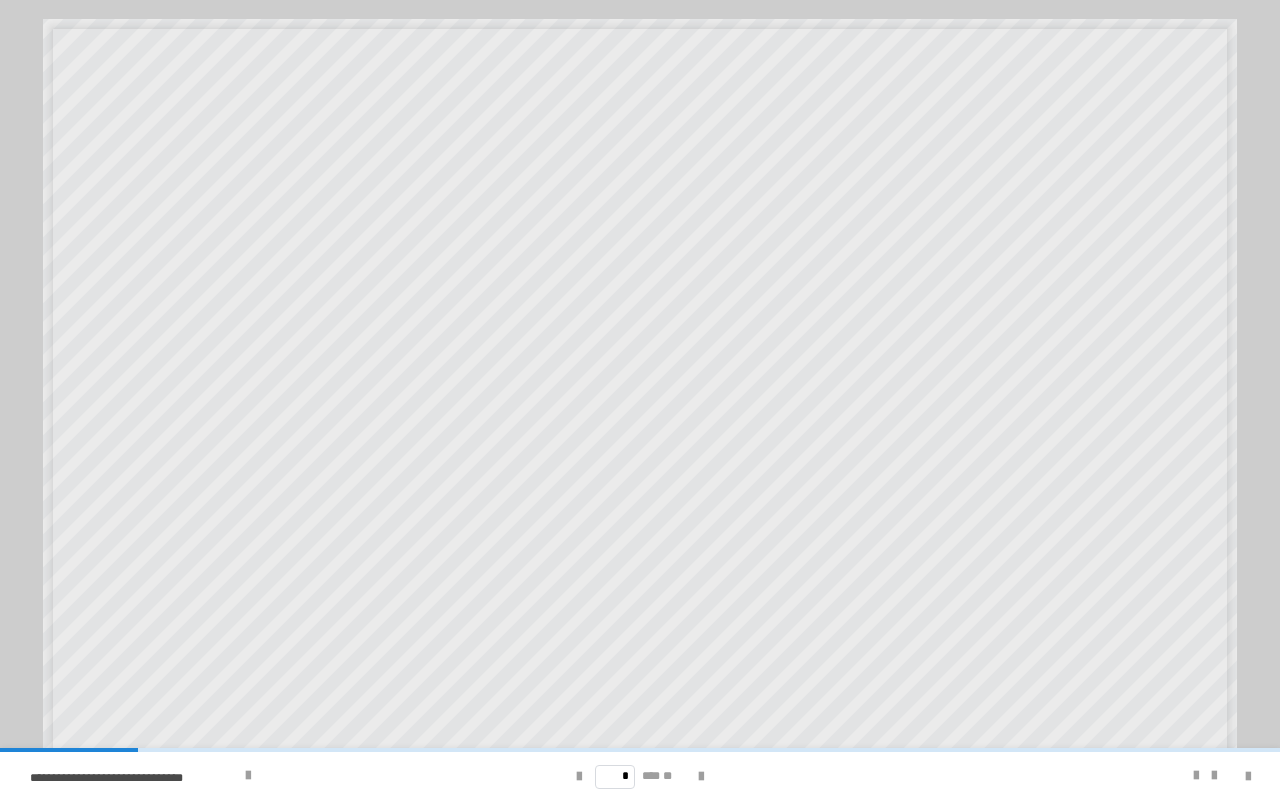 scroll, scrollTop: 122, scrollLeft: 0, axis: vertical 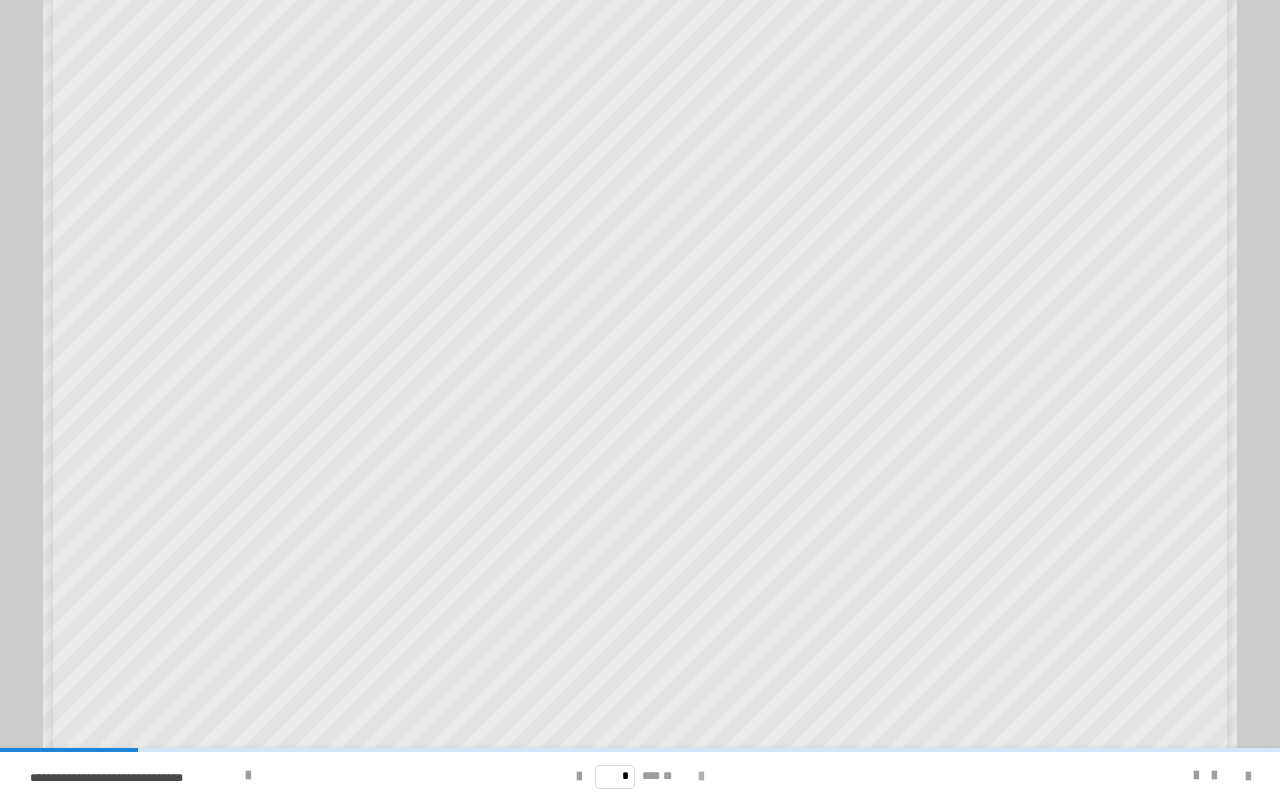 click at bounding box center (701, 777) 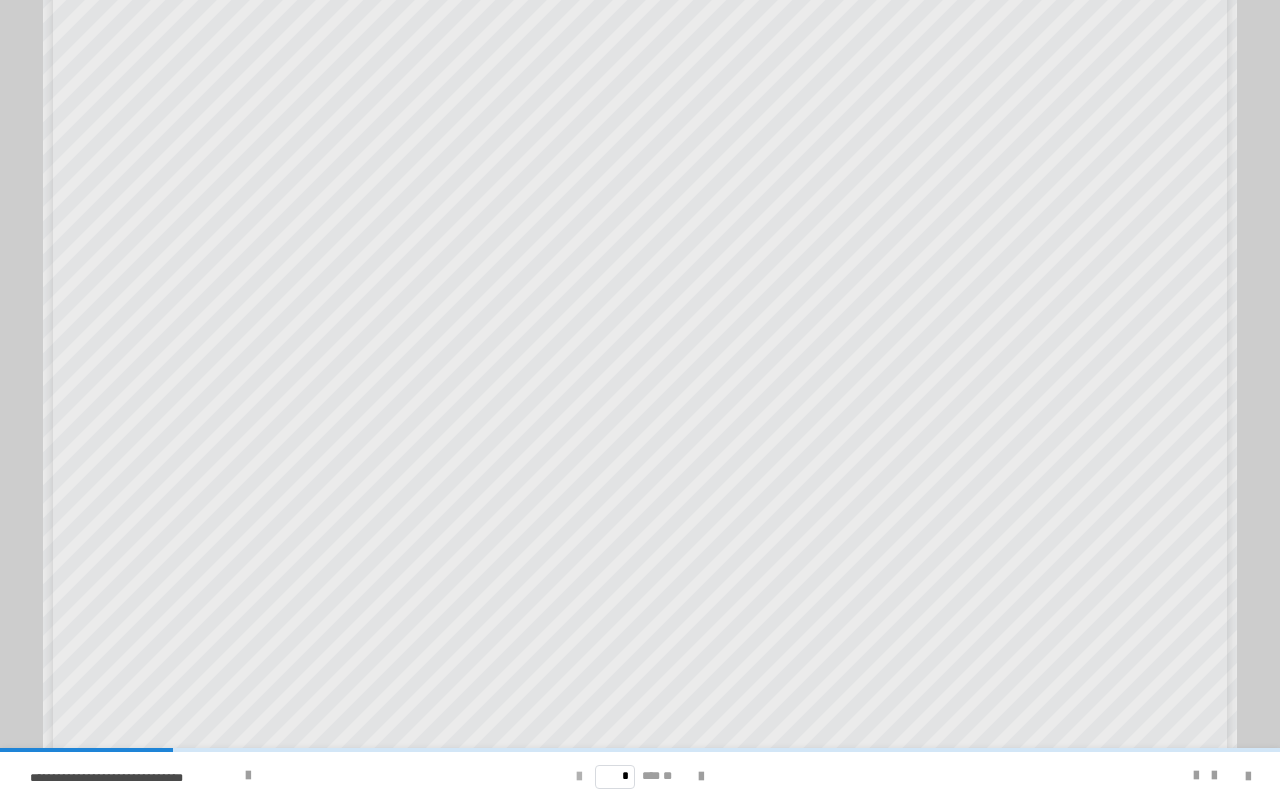 click at bounding box center (579, 777) 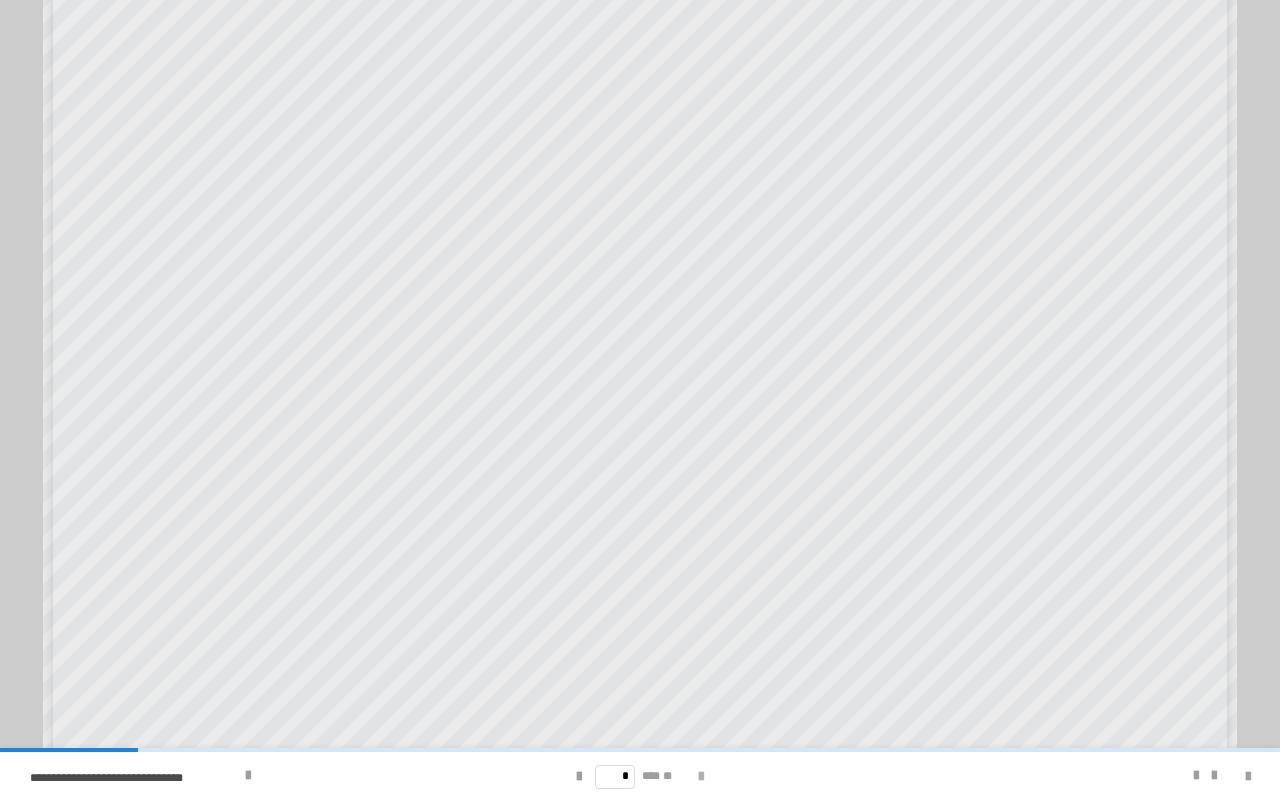 click at bounding box center (701, 777) 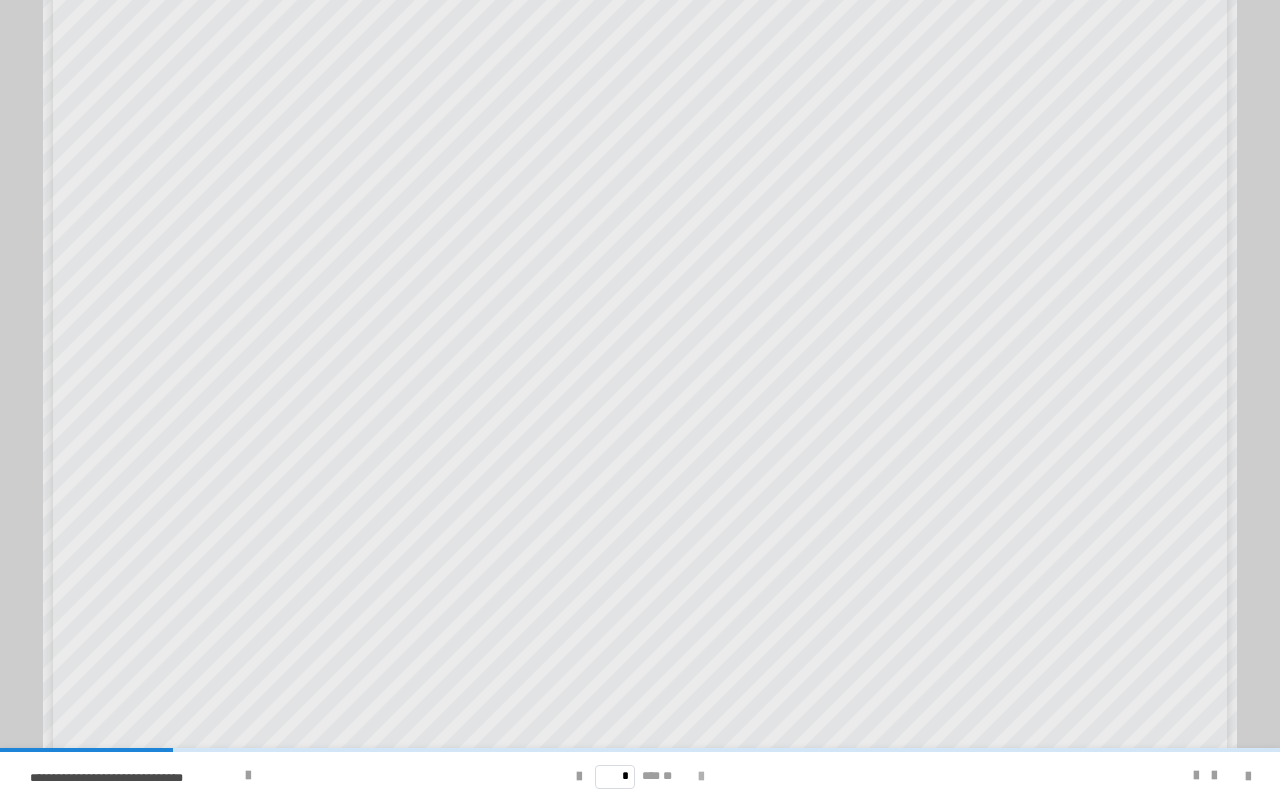 click at bounding box center [701, 777] 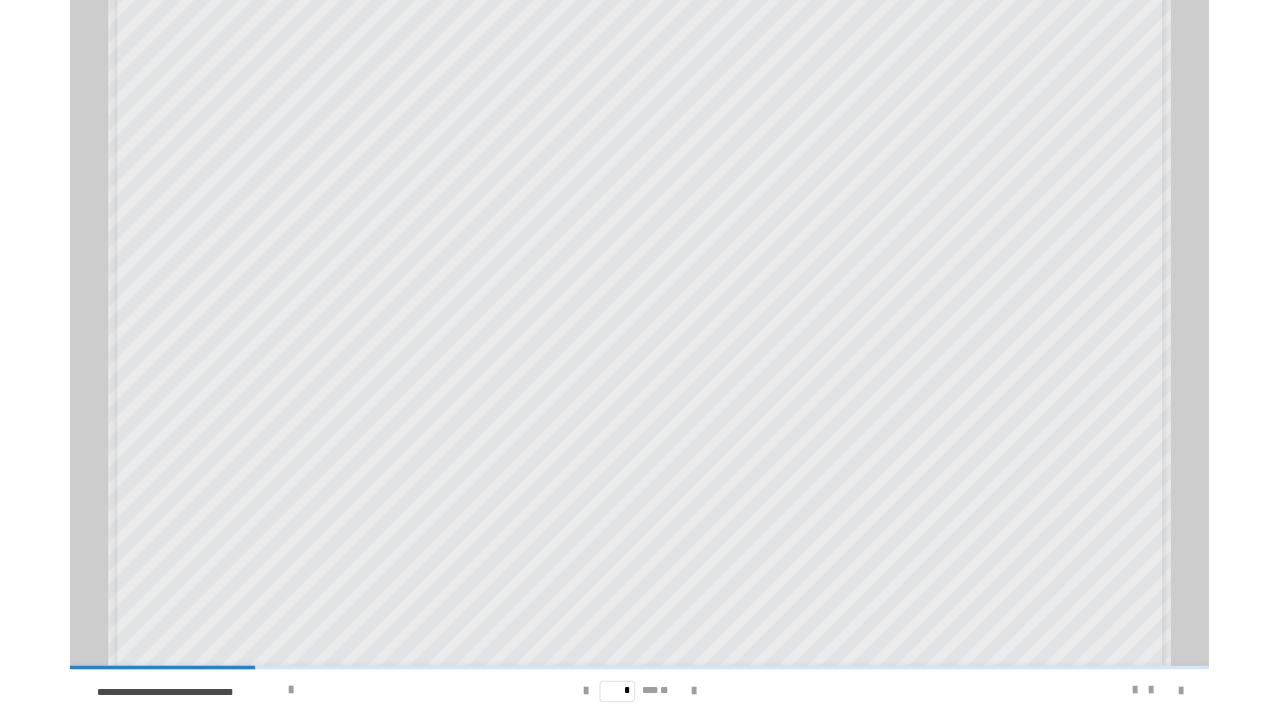 scroll, scrollTop: 122, scrollLeft: 0, axis: vertical 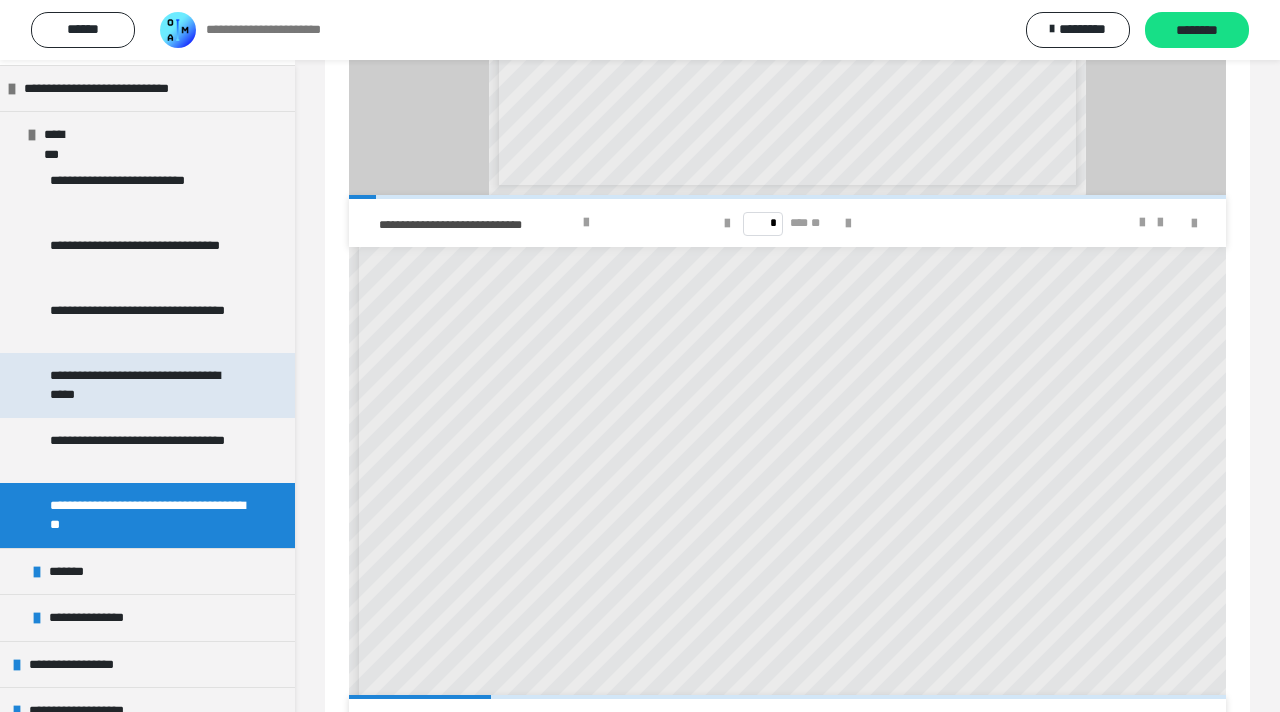 click on "**********" at bounding box center (149, 385) 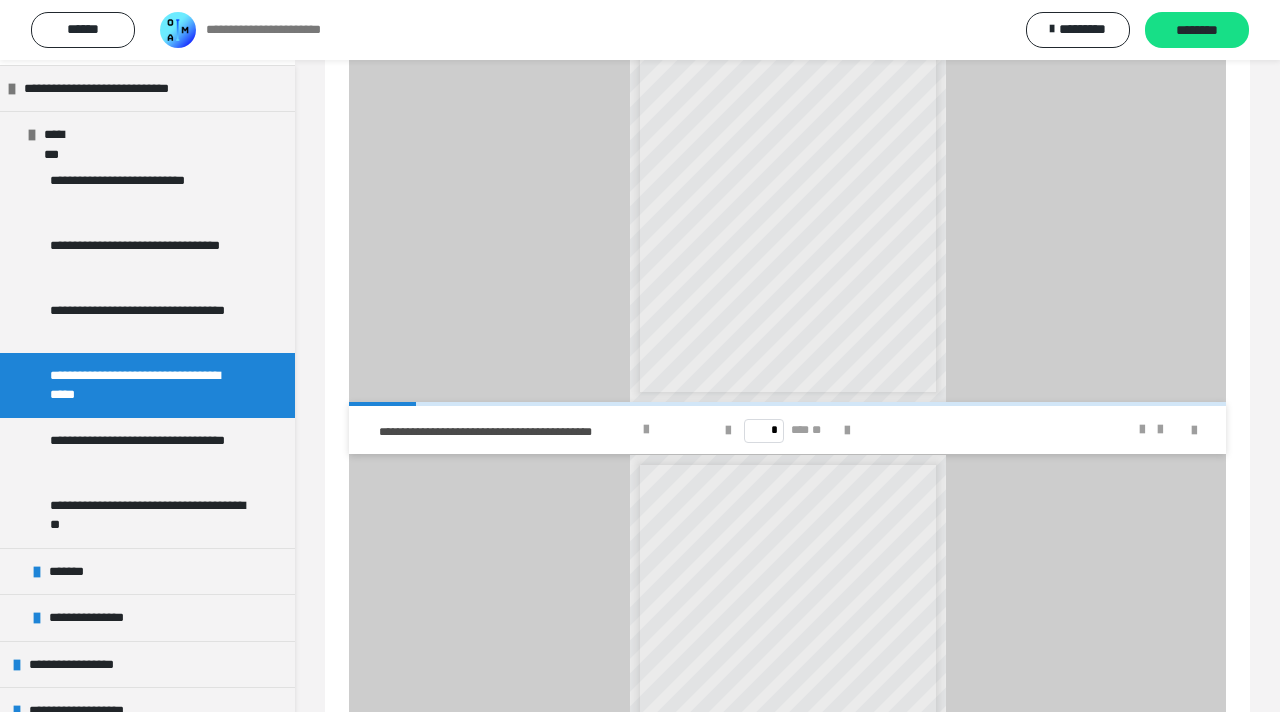 scroll, scrollTop: 108, scrollLeft: 0, axis: vertical 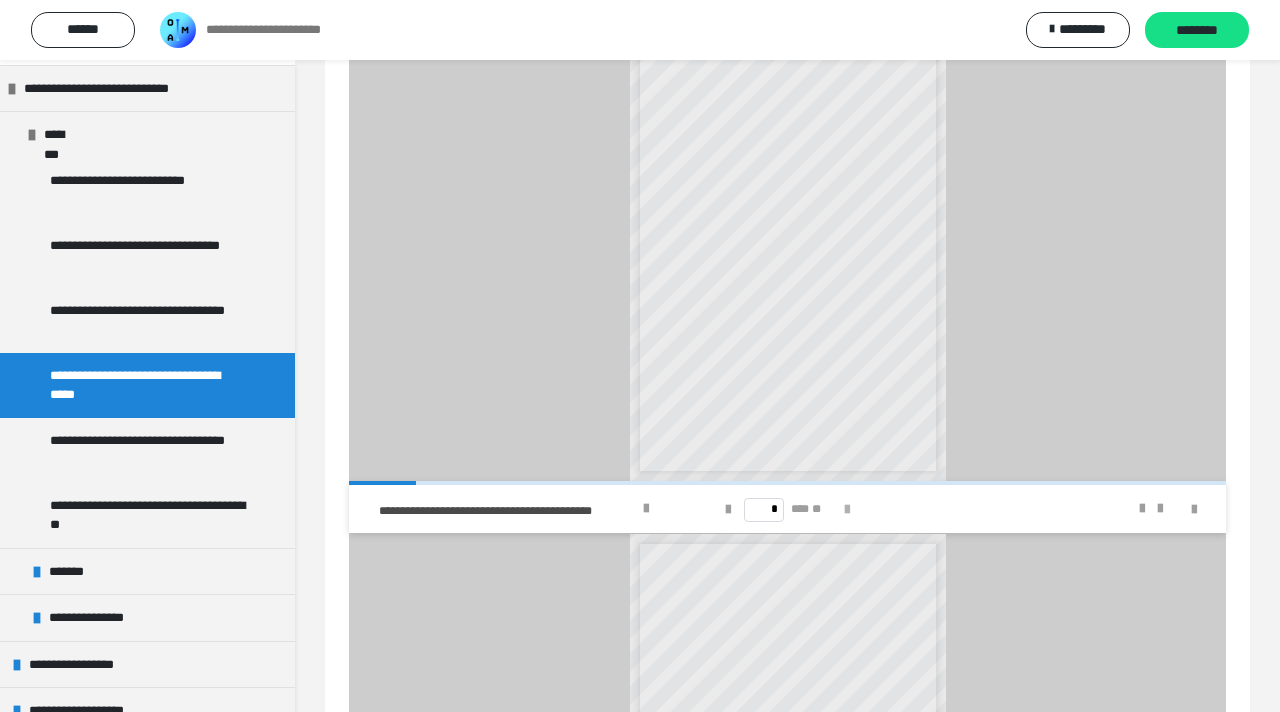 click at bounding box center [847, 510] 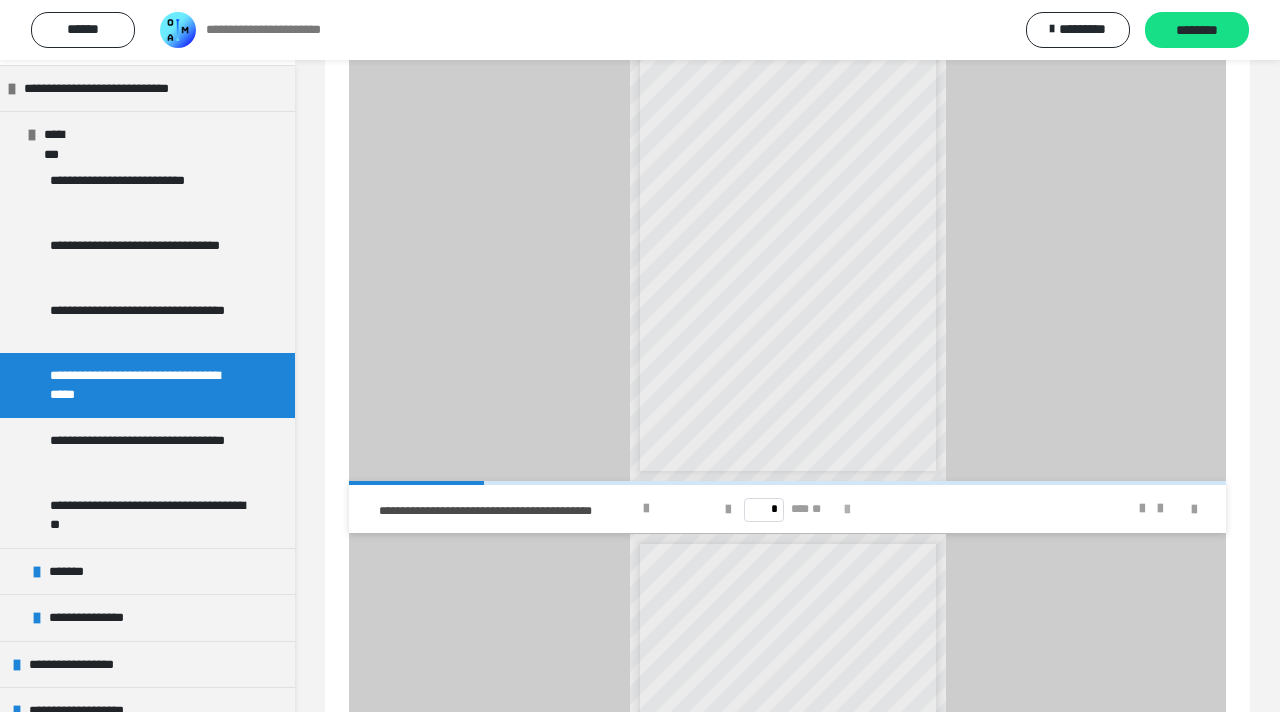 click at bounding box center [847, 510] 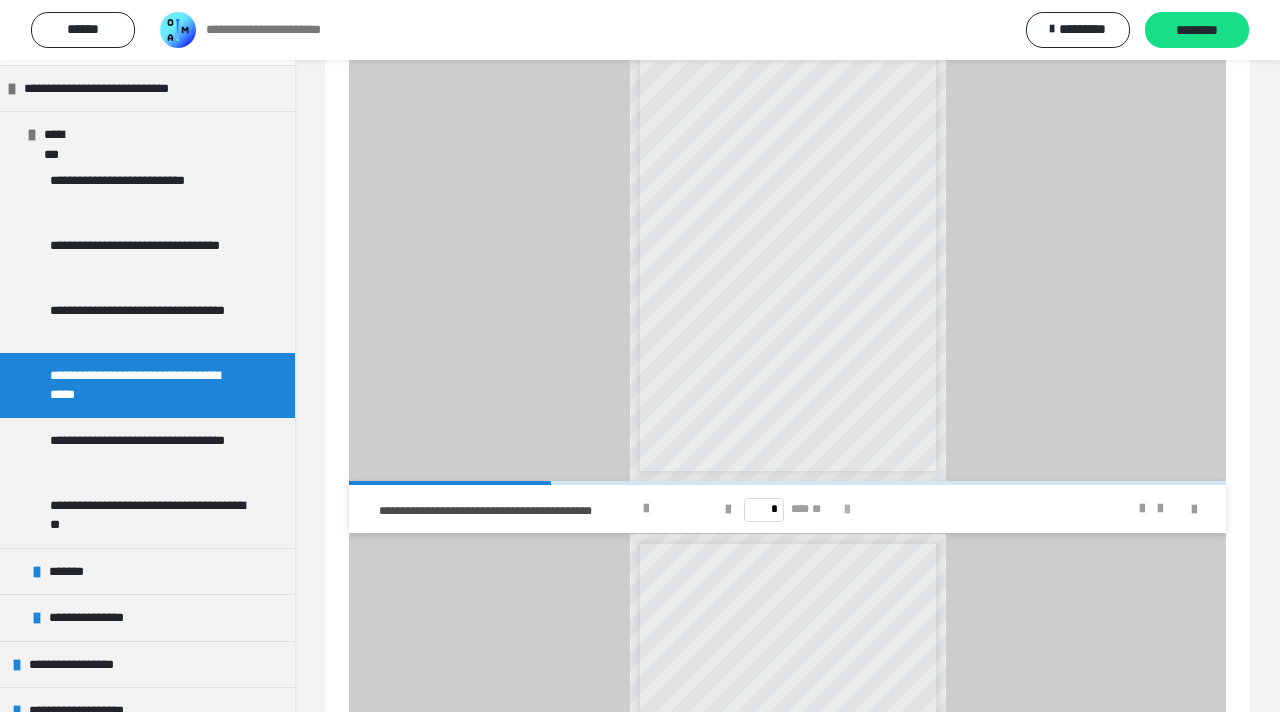 click at bounding box center [847, 510] 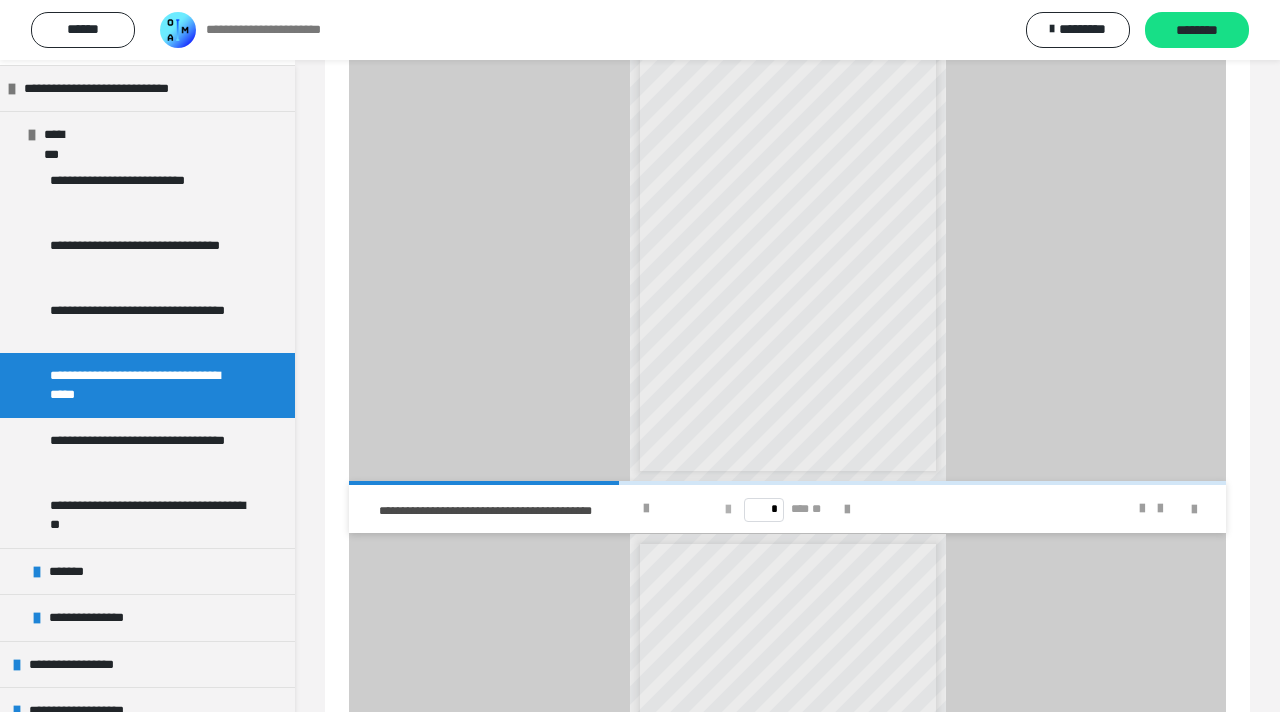 click at bounding box center [728, 510] 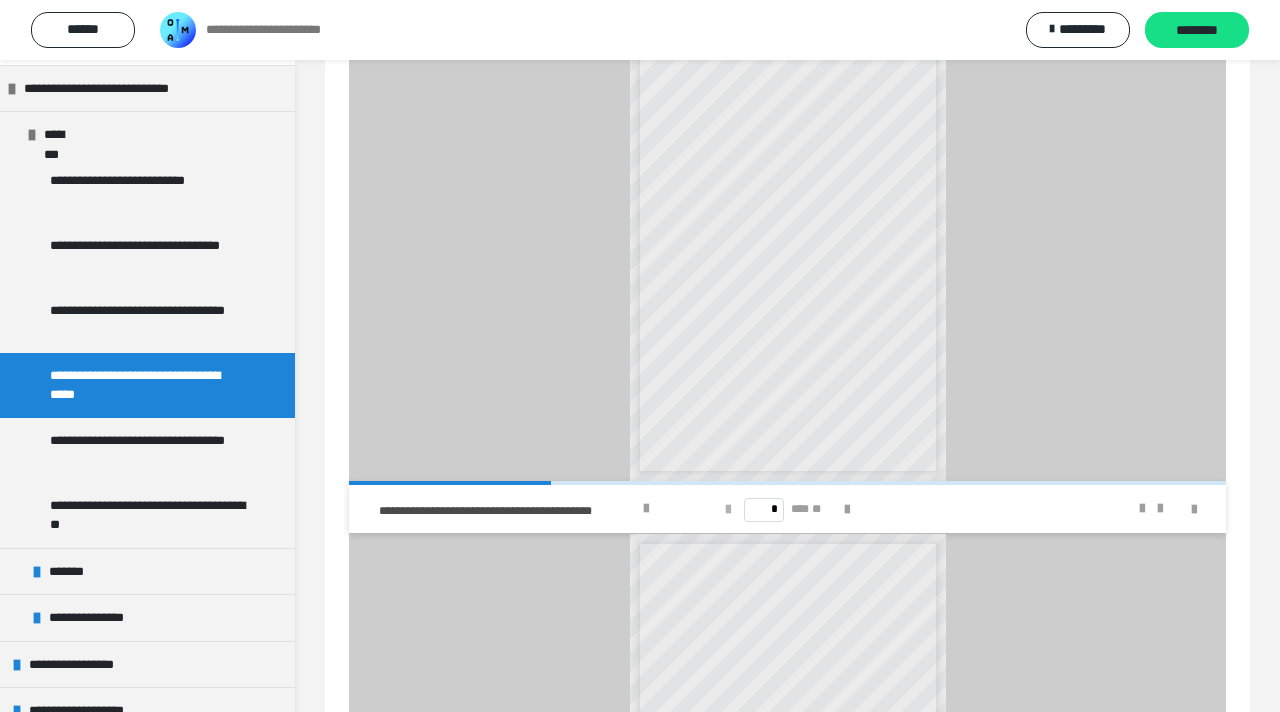 click at bounding box center [728, 510] 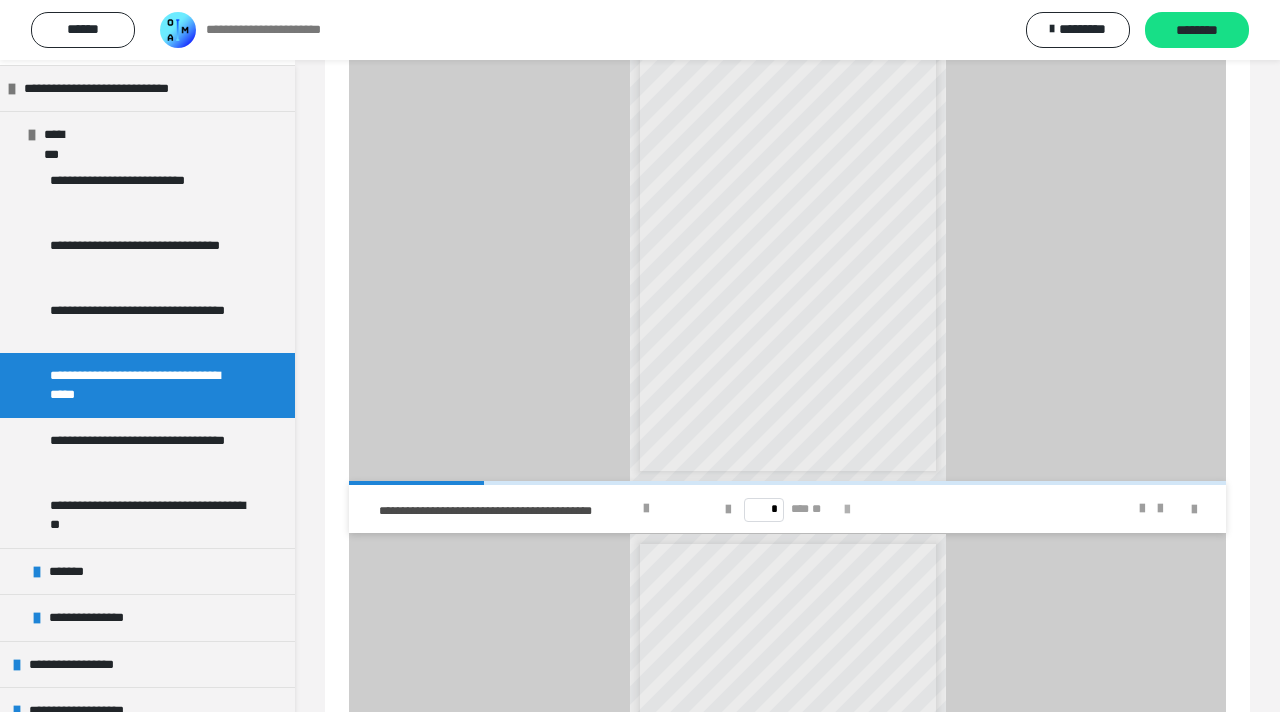 click at bounding box center (847, 510) 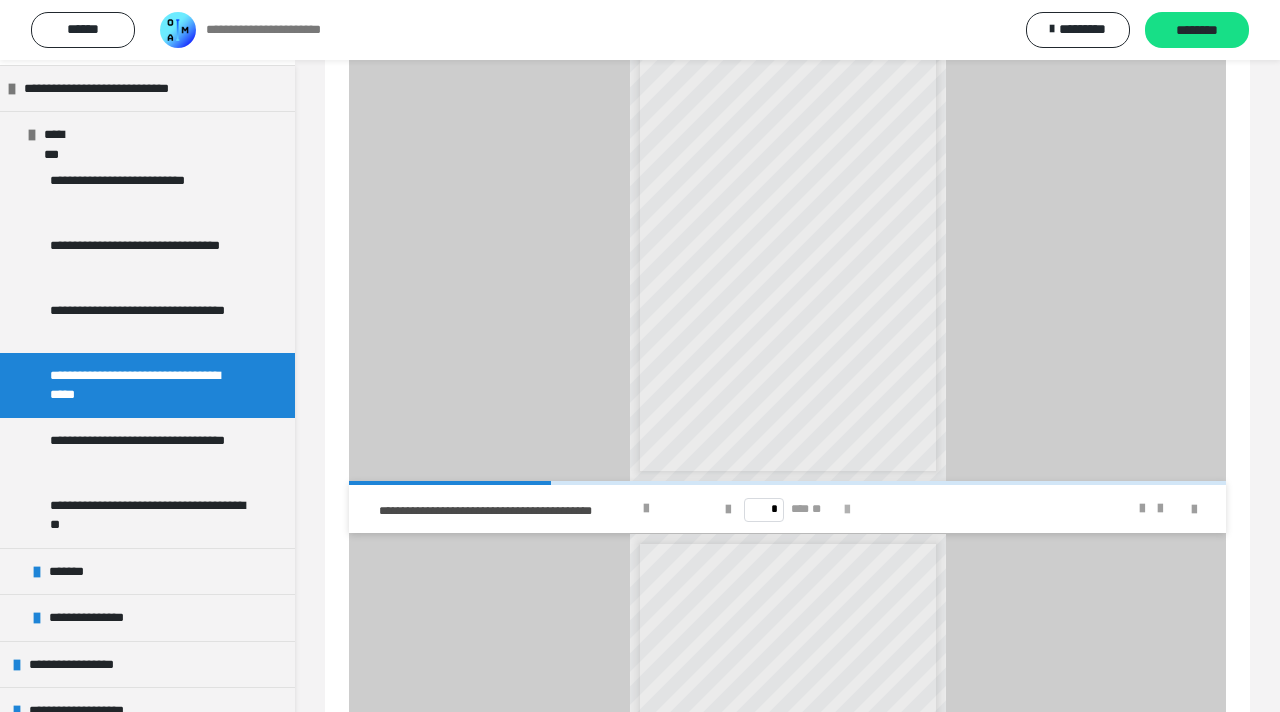click at bounding box center (847, 510) 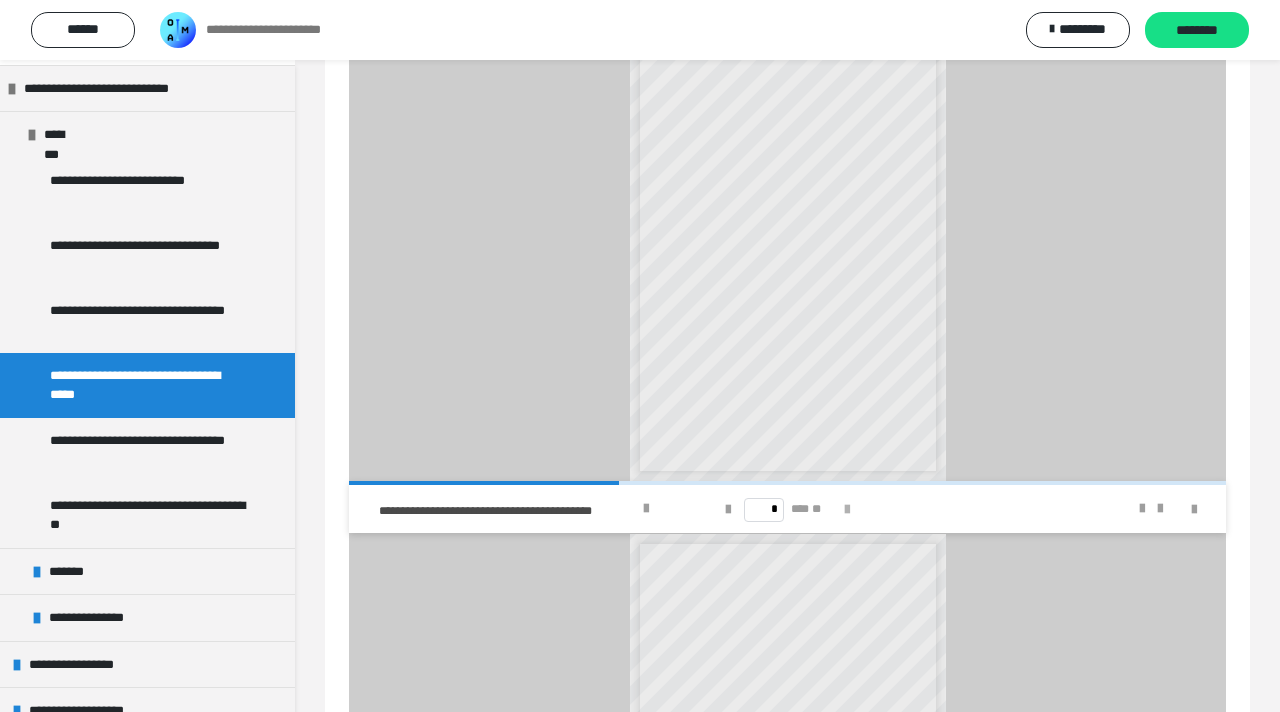 click at bounding box center (847, 510) 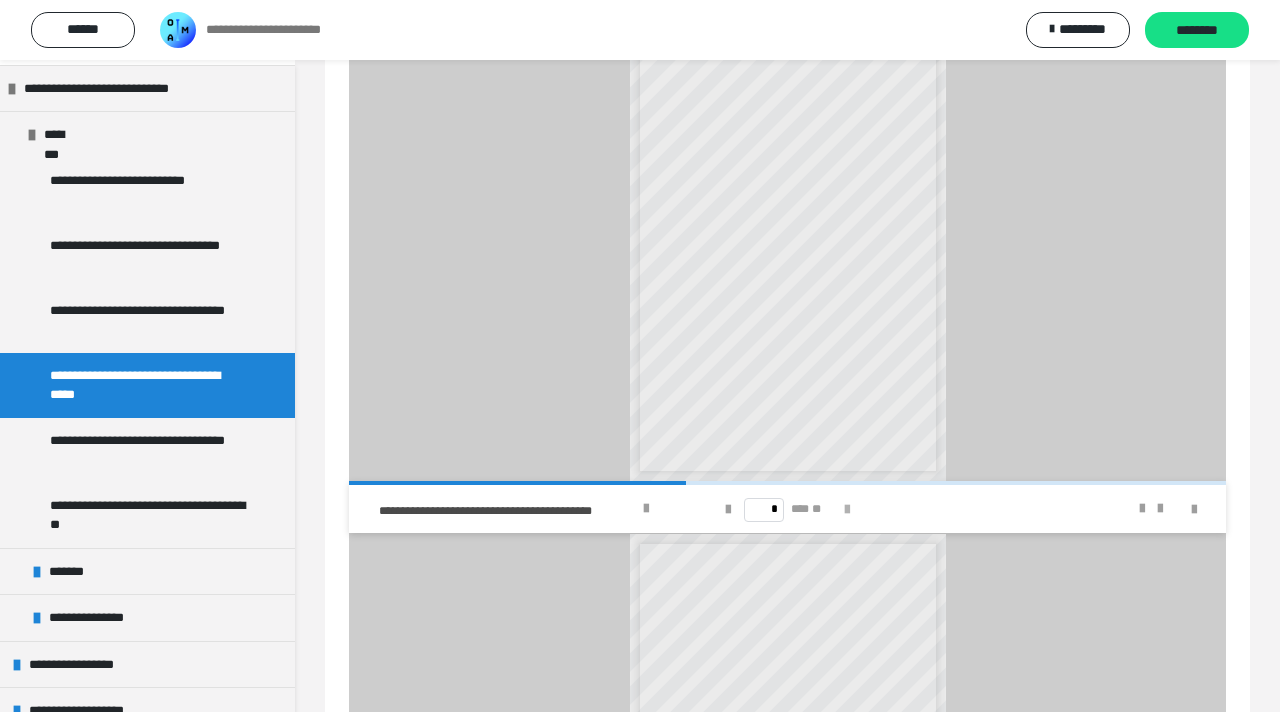 click at bounding box center [847, 510] 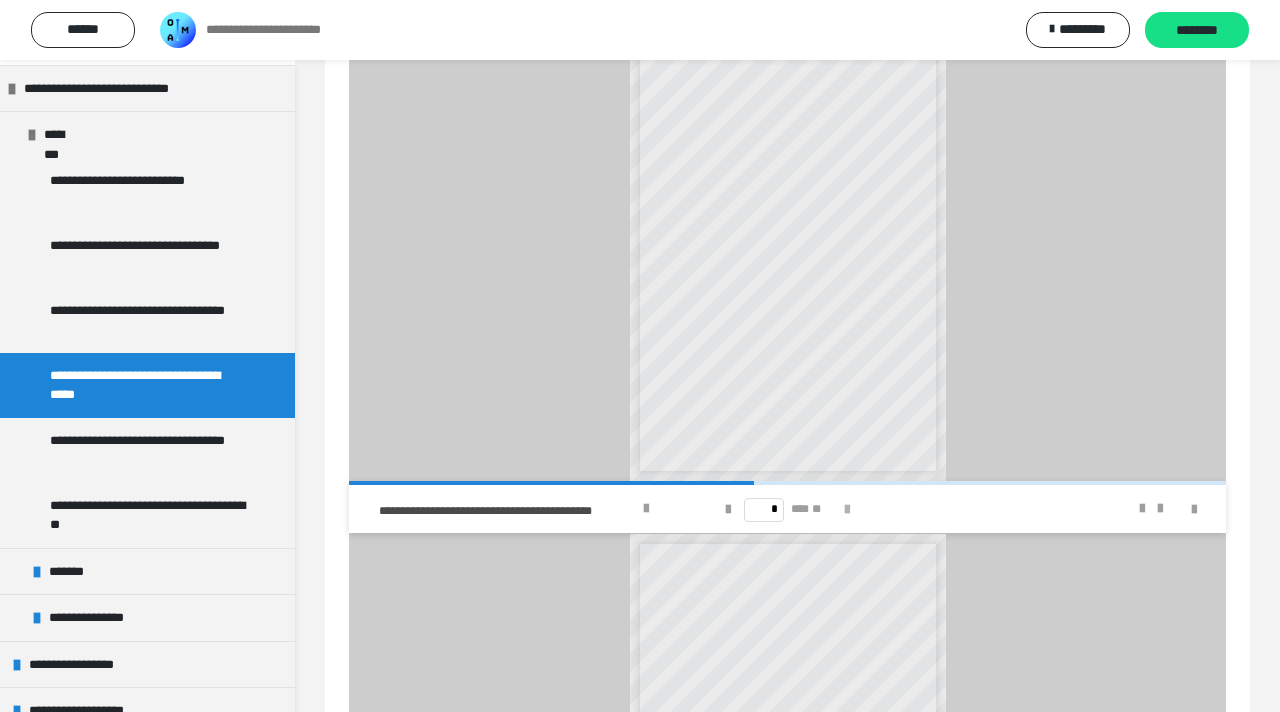 click at bounding box center [847, 510] 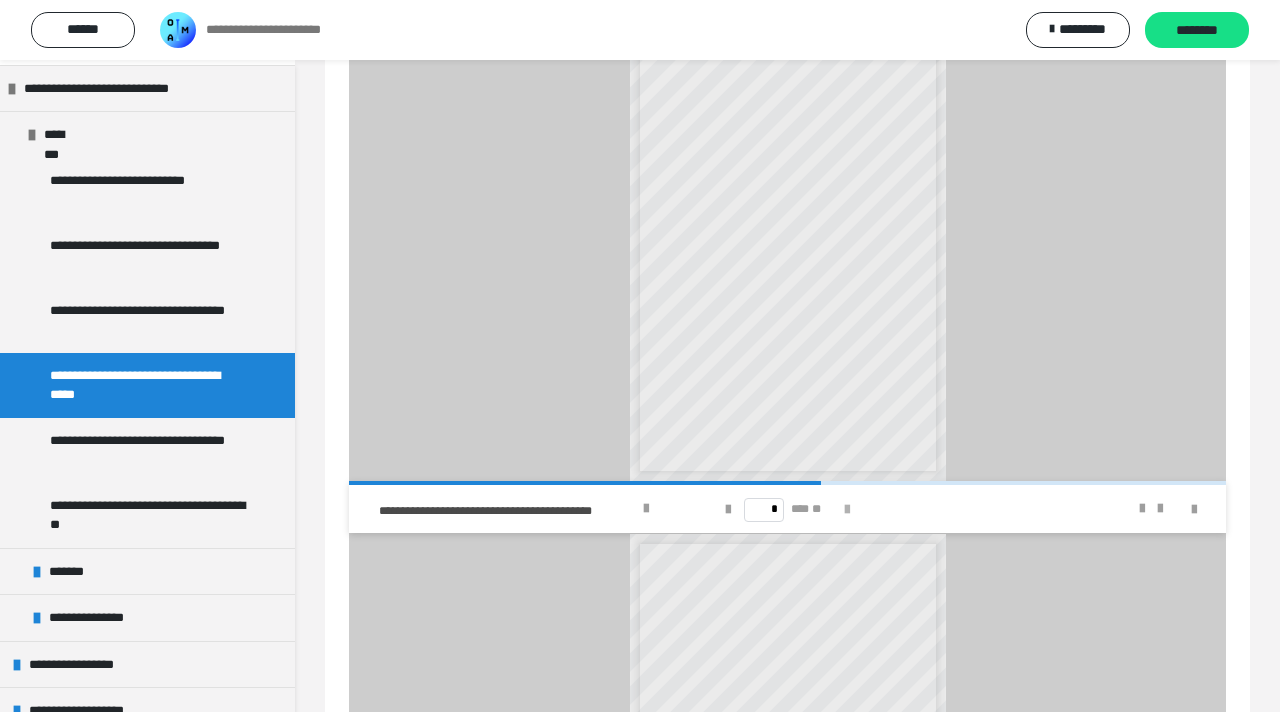click at bounding box center [847, 510] 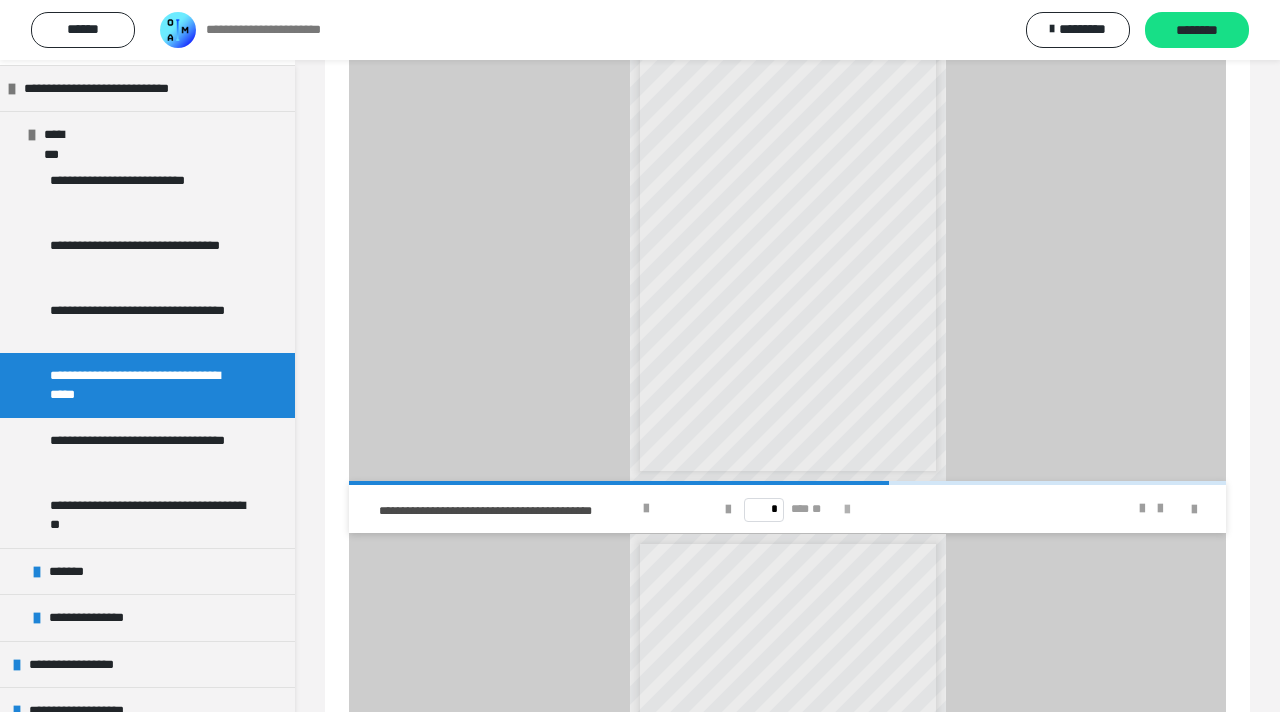click at bounding box center (847, 510) 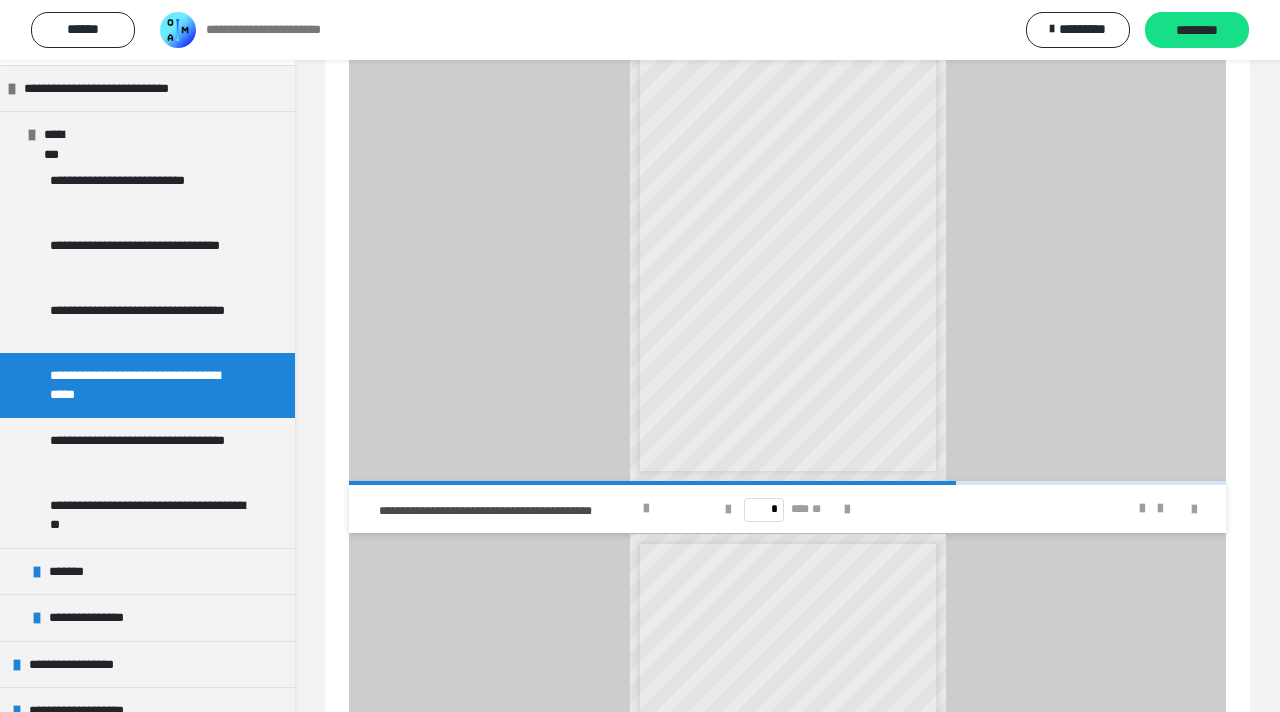 click on "* *** **" at bounding box center [787, 509] 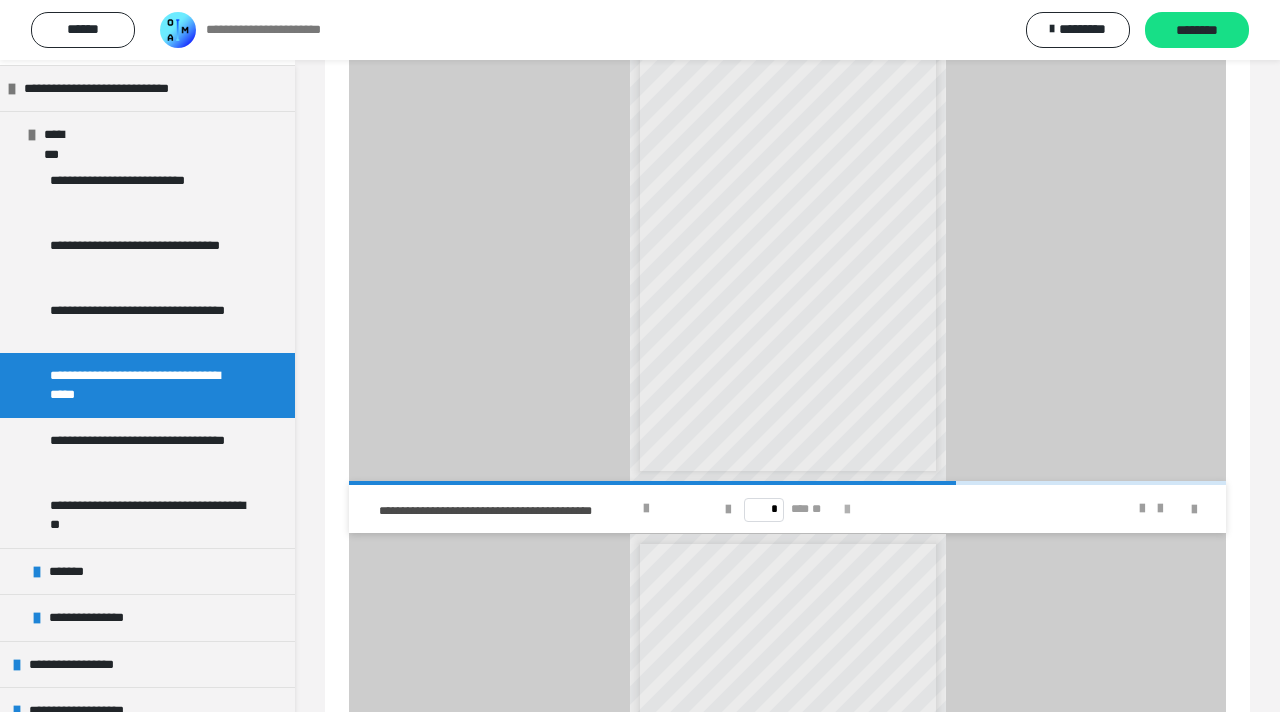 click at bounding box center [847, 510] 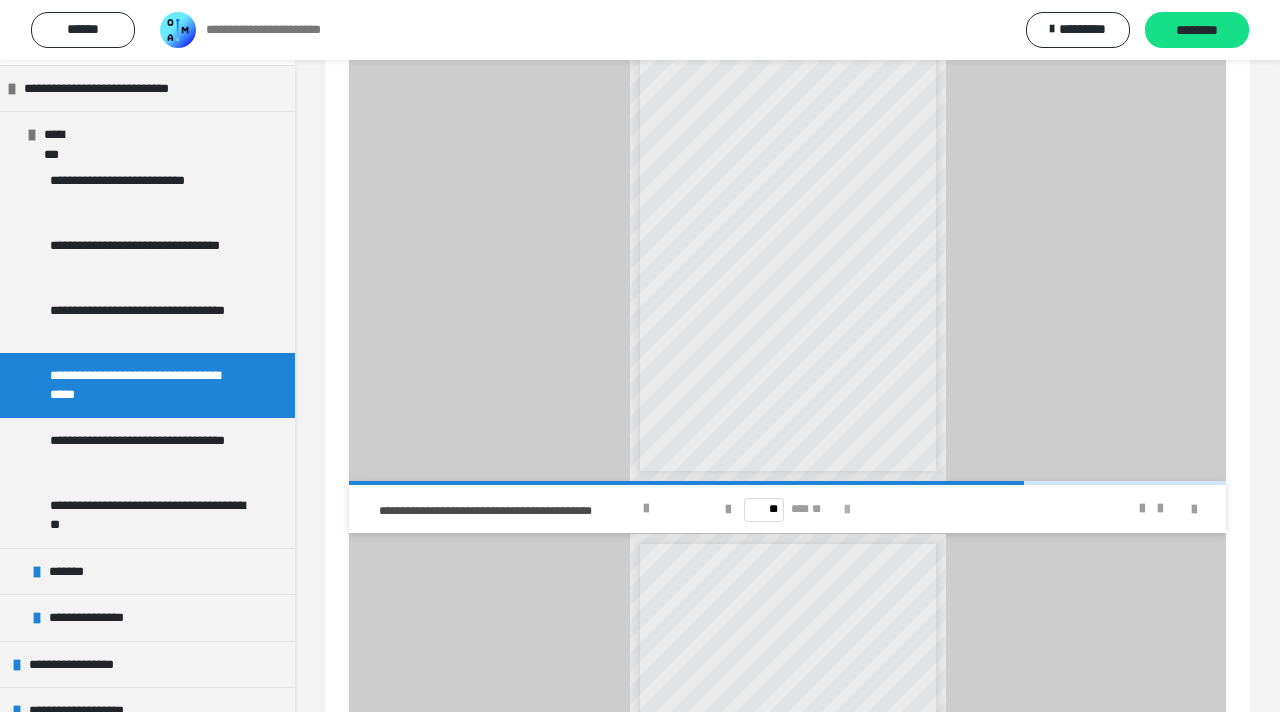 click at bounding box center [847, 510] 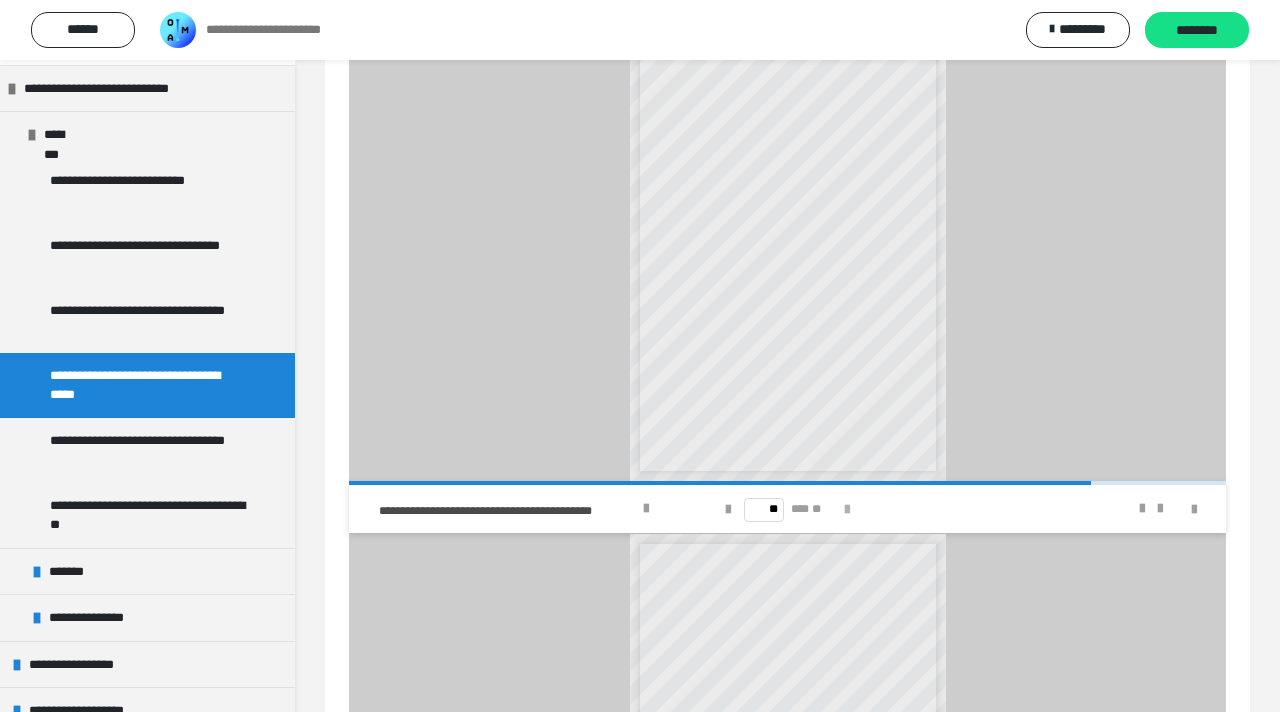 click at bounding box center [847, 510] 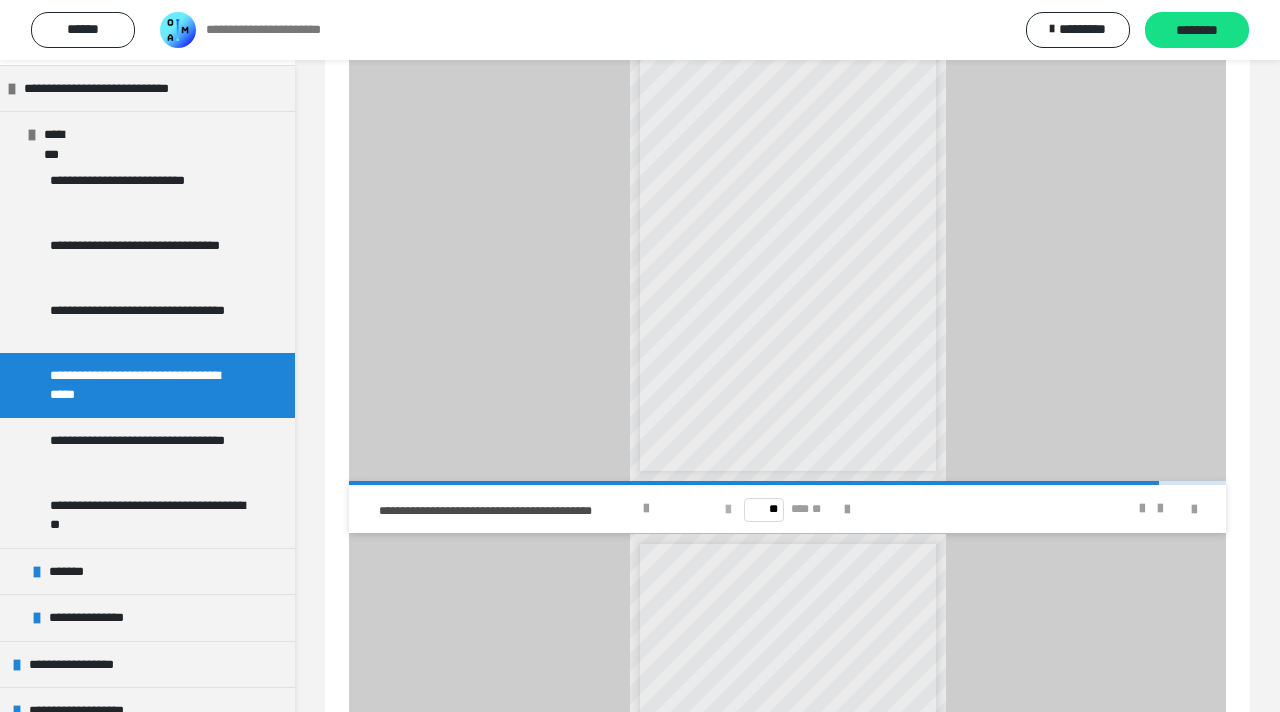 click at bounding box center (728, 510) 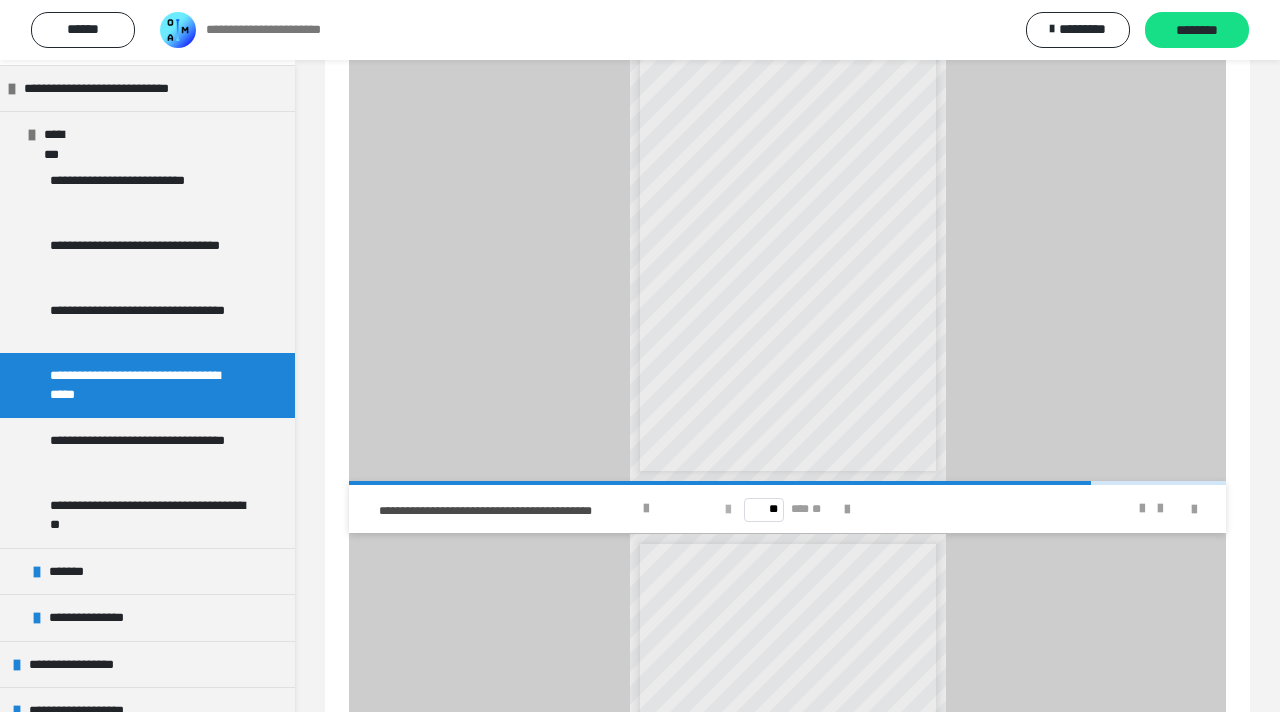 click at bounding box center [728, 510] 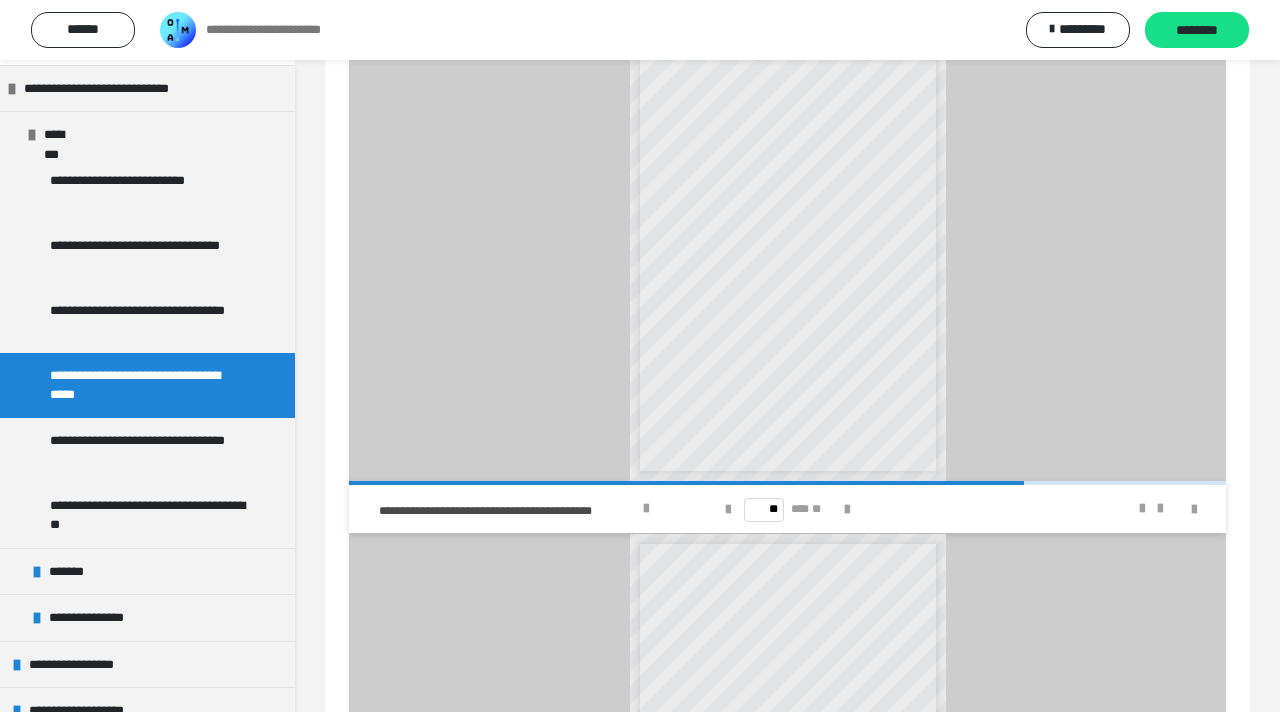 click on "** *** **" at bounding box center [787, 509] 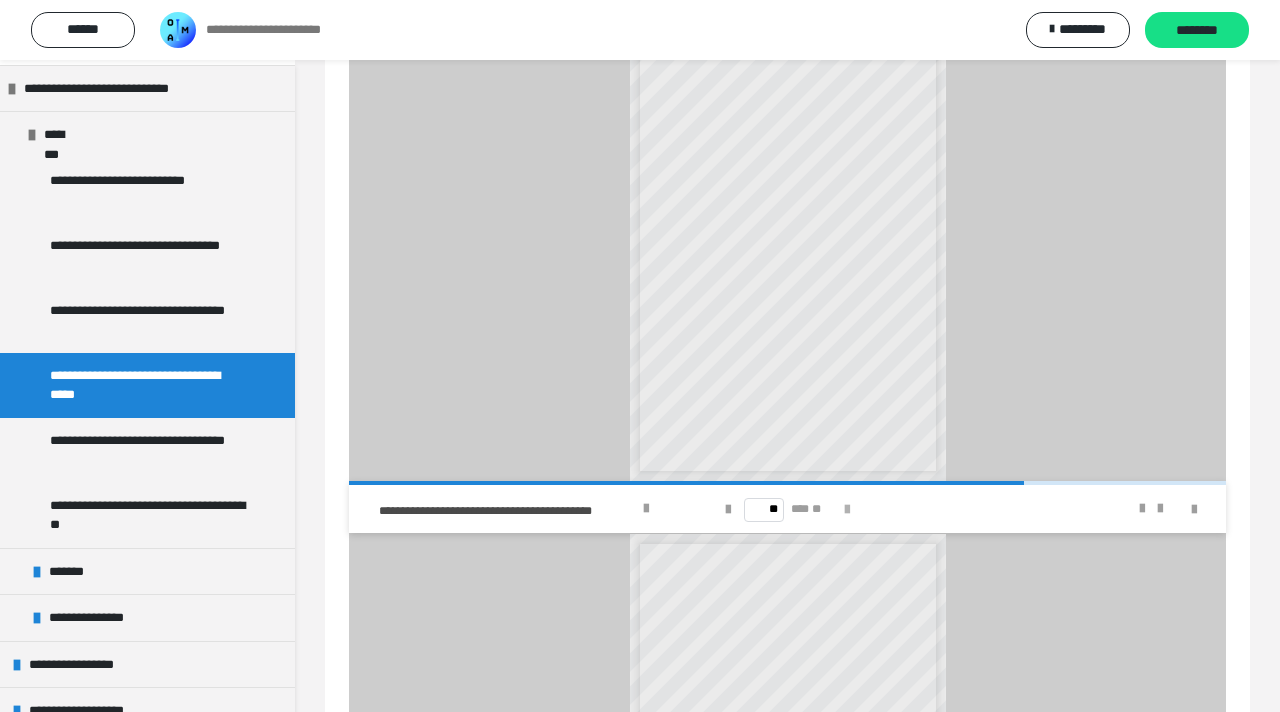 click at bounding box center (847, 510) 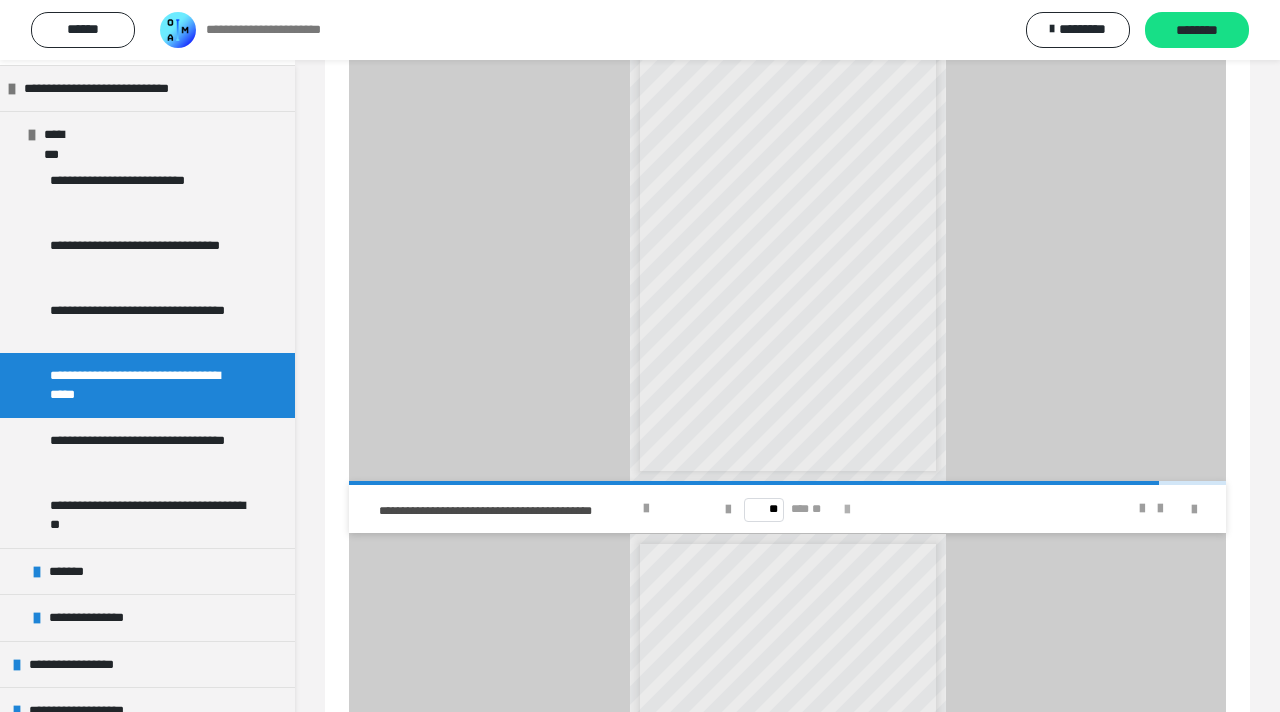 click at bounding box center (847, 510) 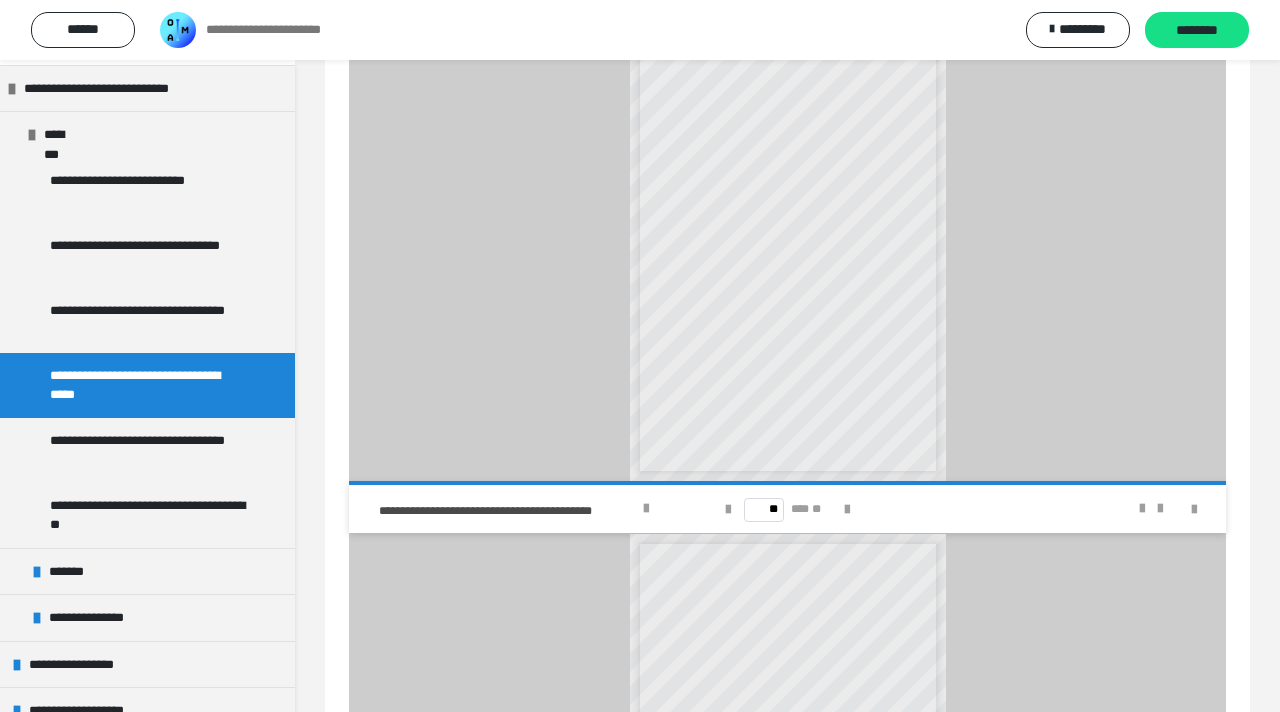 click on "** *** **" at bounding box center [787, 509] 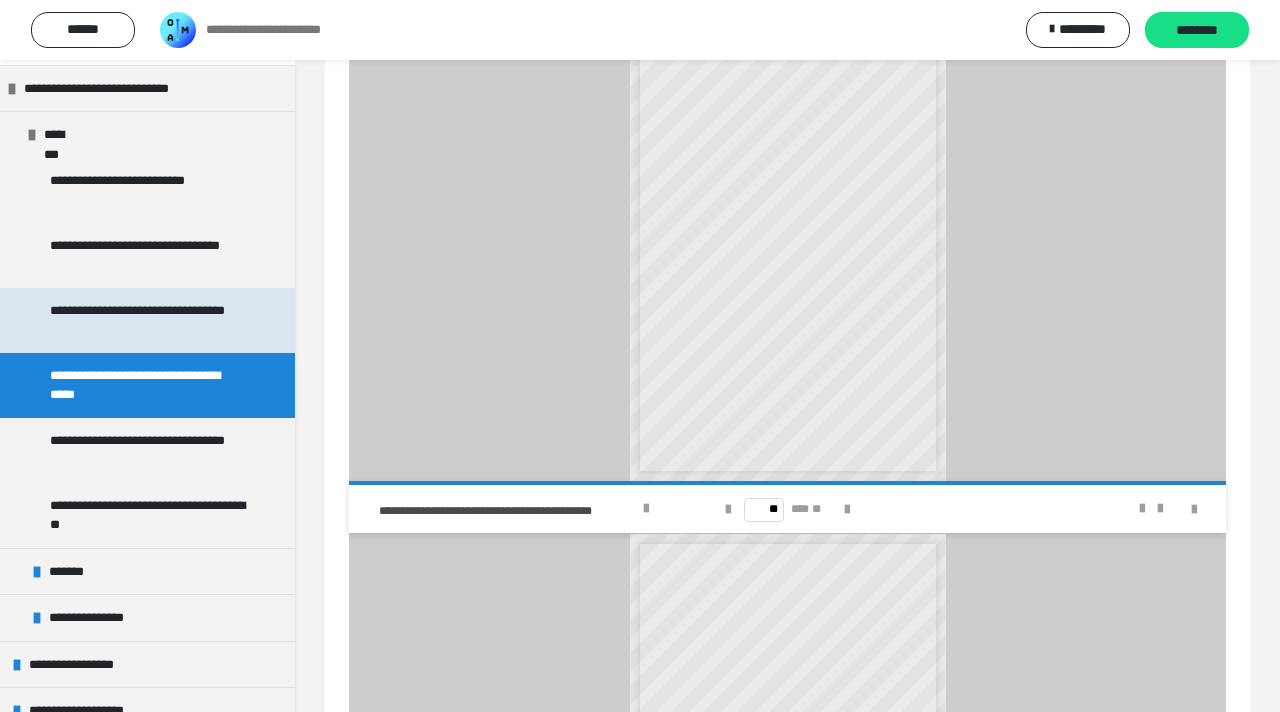 click on "**********" at bounding box center (149, 320) 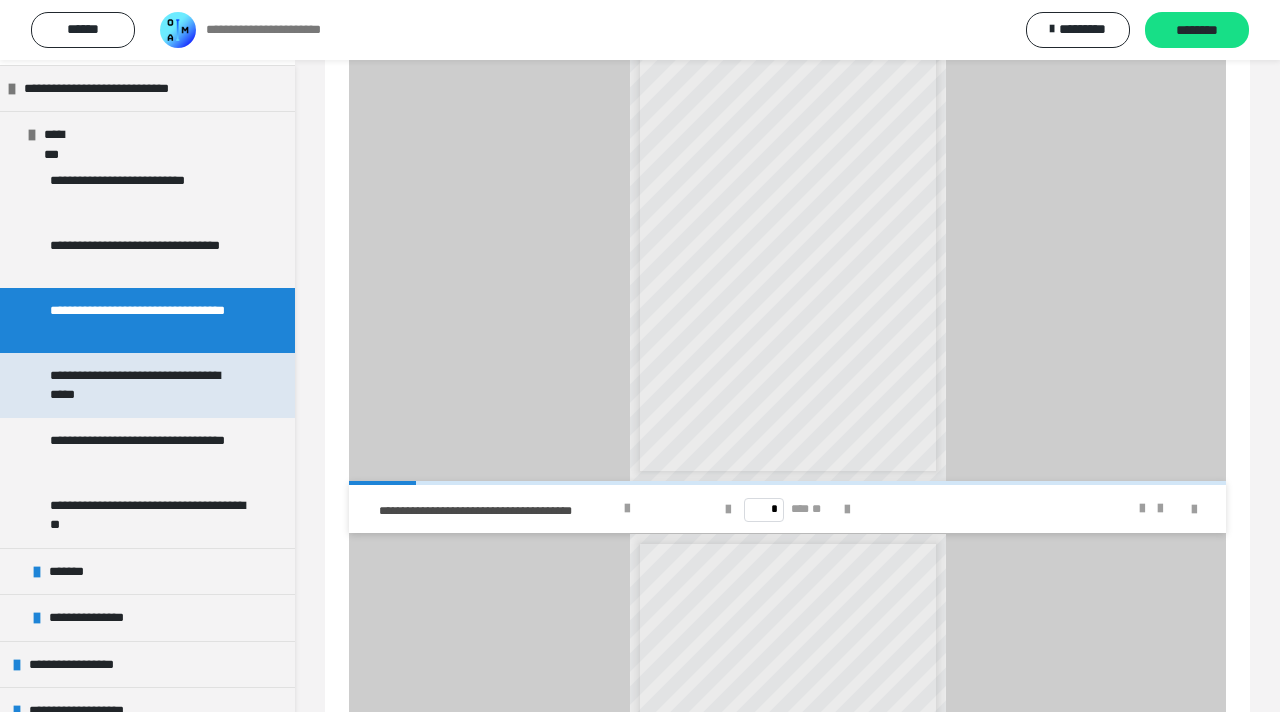 click on "**********" at bounding box center (149, 385) 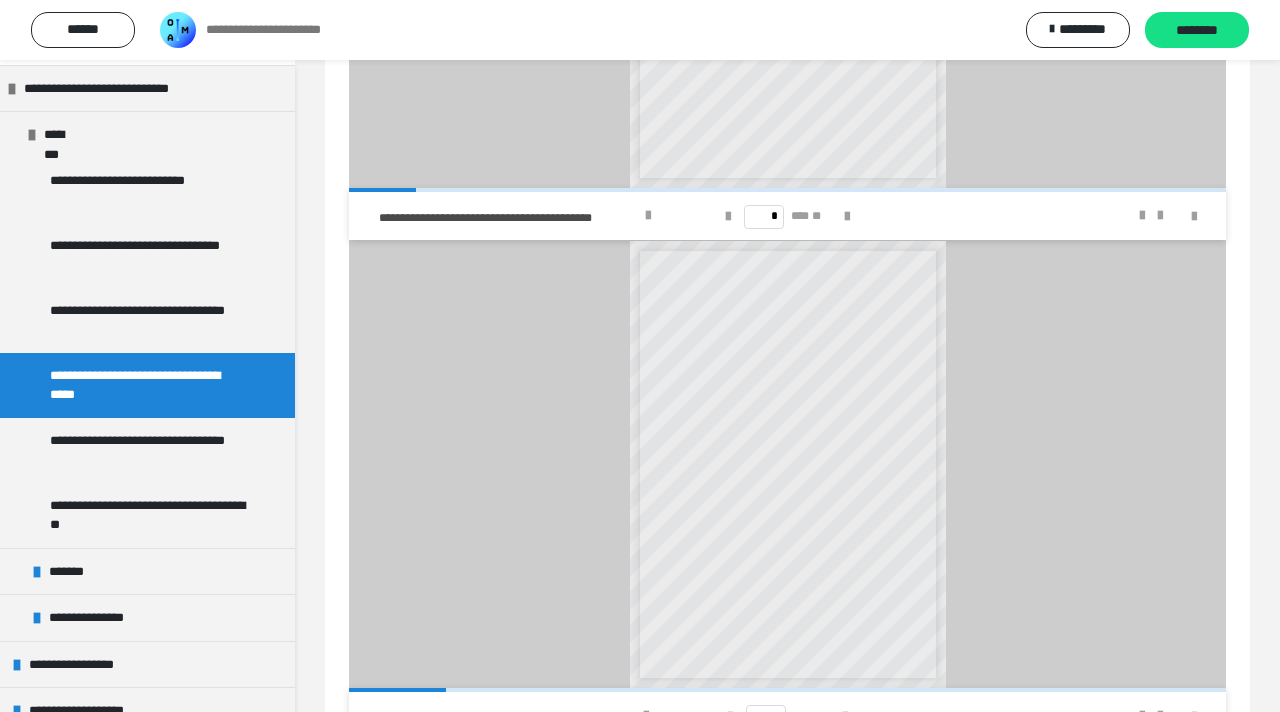 scroll, scrollTop: 983, scrollLeft: 0, axis: vertical 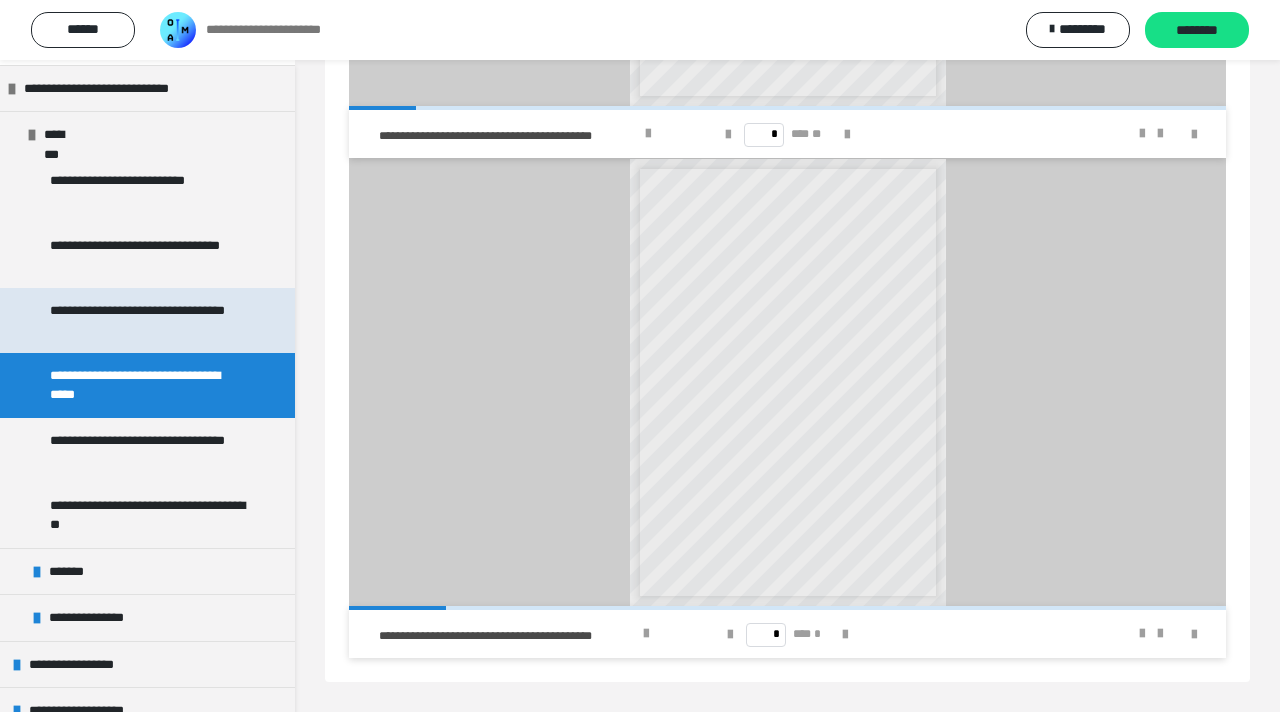 click on "**********" at bounding box center (149, 320) 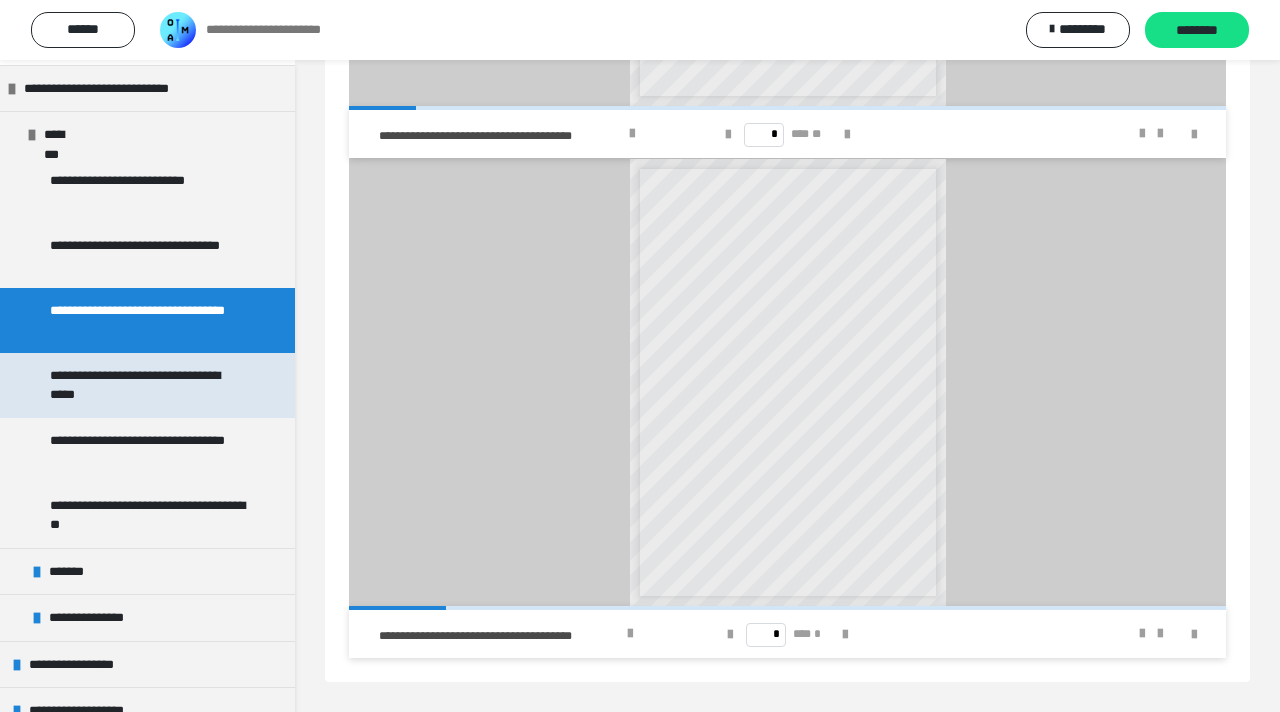 click on "**********" at bounding box center (149, 385) 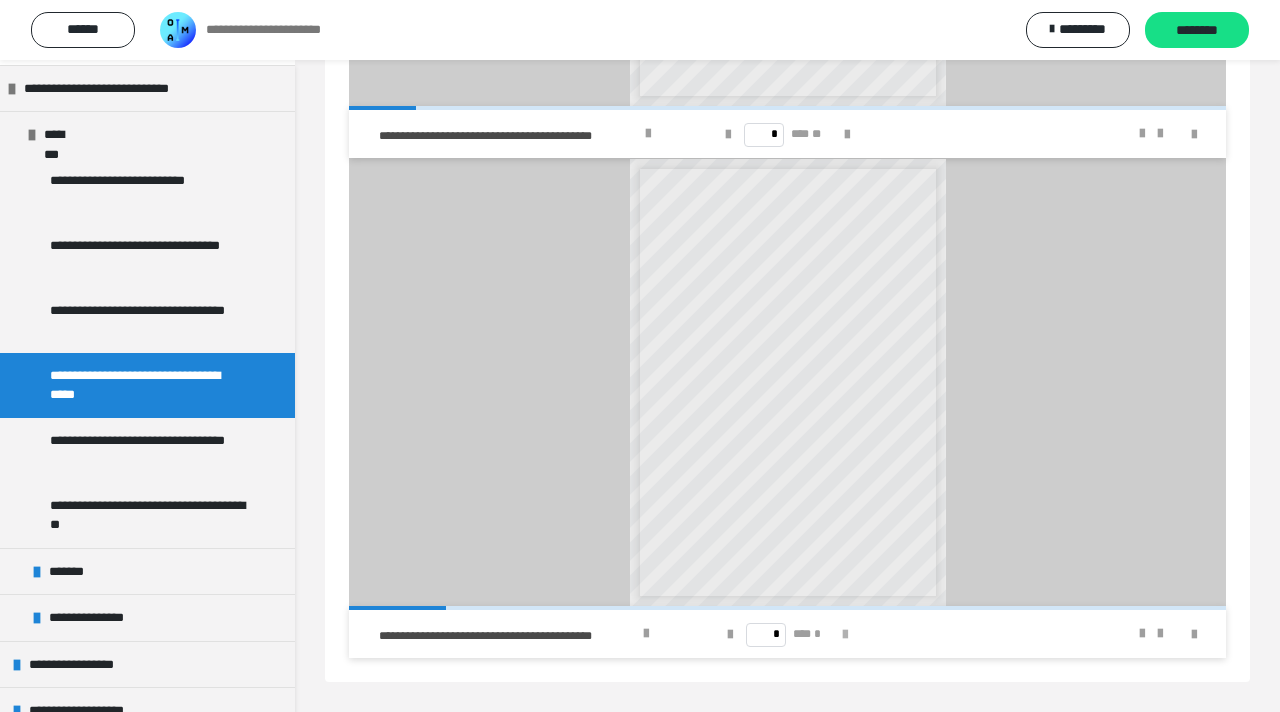 click at bounding box center [845, 635] 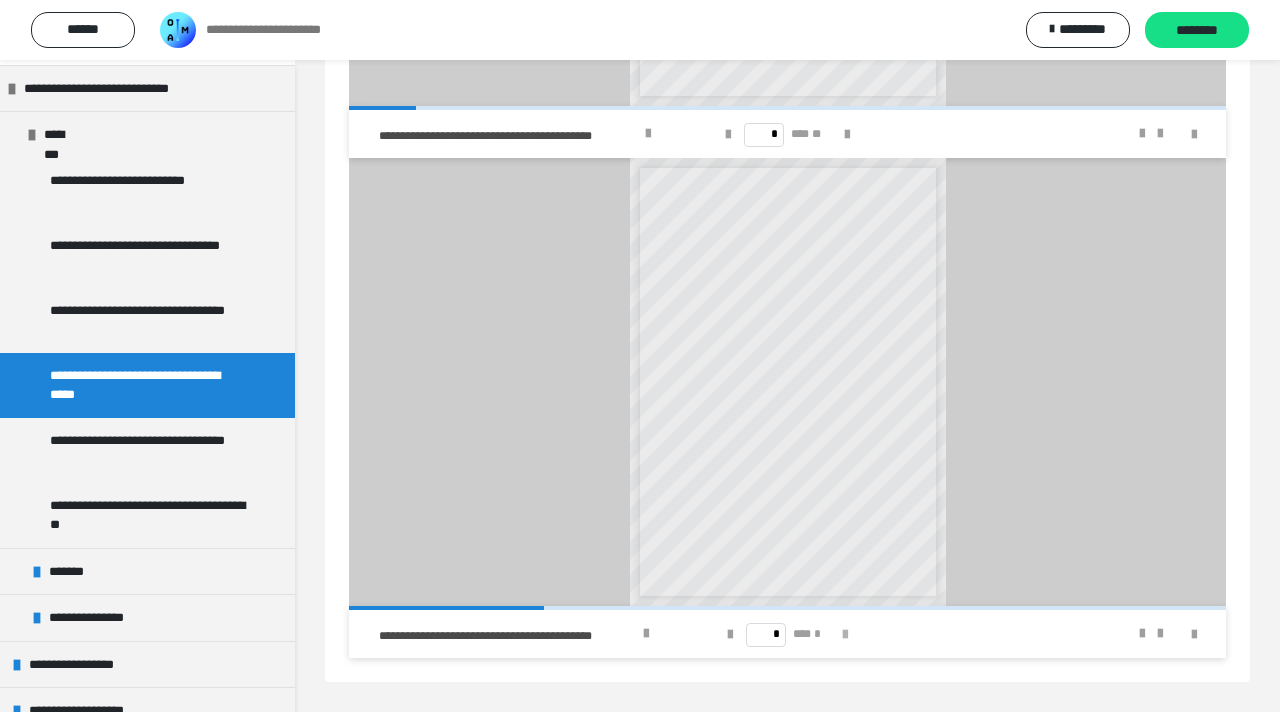 click at bounding box center (845, 635) 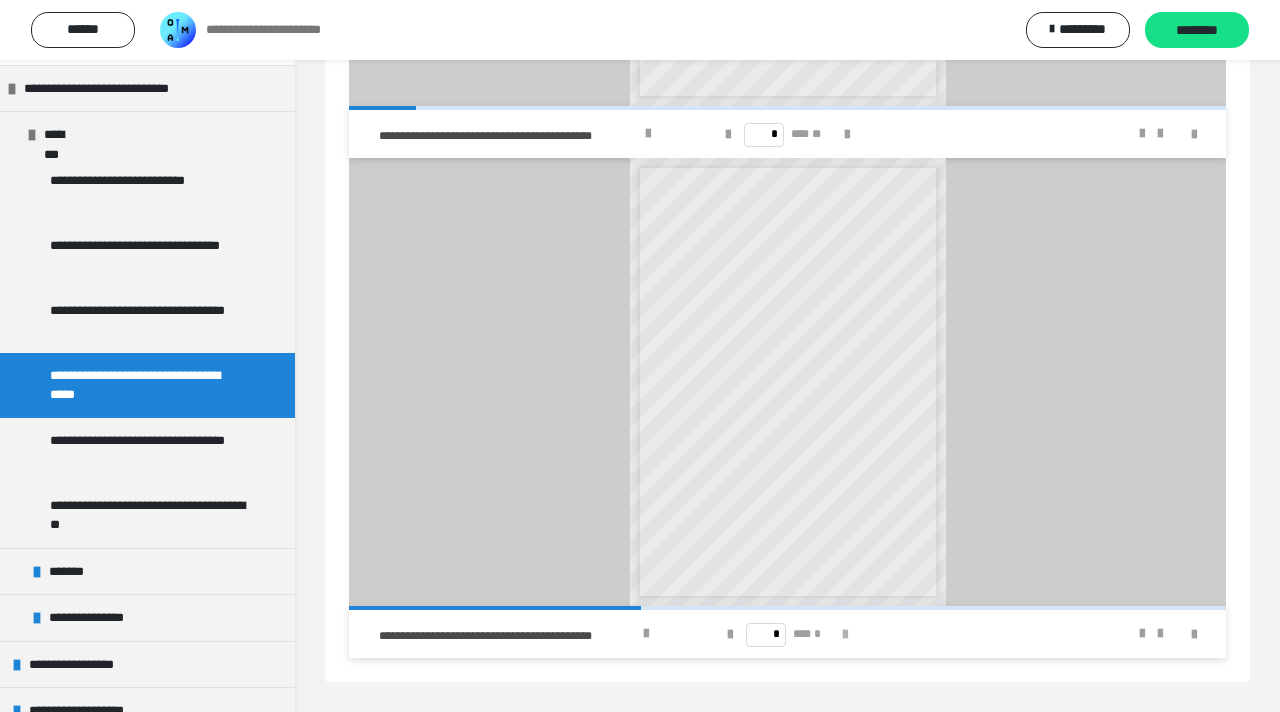 click at bounding box center [845, 635] 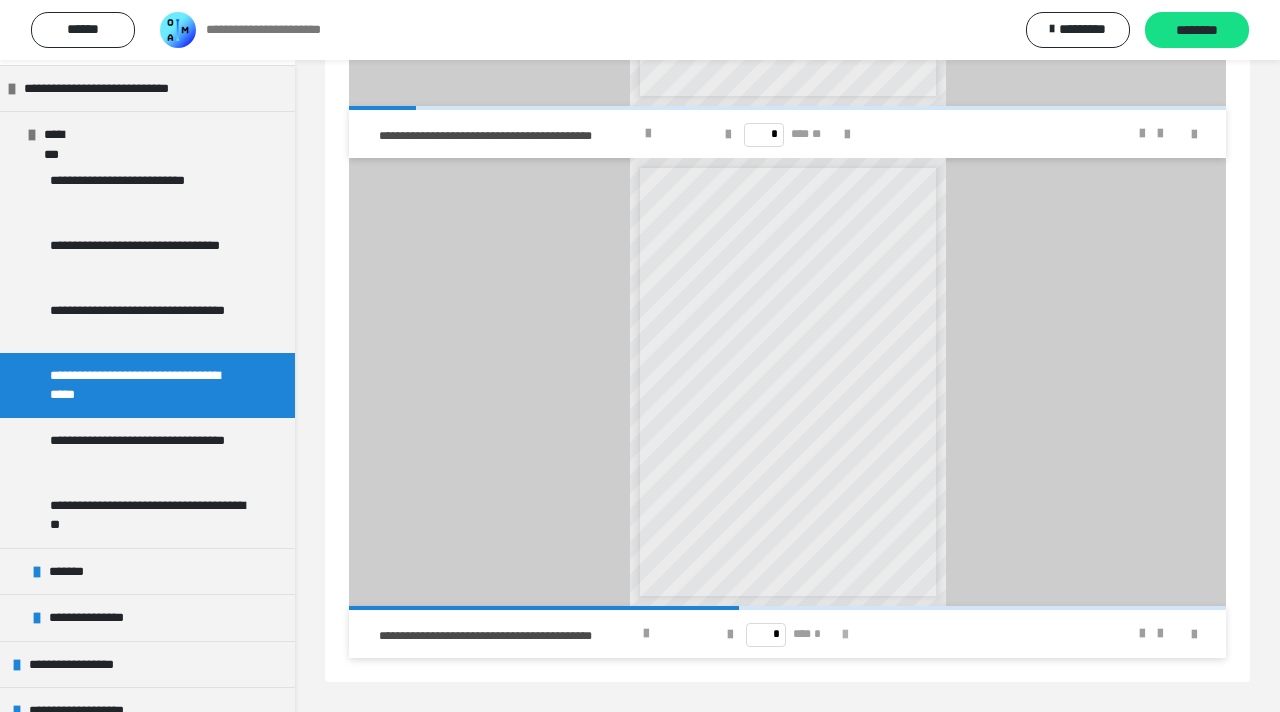 click at bounding box center (845, 635) 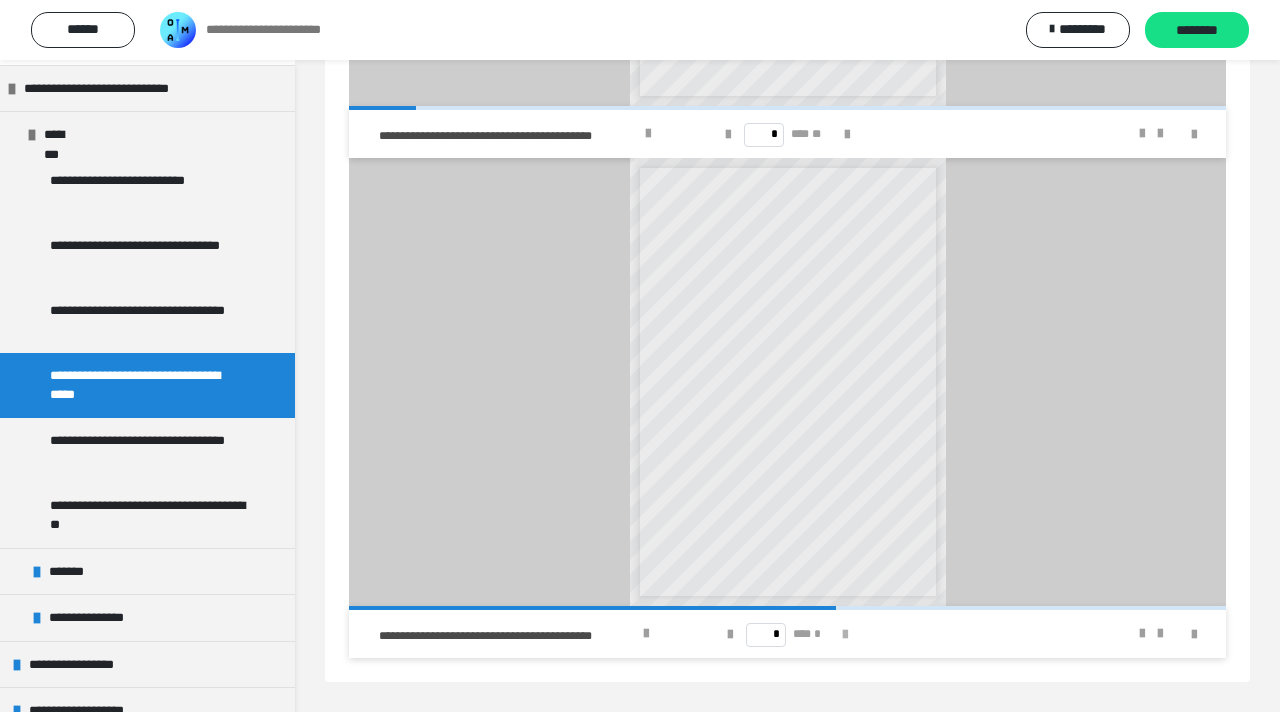 click at bounding box center [845, 635] 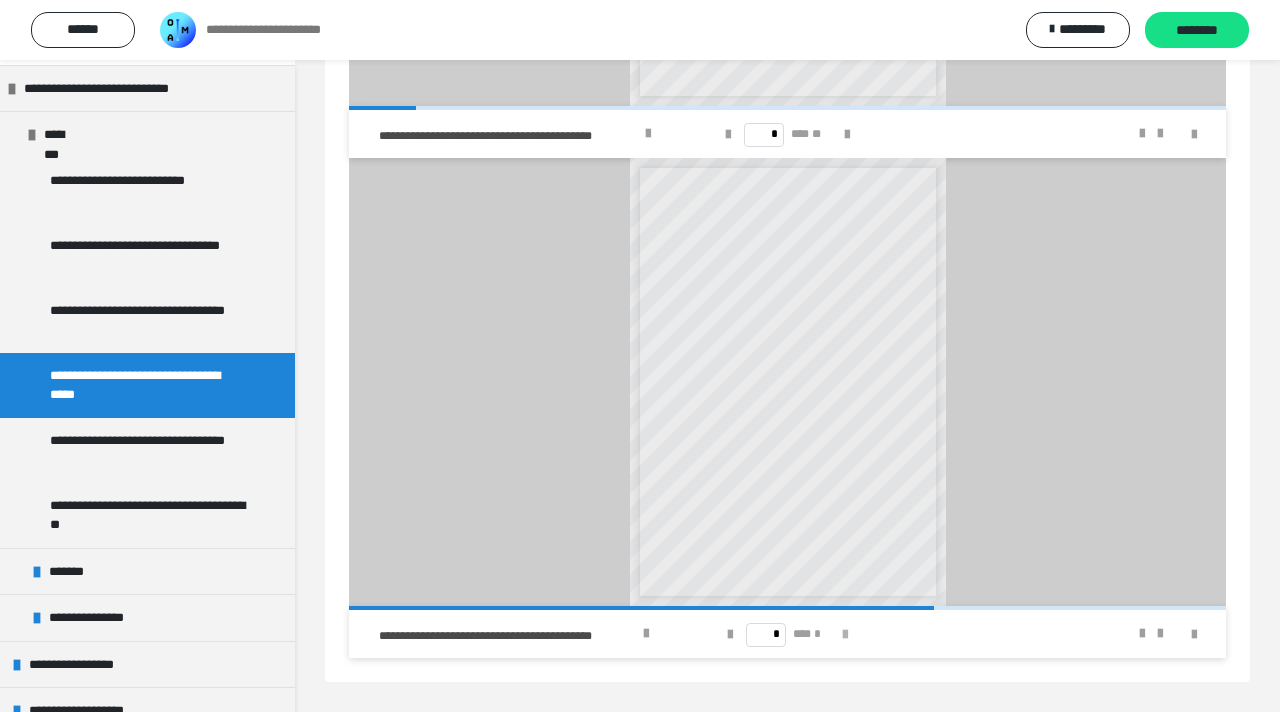 click at bounding box center [845, 635] 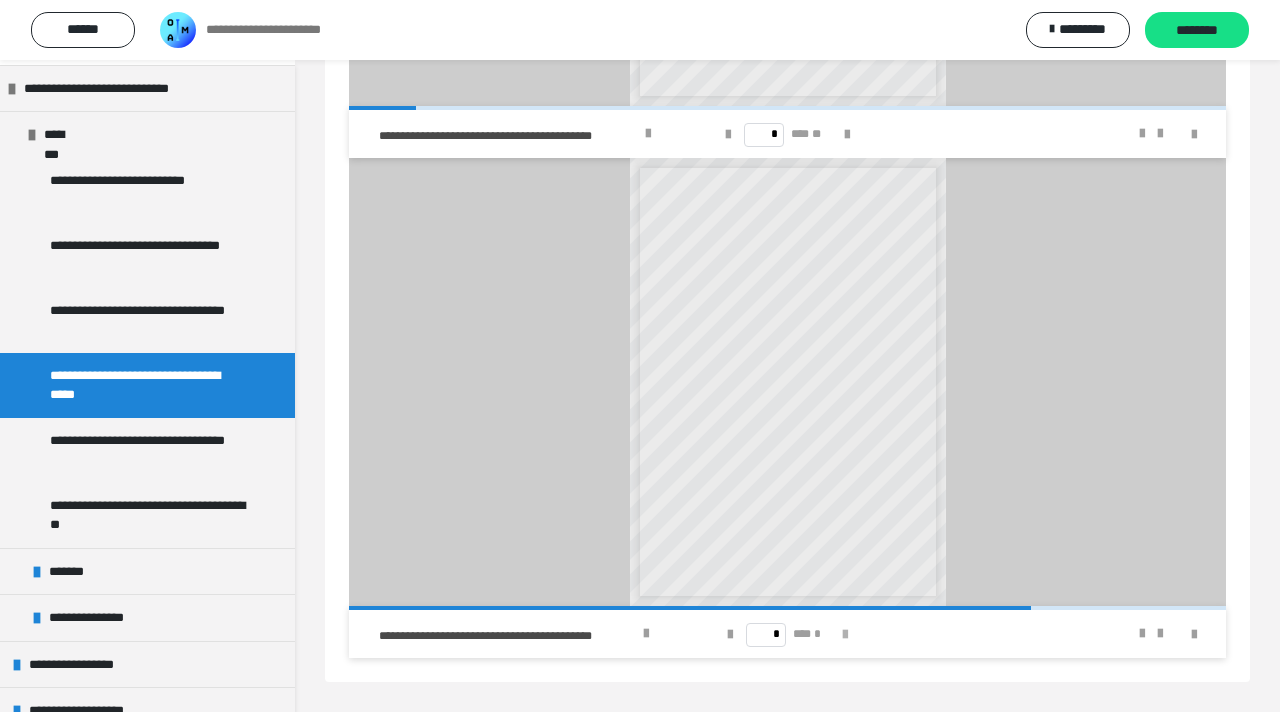 click at bounding box center (845, 635) 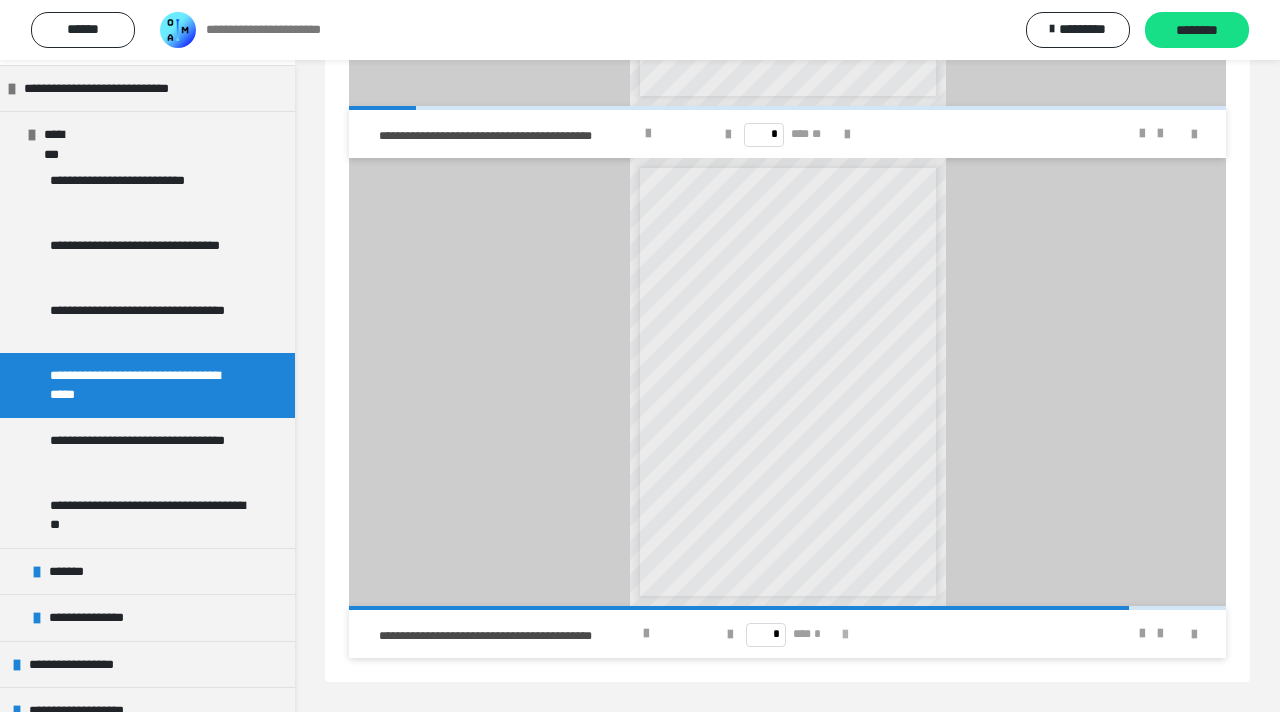 click at bounding box center [845, 635] 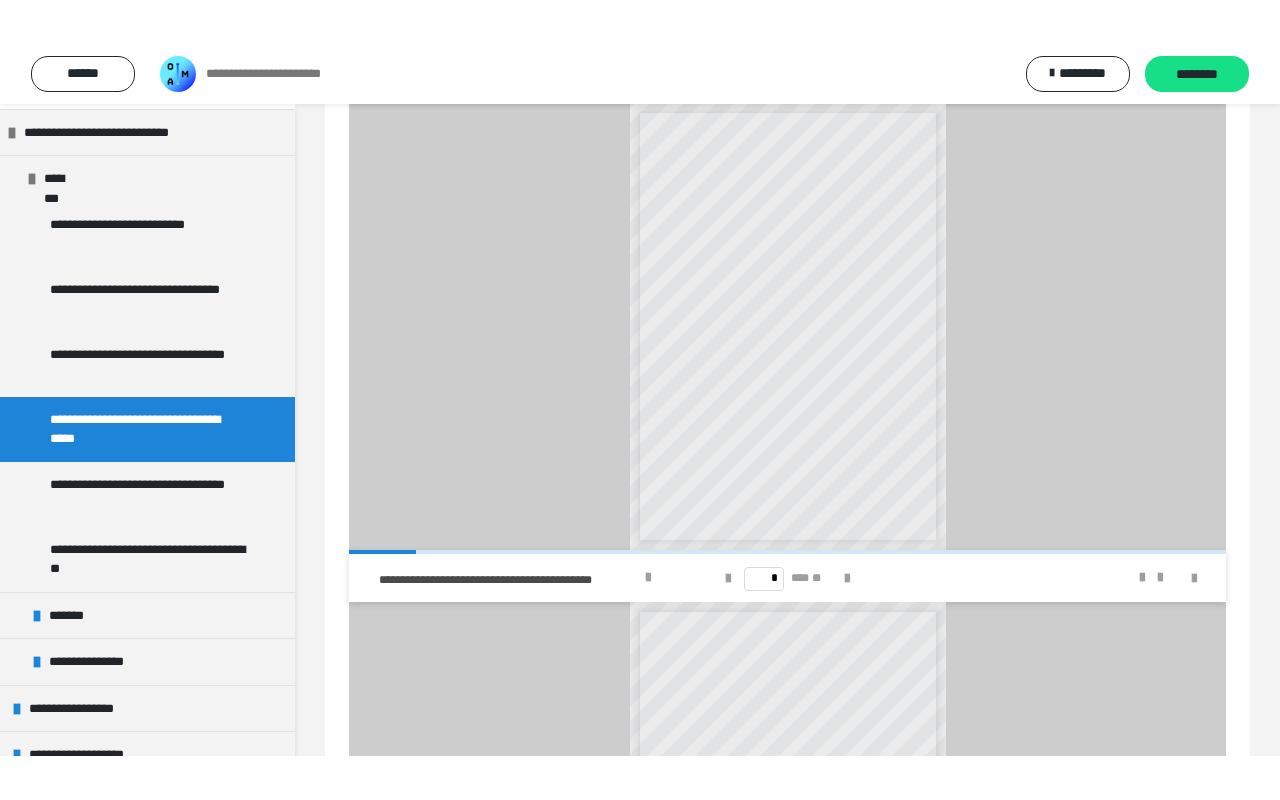 scroll, scrollTop: 582, scrollLeft: 0, axis: vertical 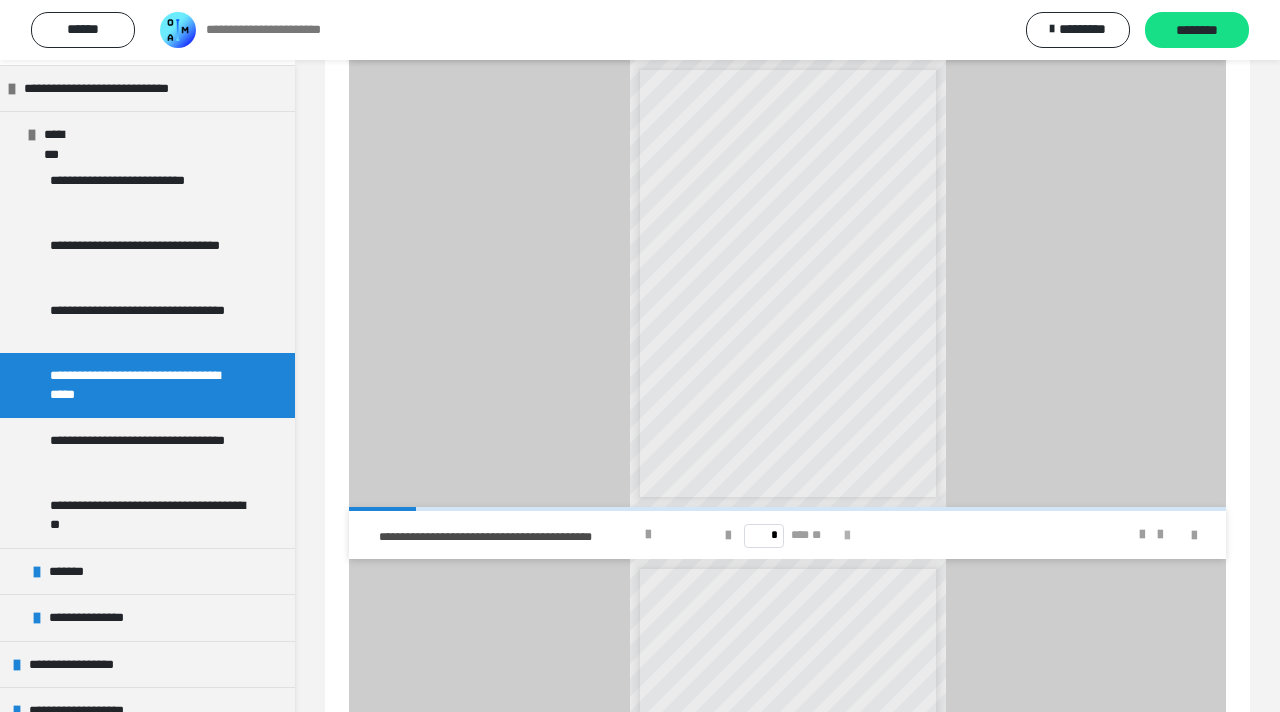 click at bounding box center (847, 535) 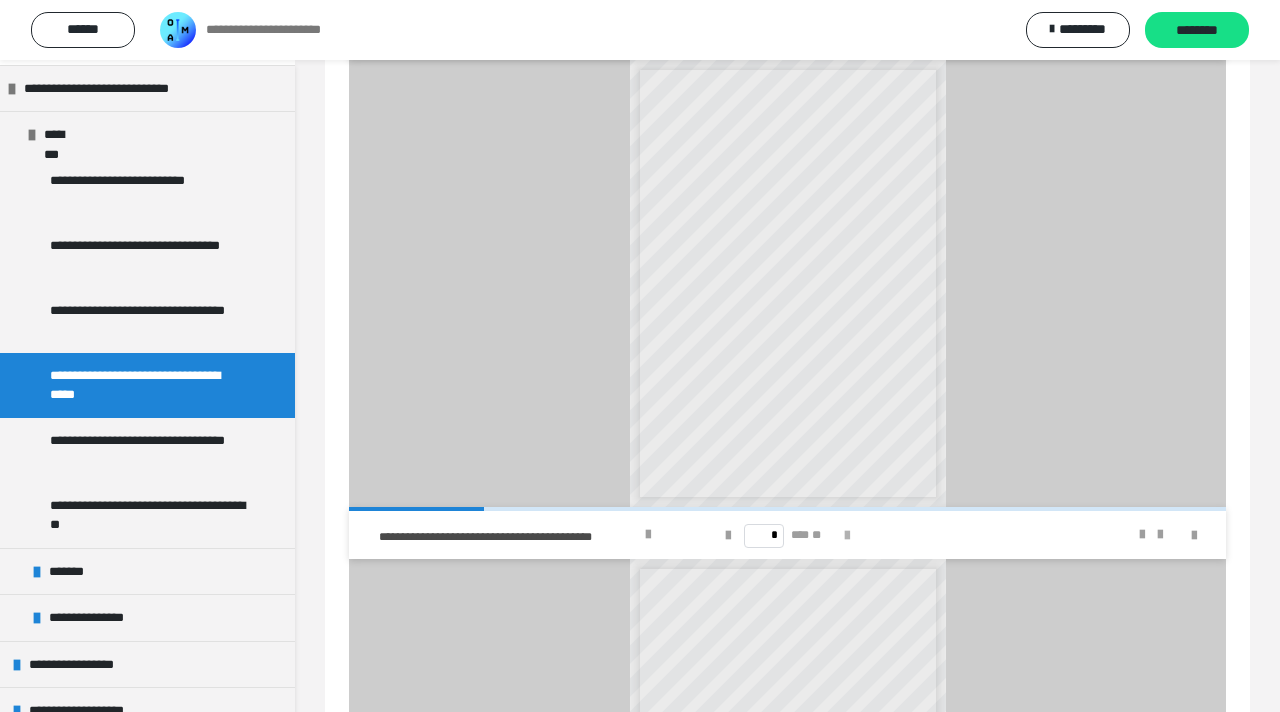 click at bounding box center [847, 535] 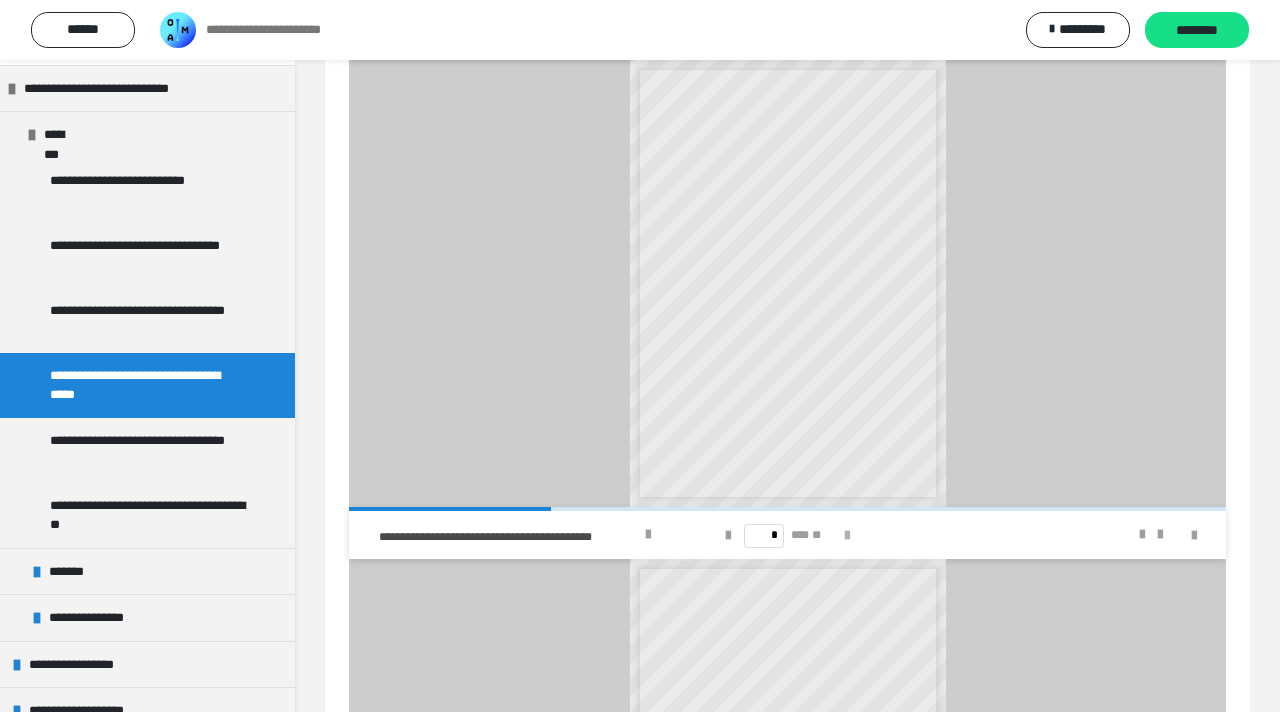 click at bounding box center [847, 535] 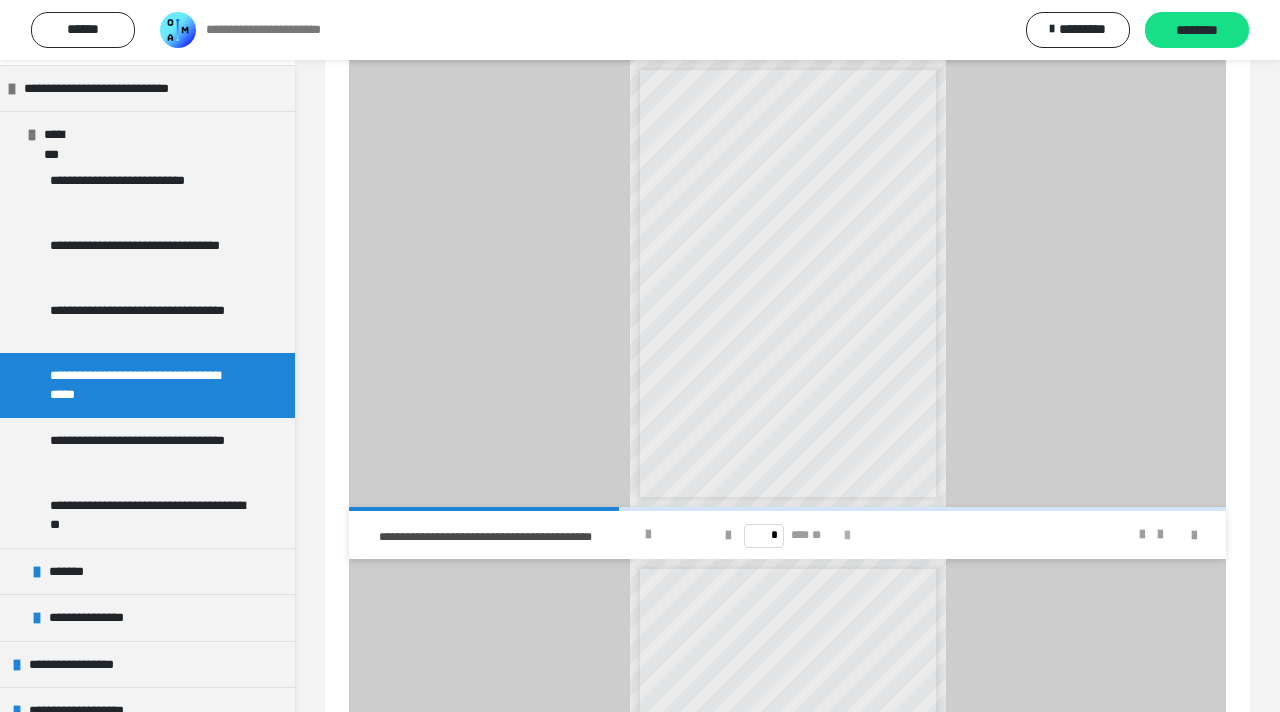 click at bounding box center [847, 535] 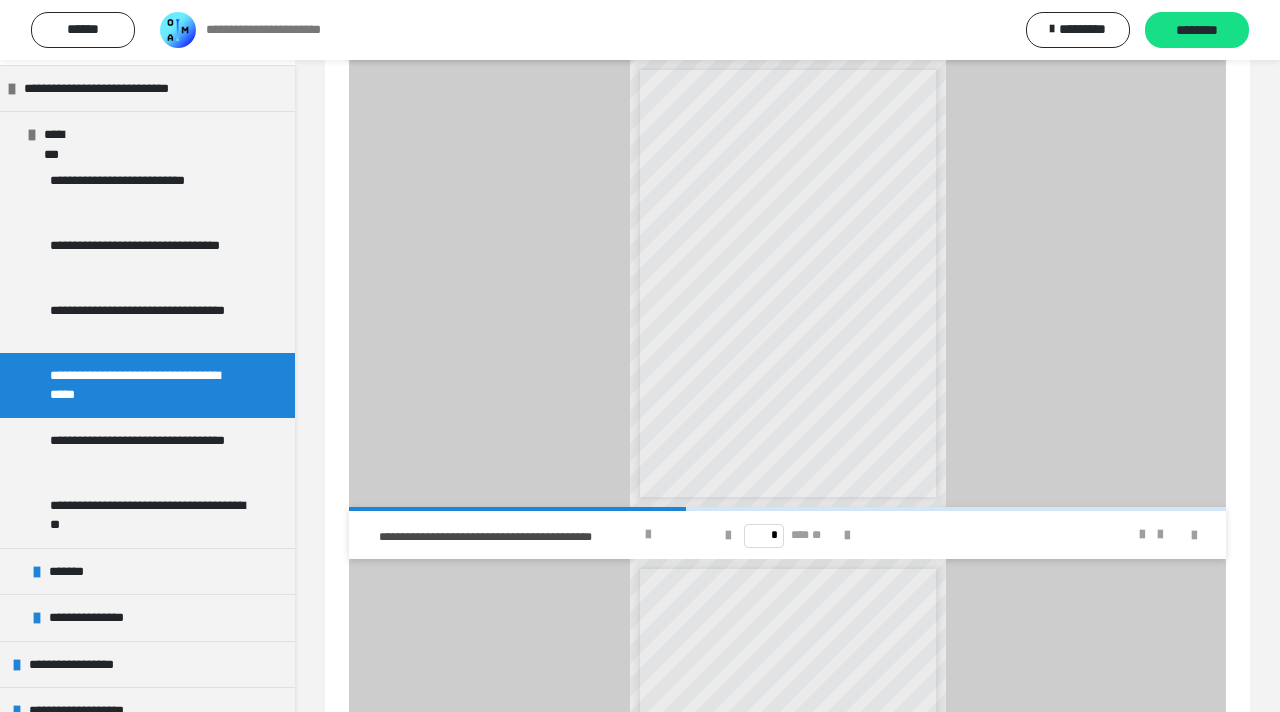 click on "* *** **" at bounding box center [787, 535] 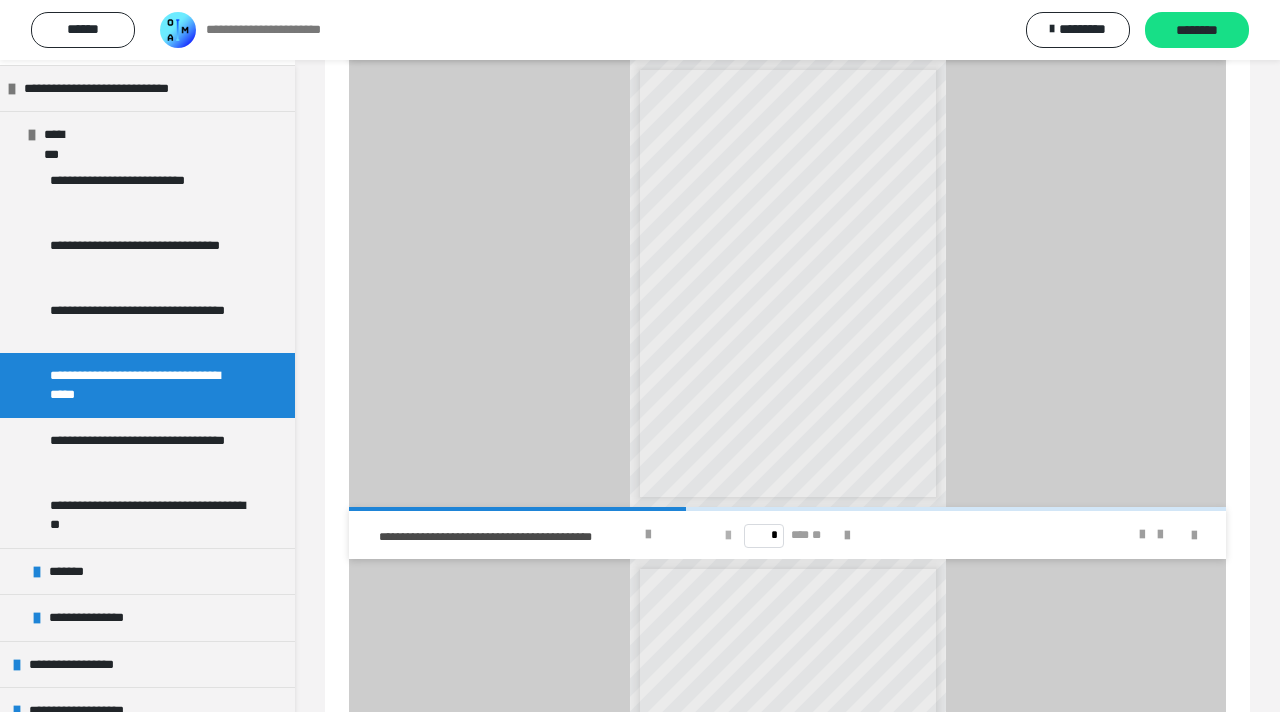 click at bounding box center (728, 536) 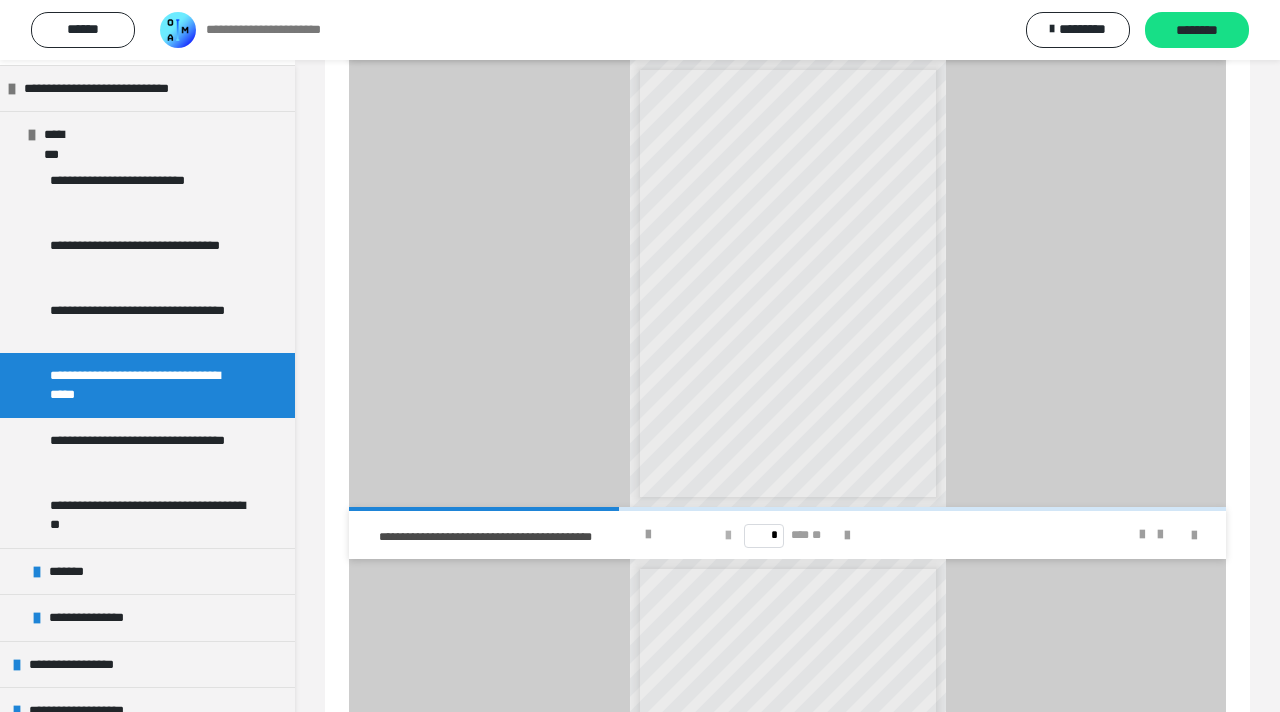 click at bounding box center (728, 536) 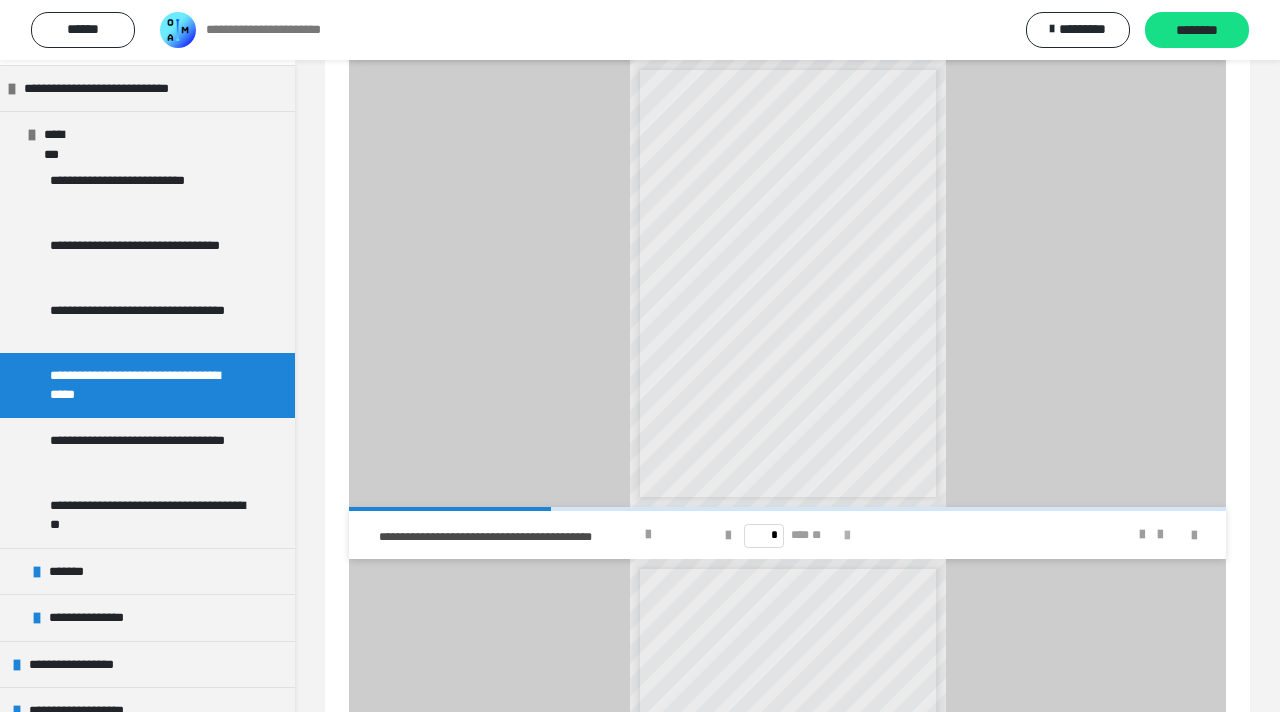 click at bounding box center (847, 535) 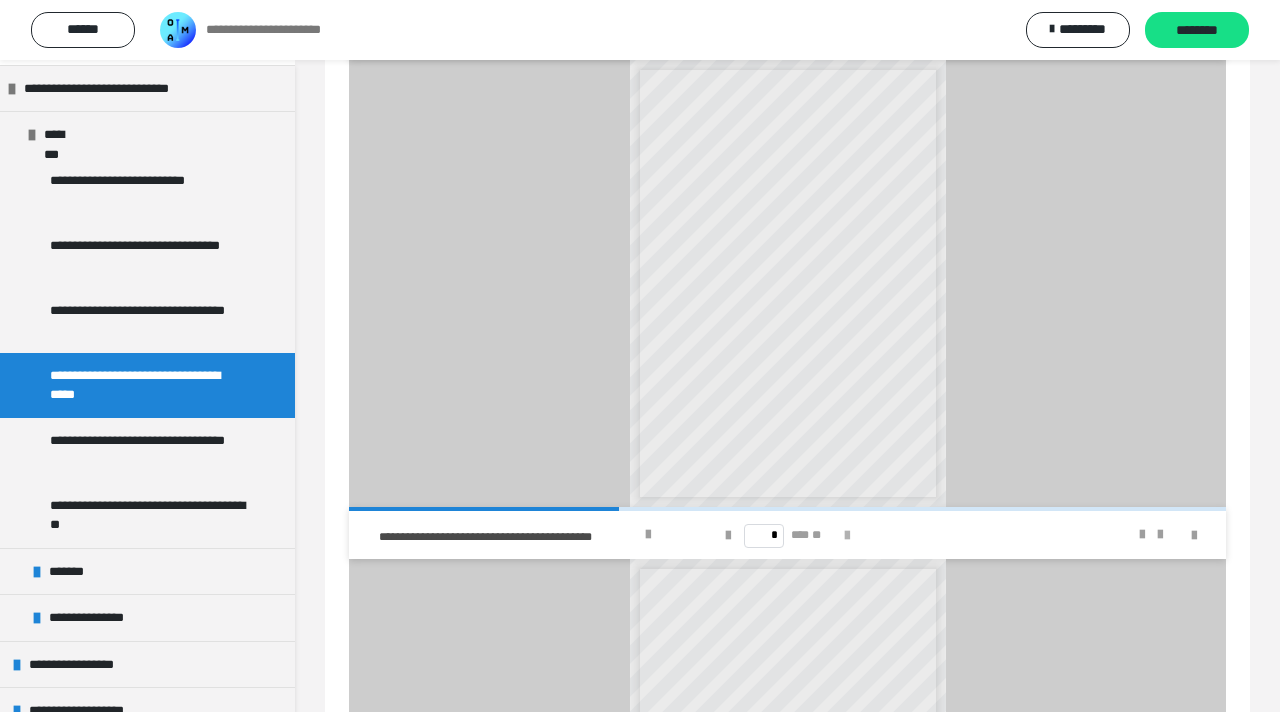 click at bounding box center (847, 535) 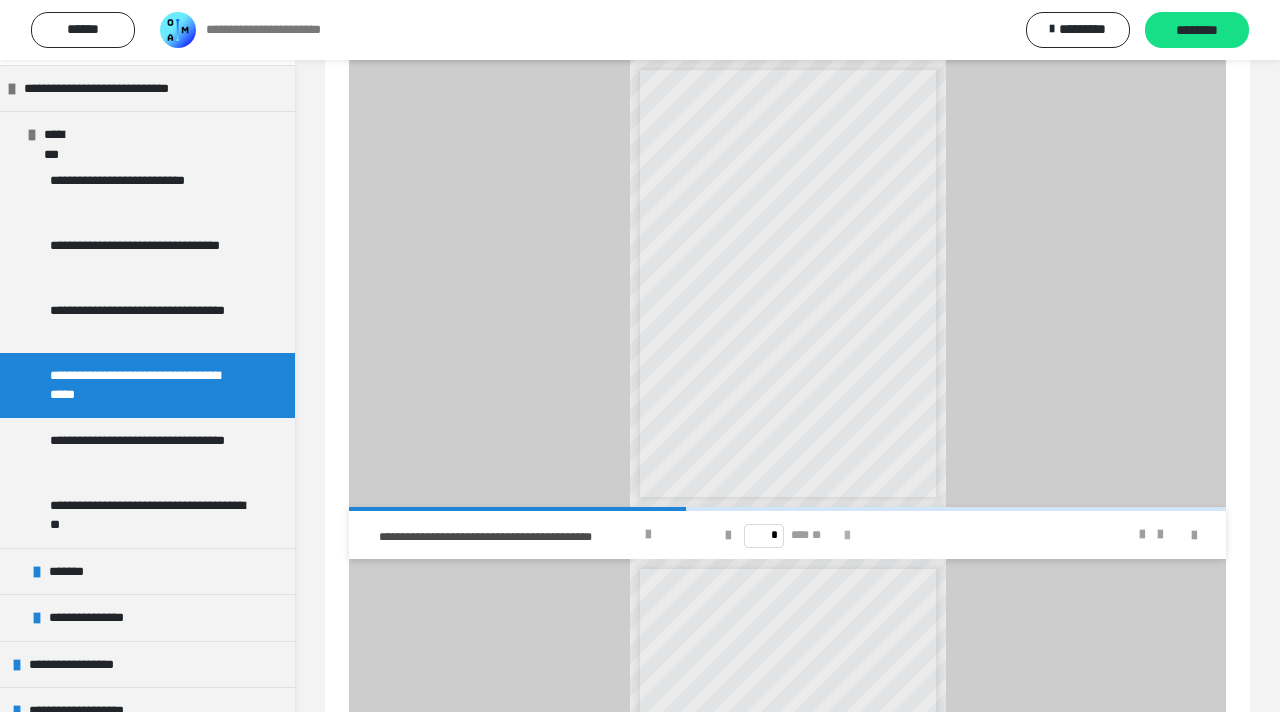 click at bounding box center (847, 535) 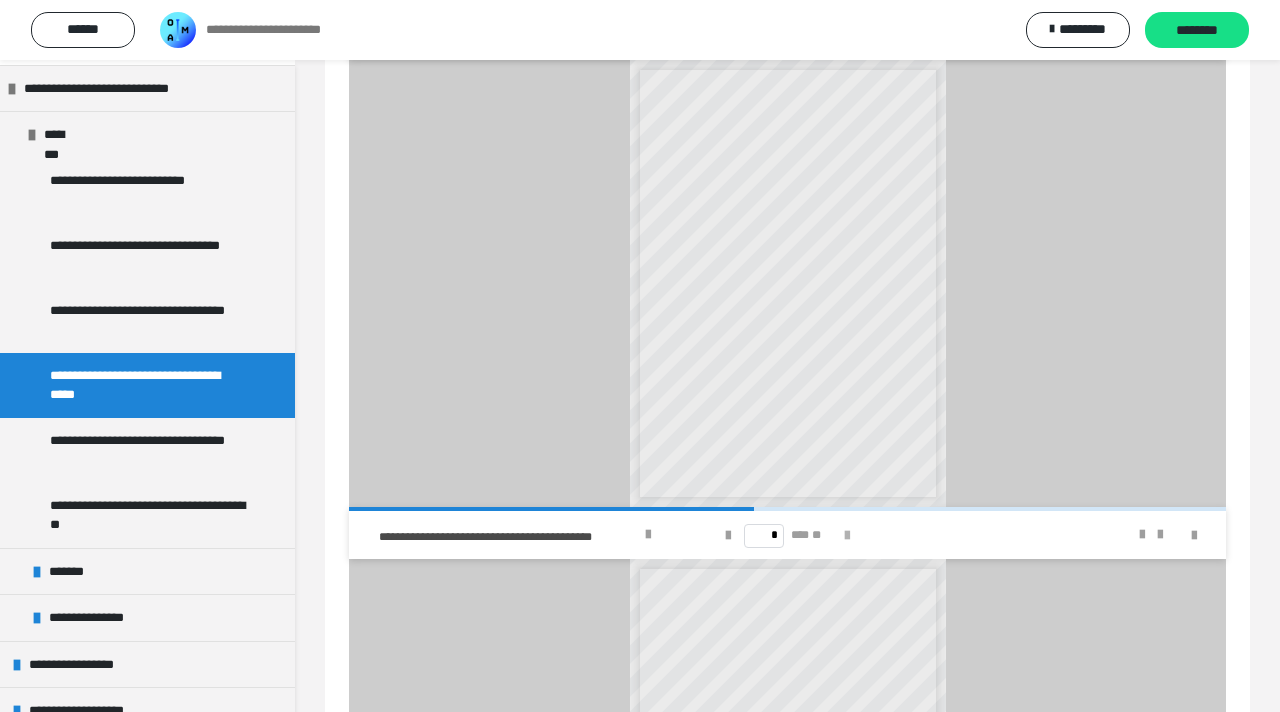 click at bounding box center [847, 535] 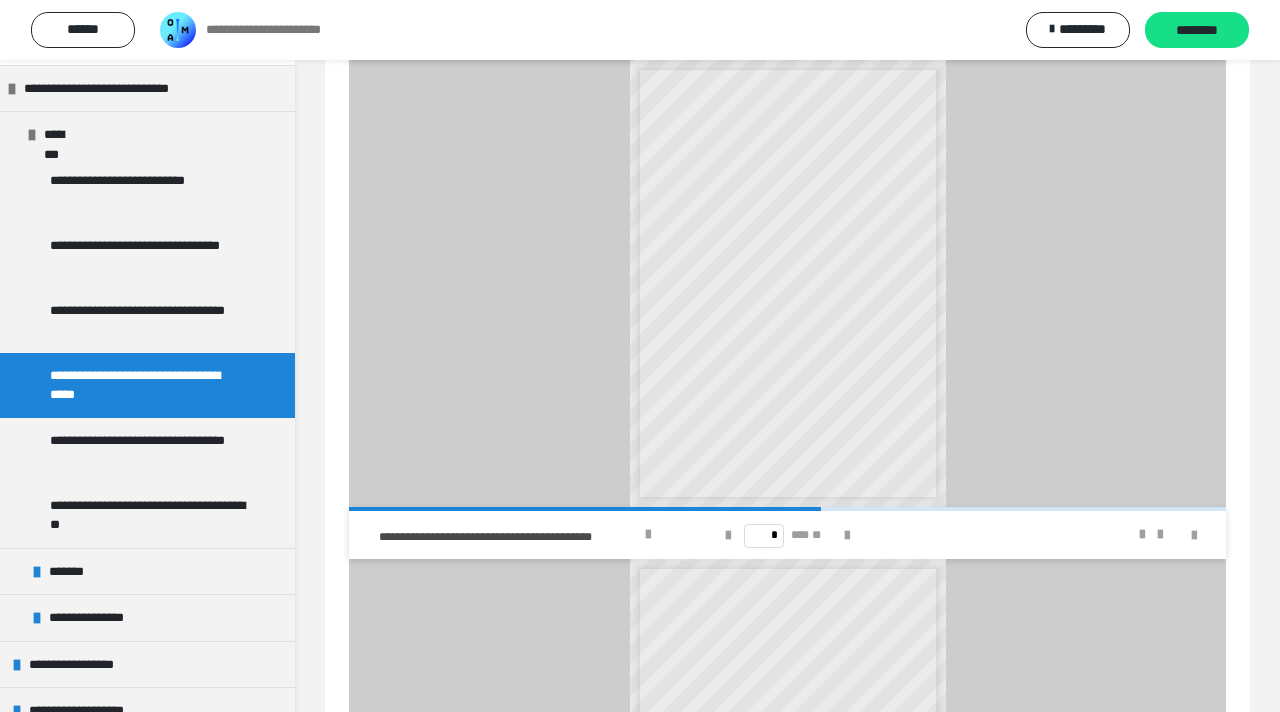 click on "**********" at bounding box center (740, 205) 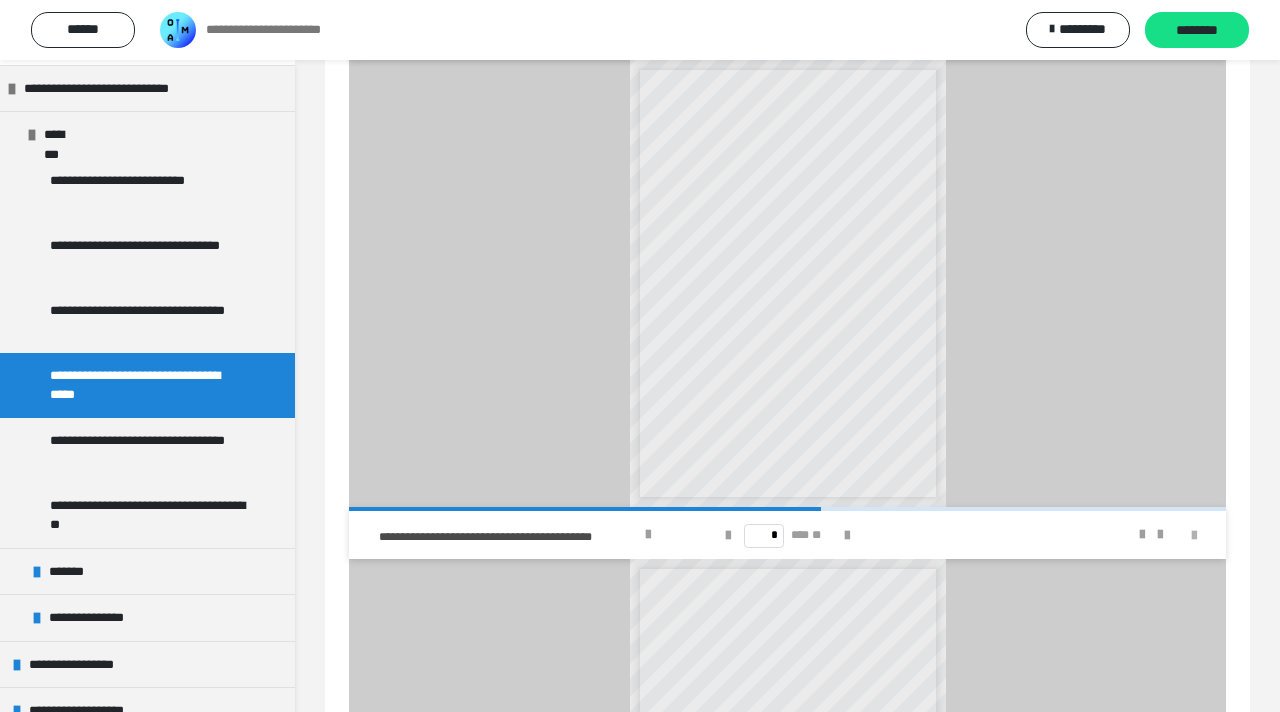 click at bounding box center [1194, 536] 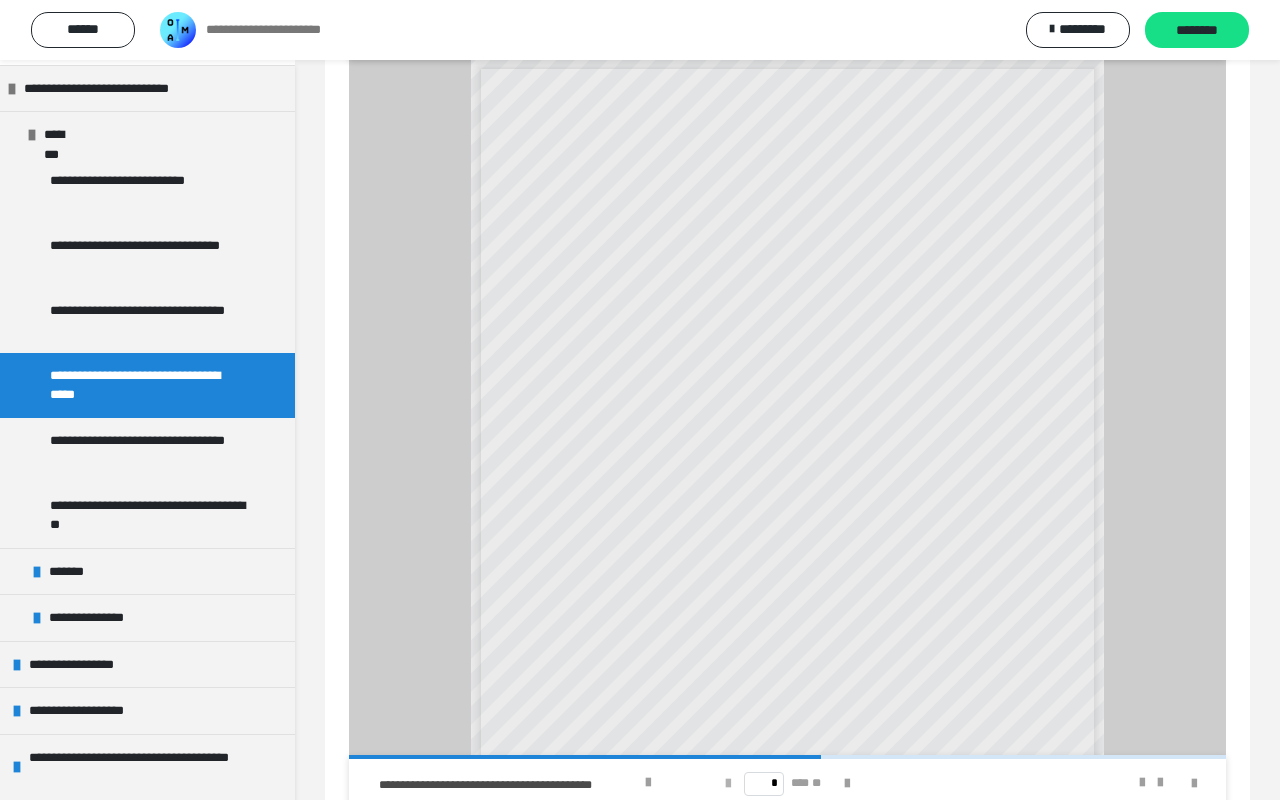 click at bounding box center [728, 784] 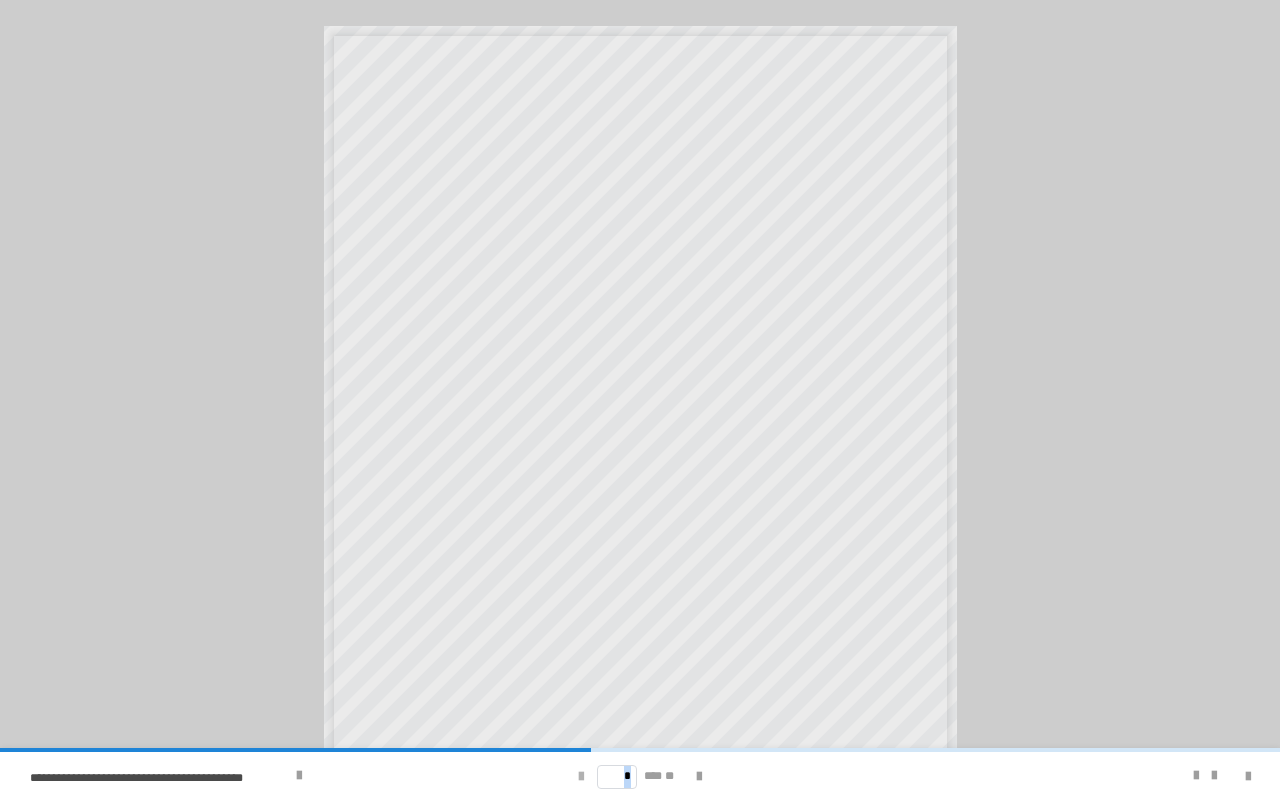 click at bounding box center (581, 777) 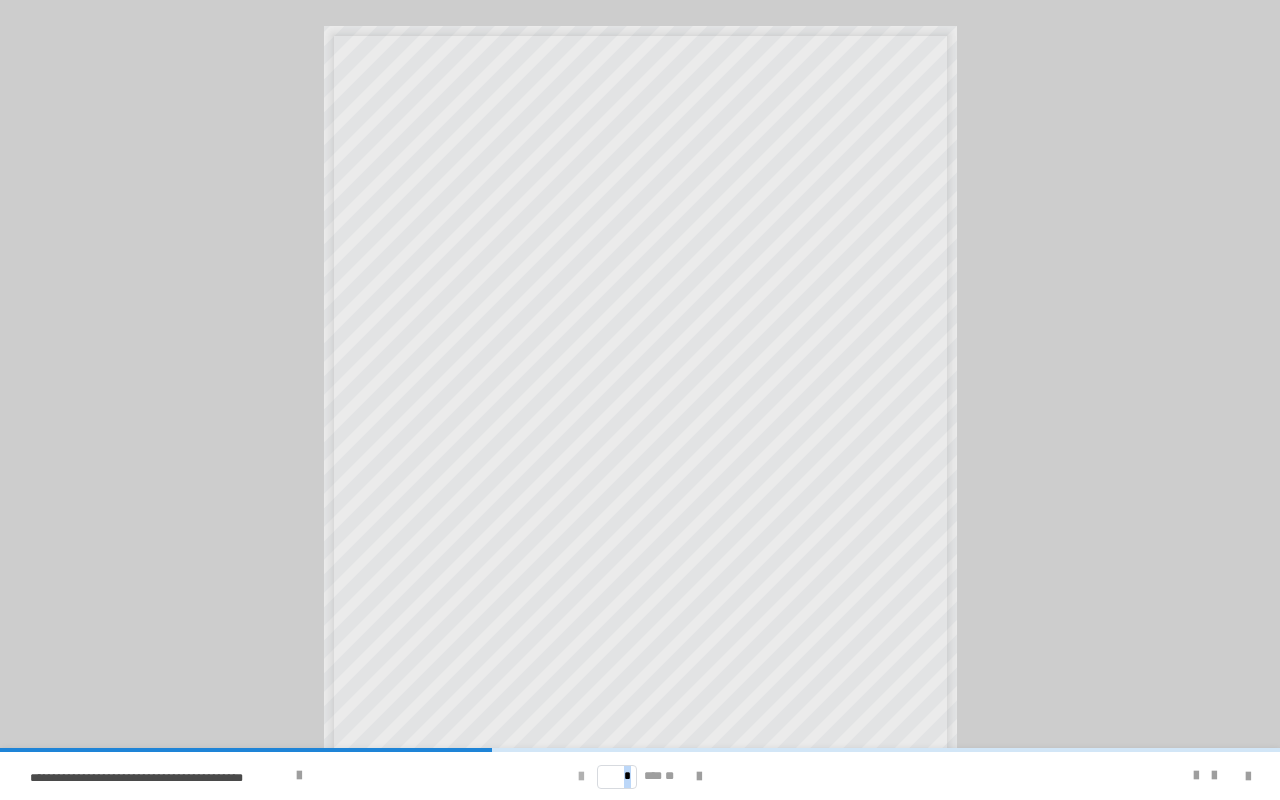 click at bounding box center [581, 777] 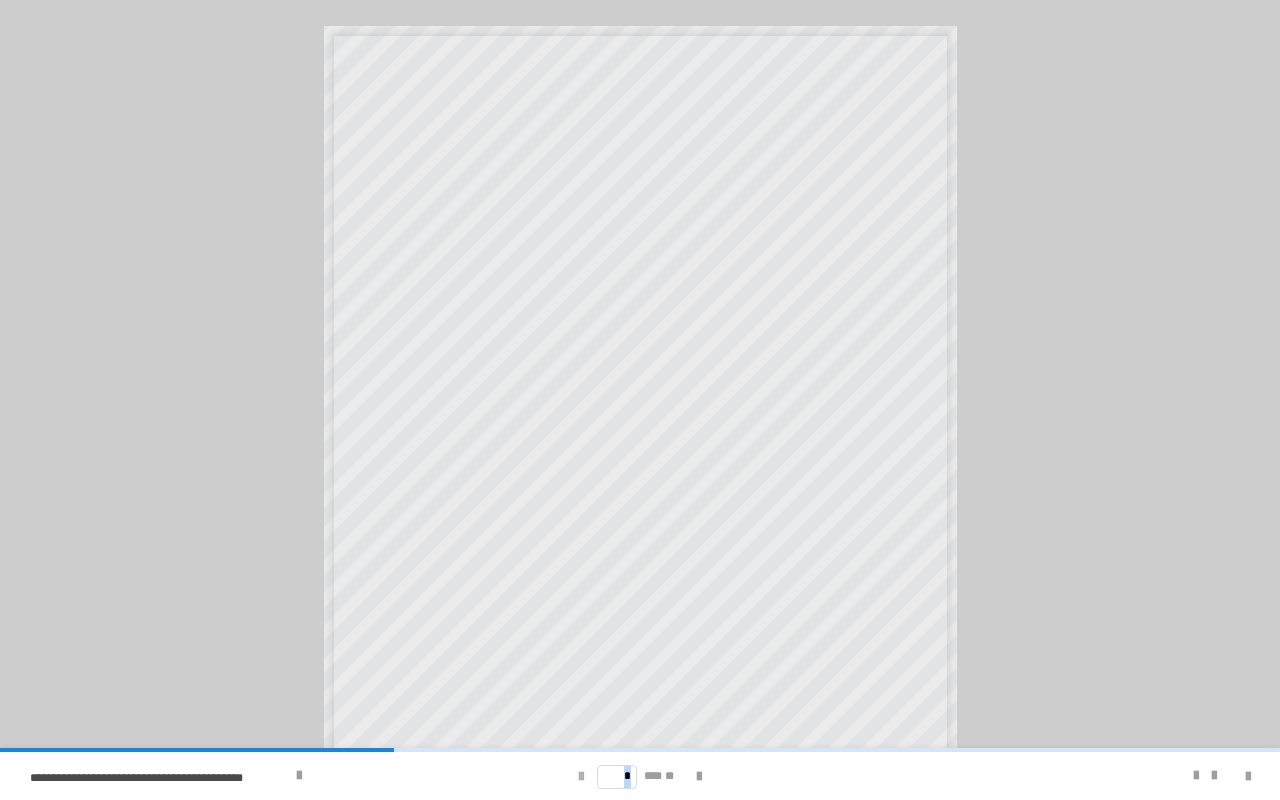 click at bounding box center [581, 777] 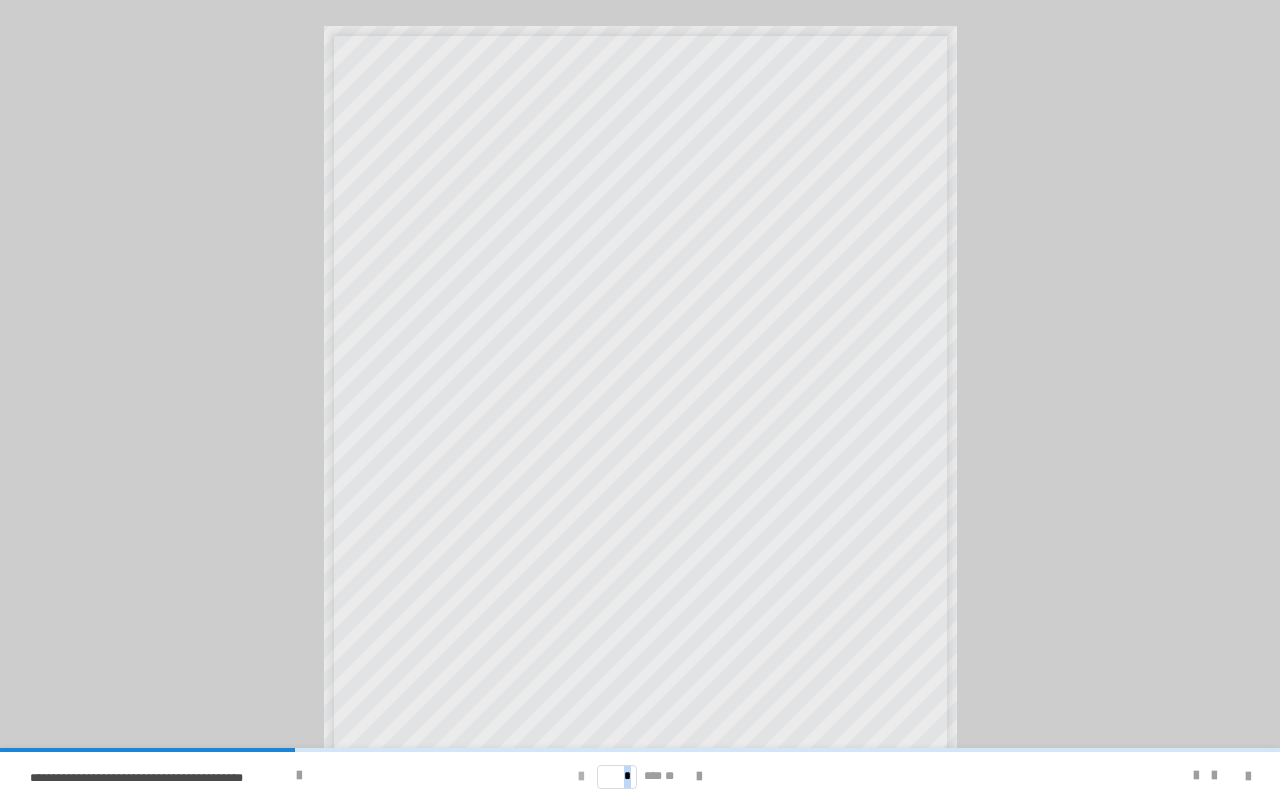 click at bounding box center (581, 777) 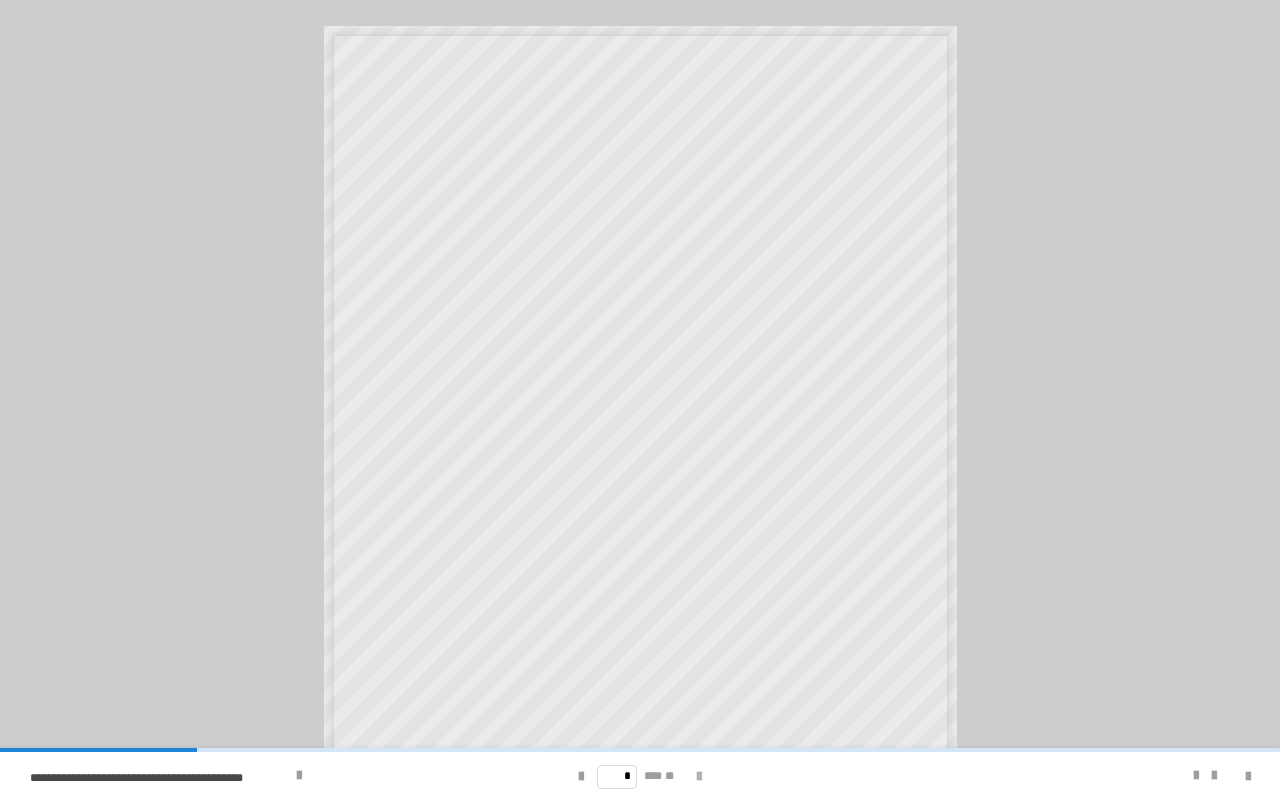 click at bounding box center (699, 777) 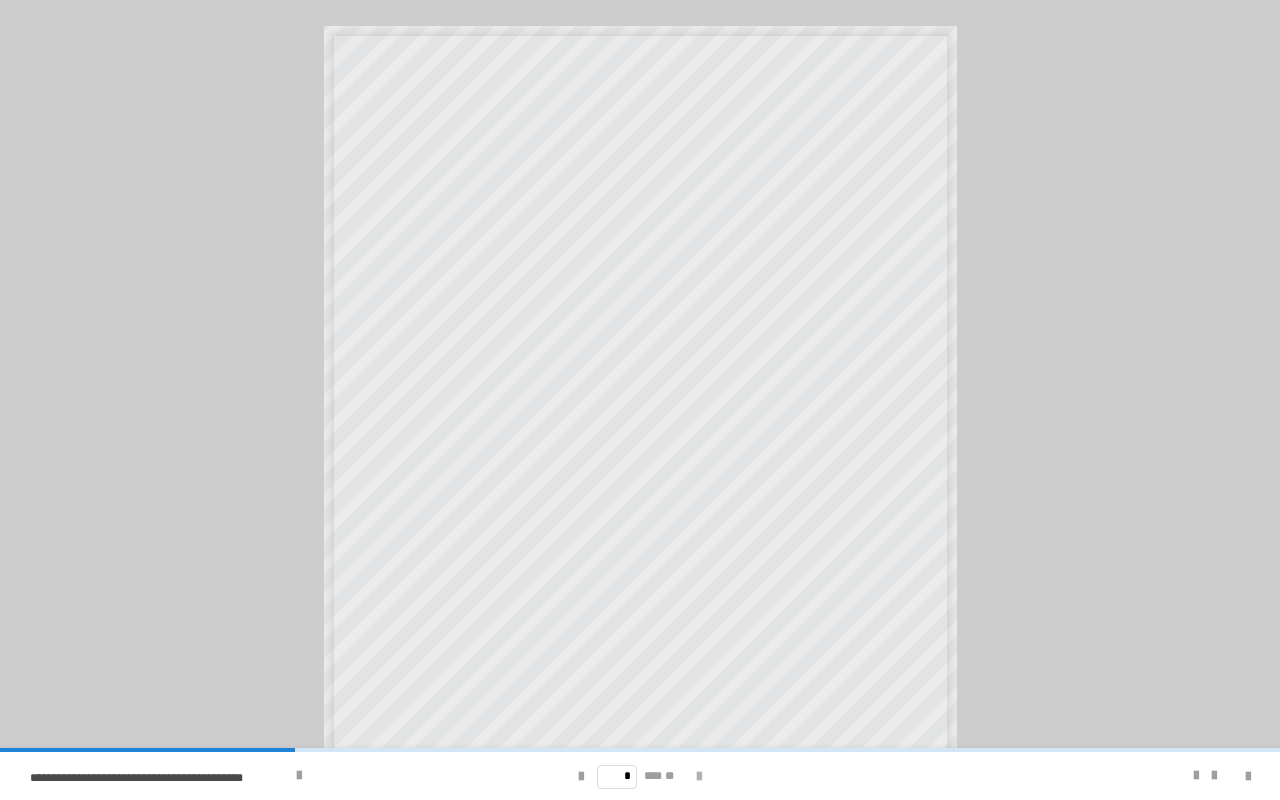 click at bounding box center [699, 777] 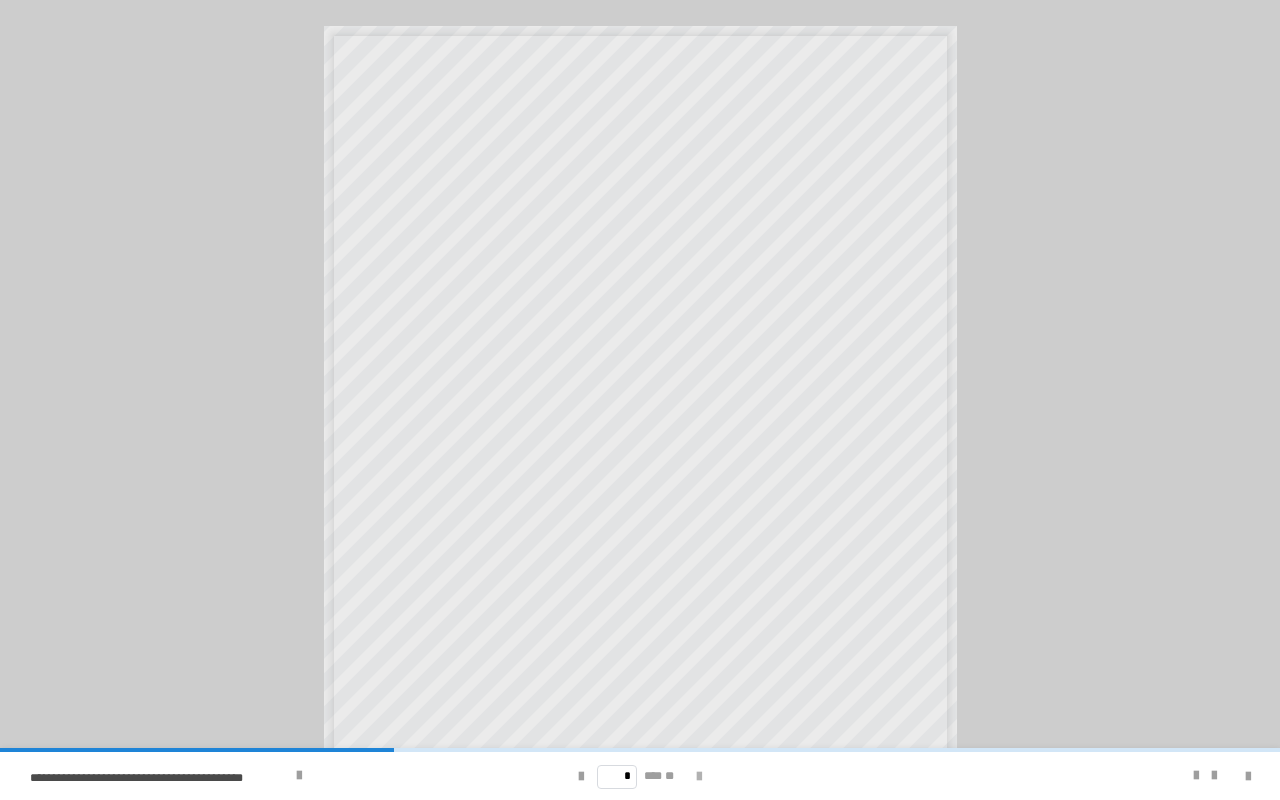 click at bounding box center [699, 777] 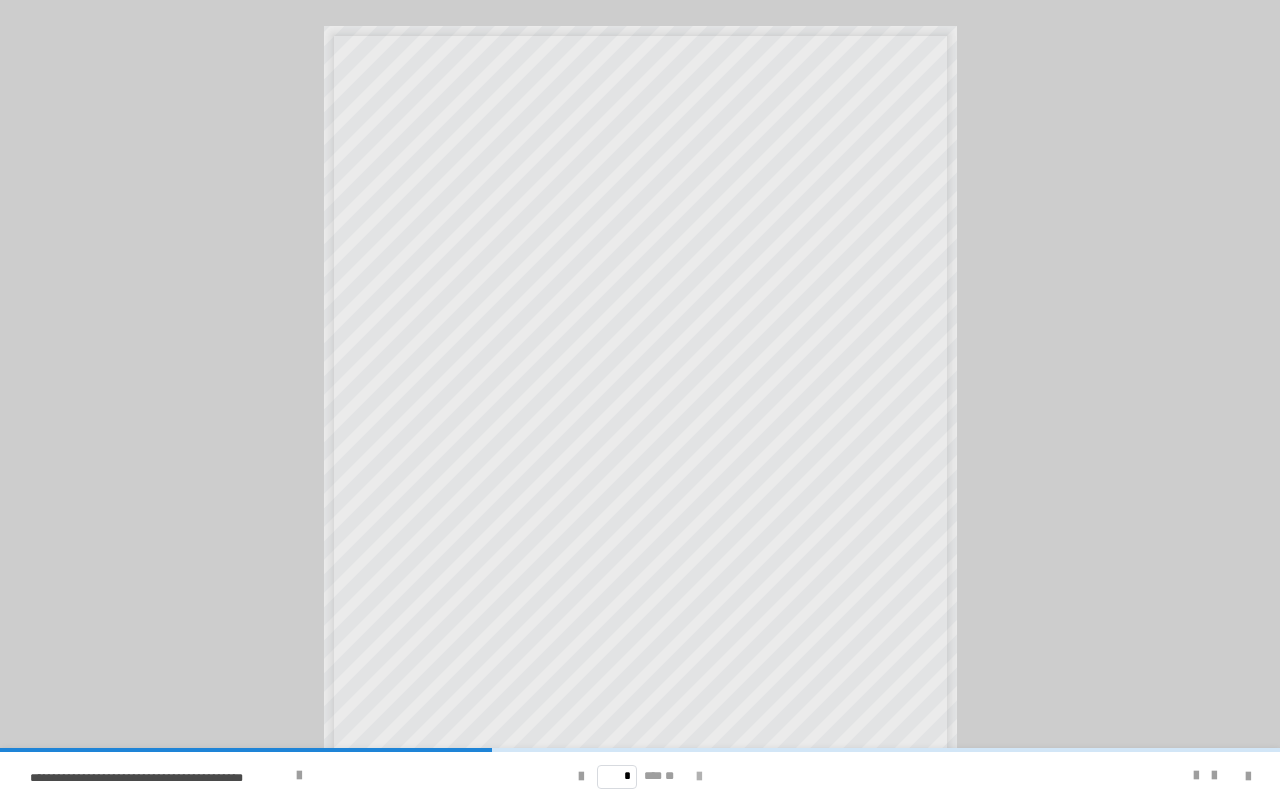 click at bounding box center [699, 777] 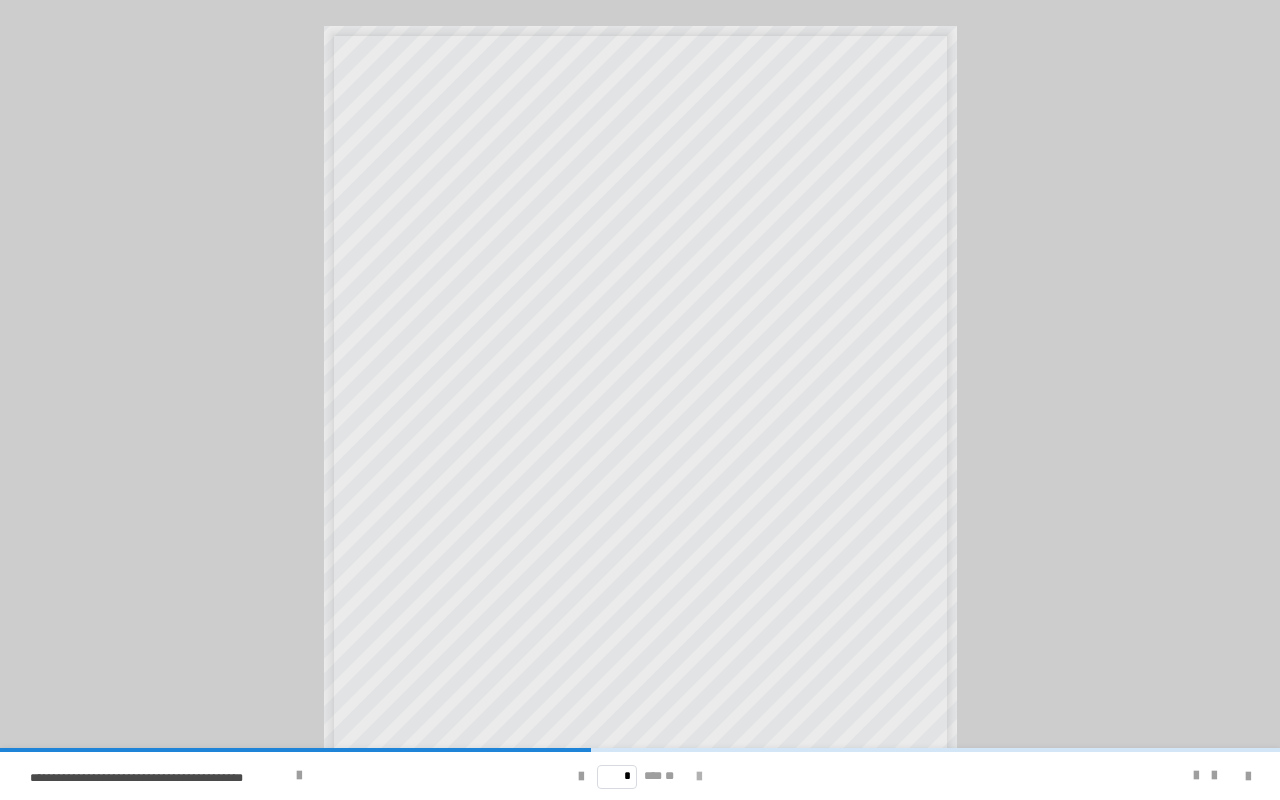 click at bounding box center [699, 777] 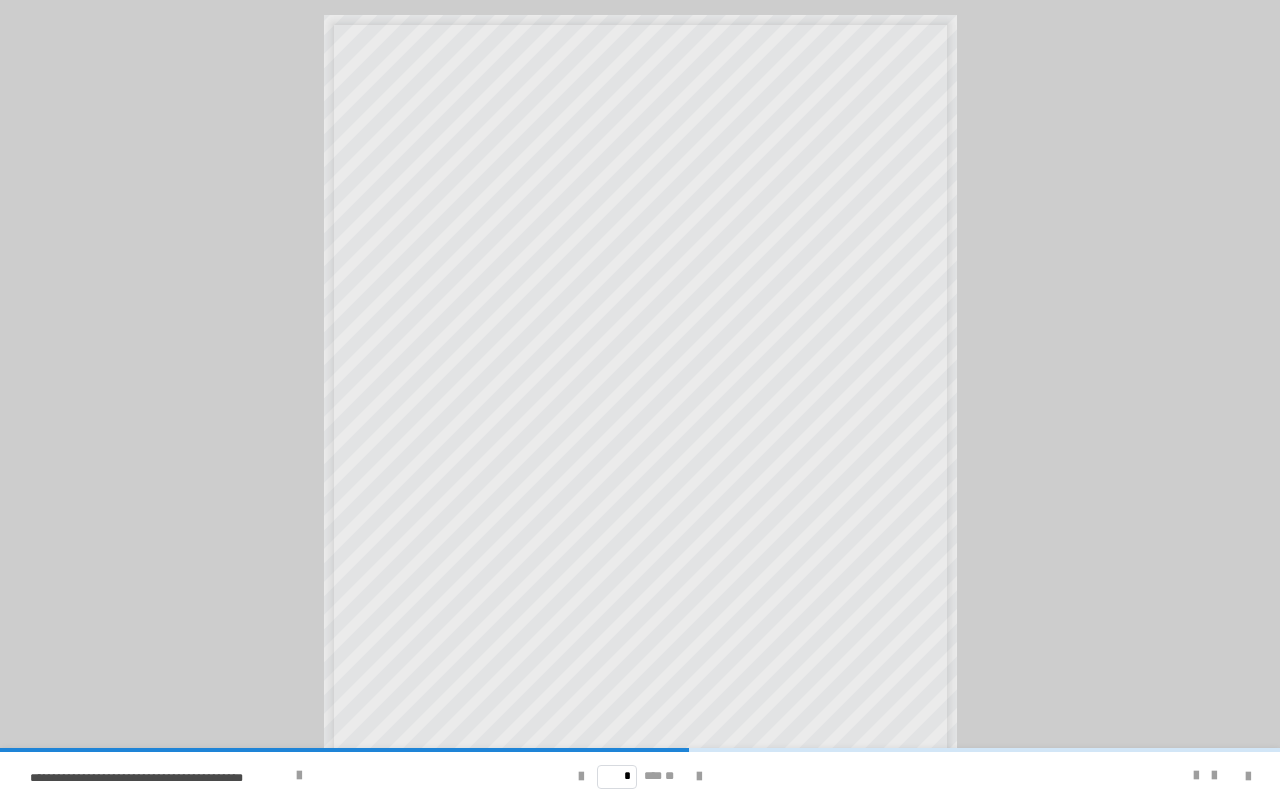 scroll, scrollTop: 0, scrollLeft: 0, axis: both 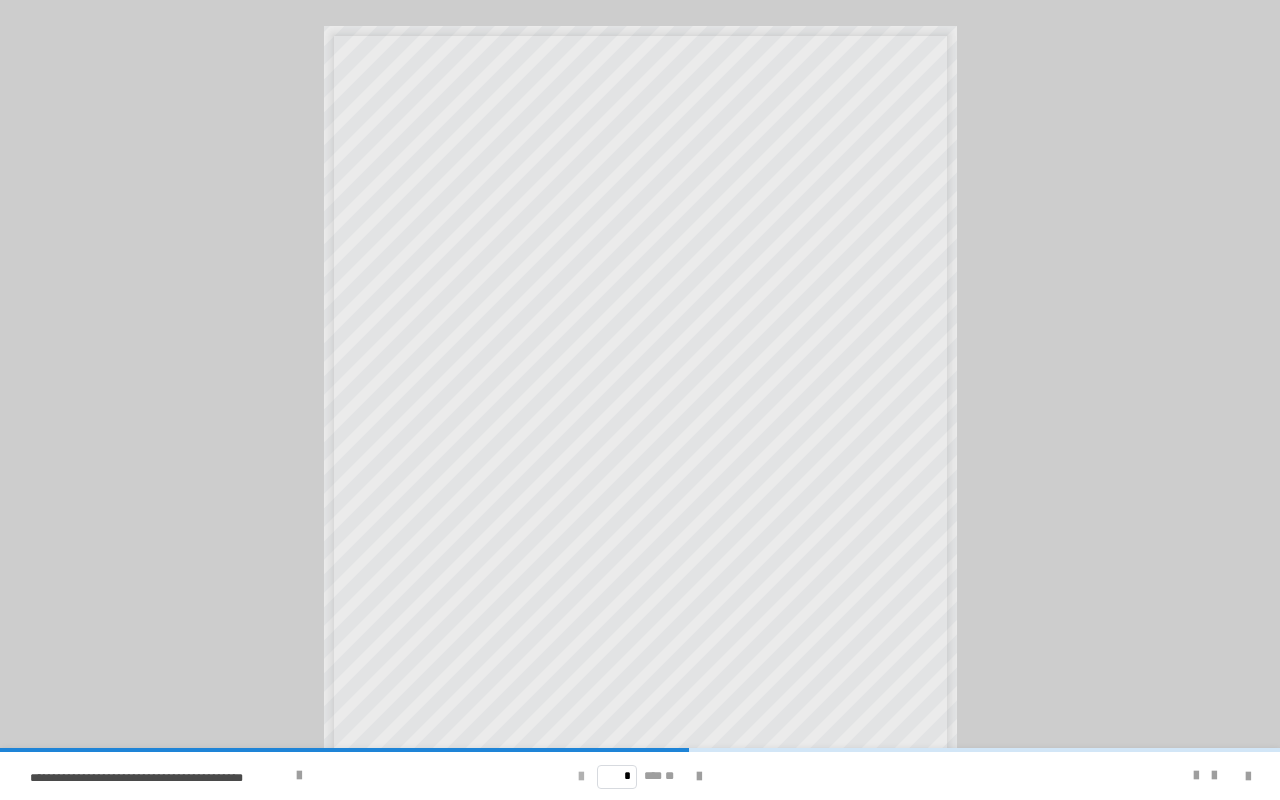click at bounding box center [581, 777] 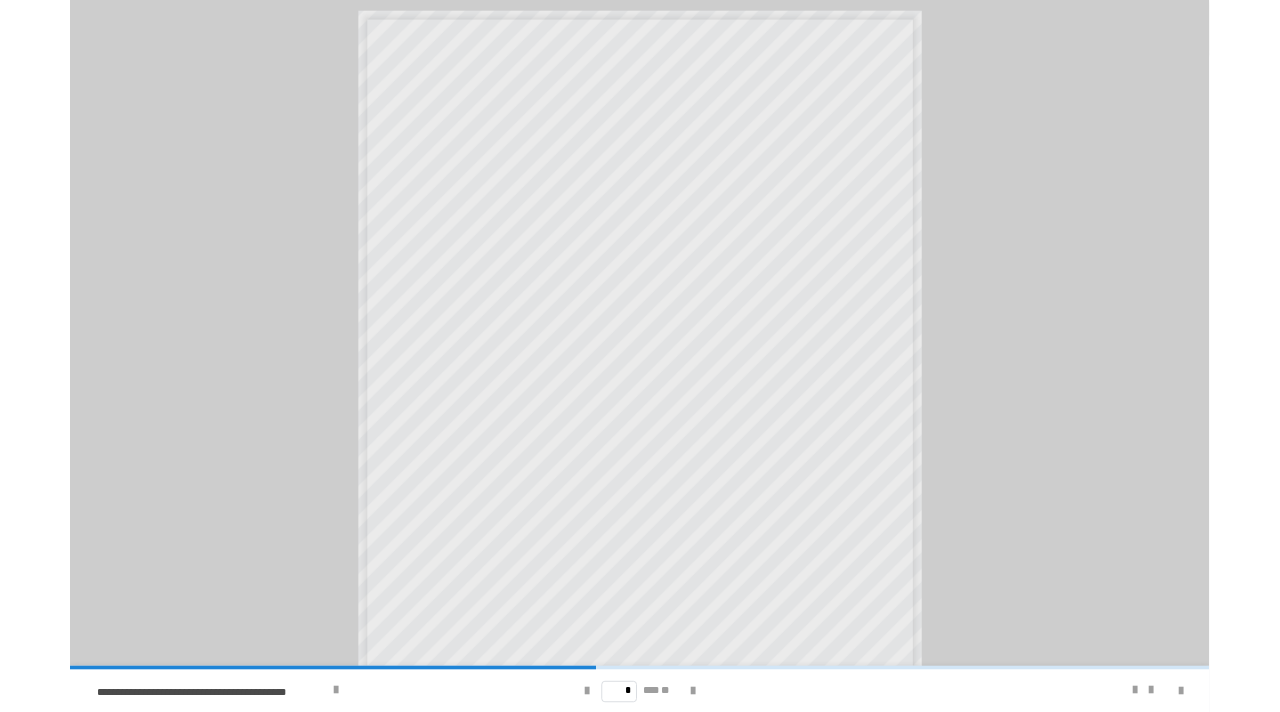 scroll, scrollTop: 0, scrollLeft: 0, axis: both 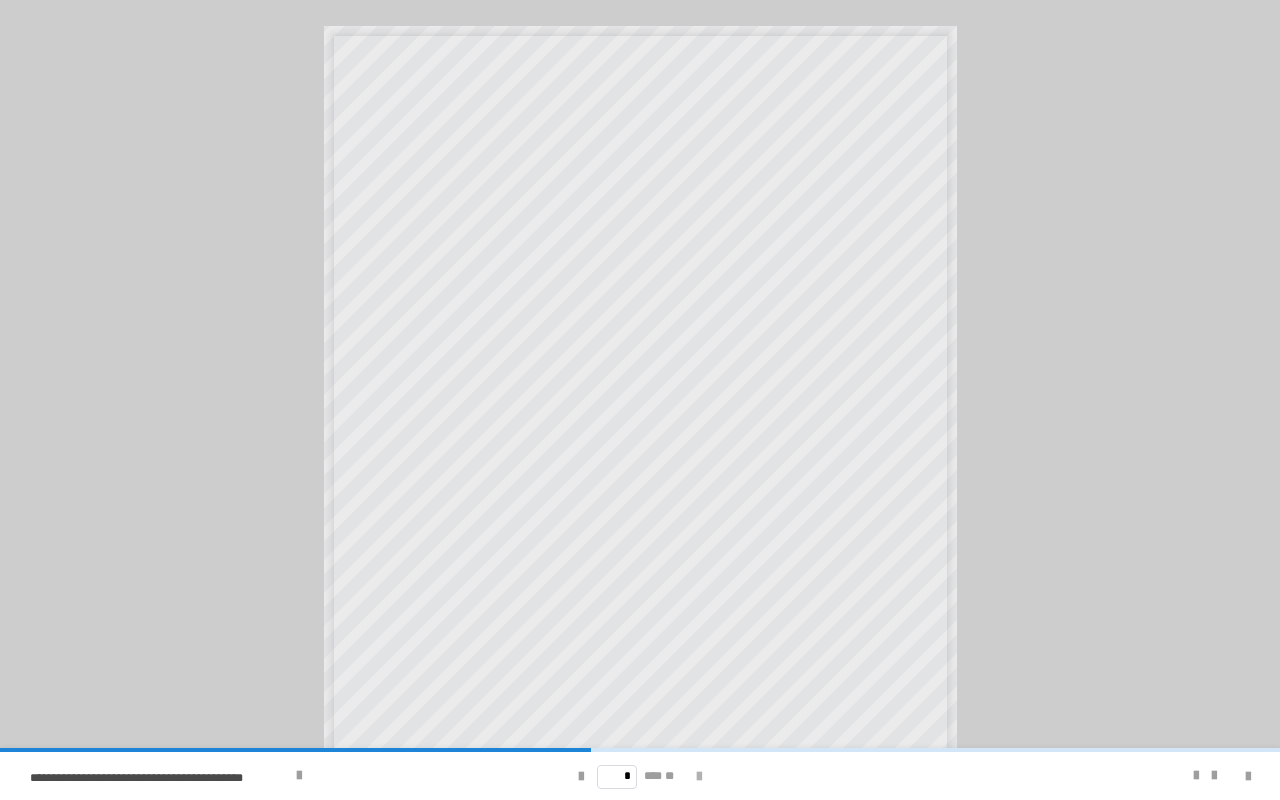 click at bounding box center [699, 777] 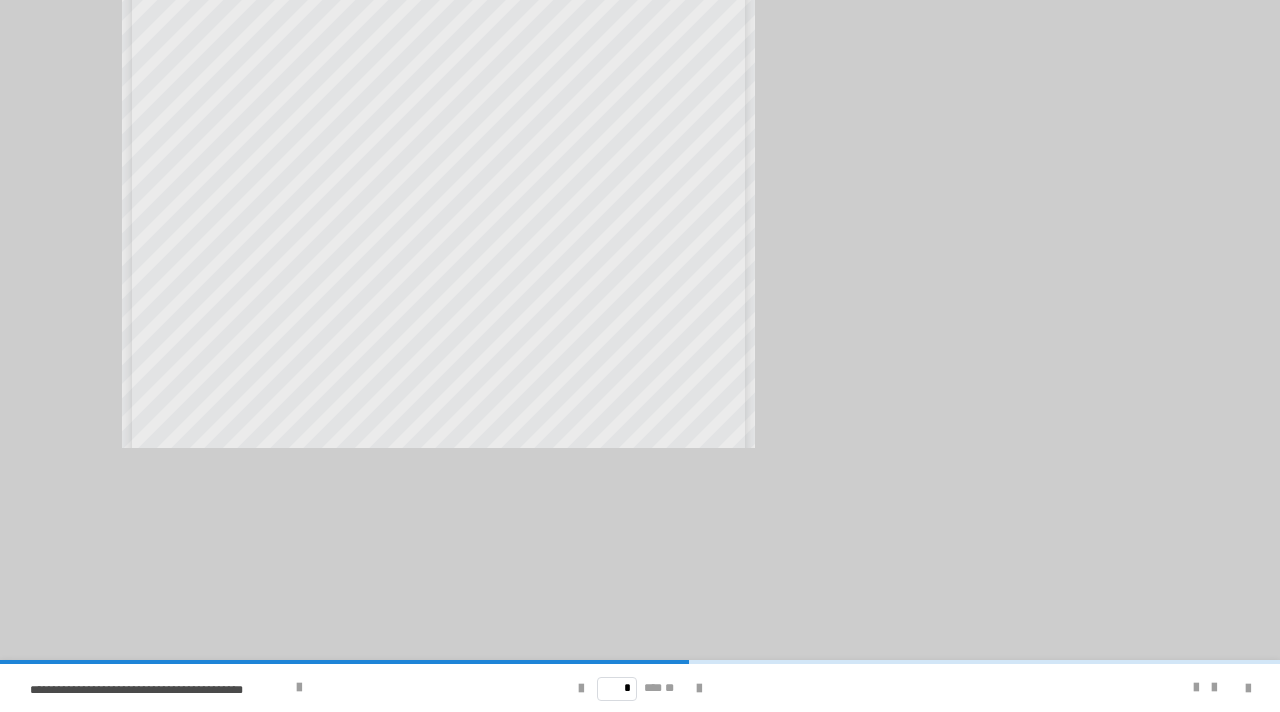 scroll, scrollTop: 350, scrollLeft: 0, axis: vertical 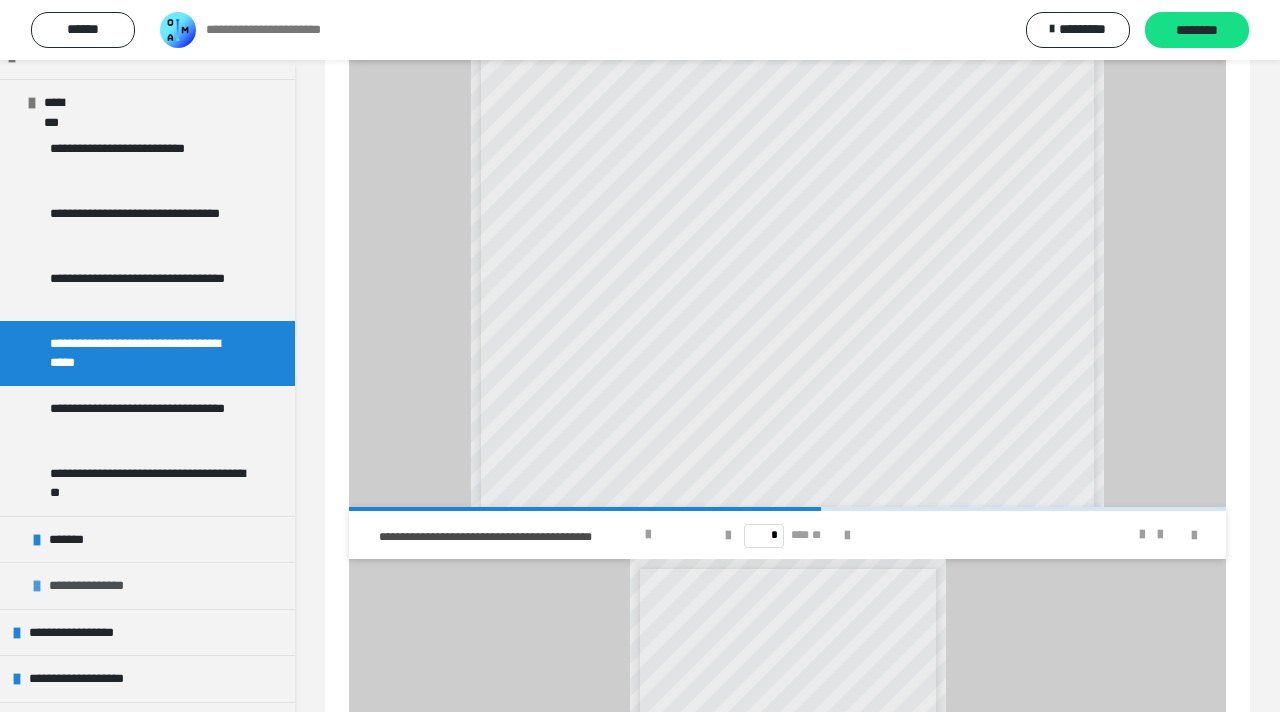 click on "**********" at bounding box center (147, 585) 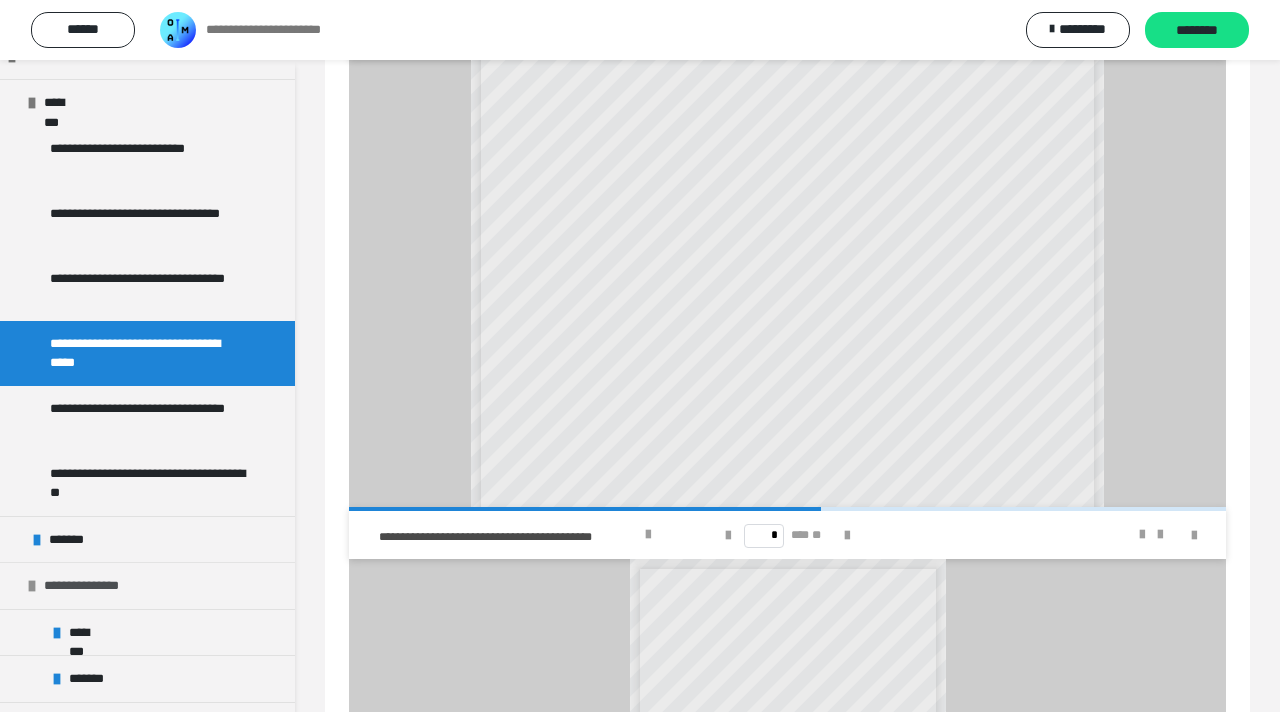 scroll, scrollTop: 430, scrollLeft: 0, axis: vertical 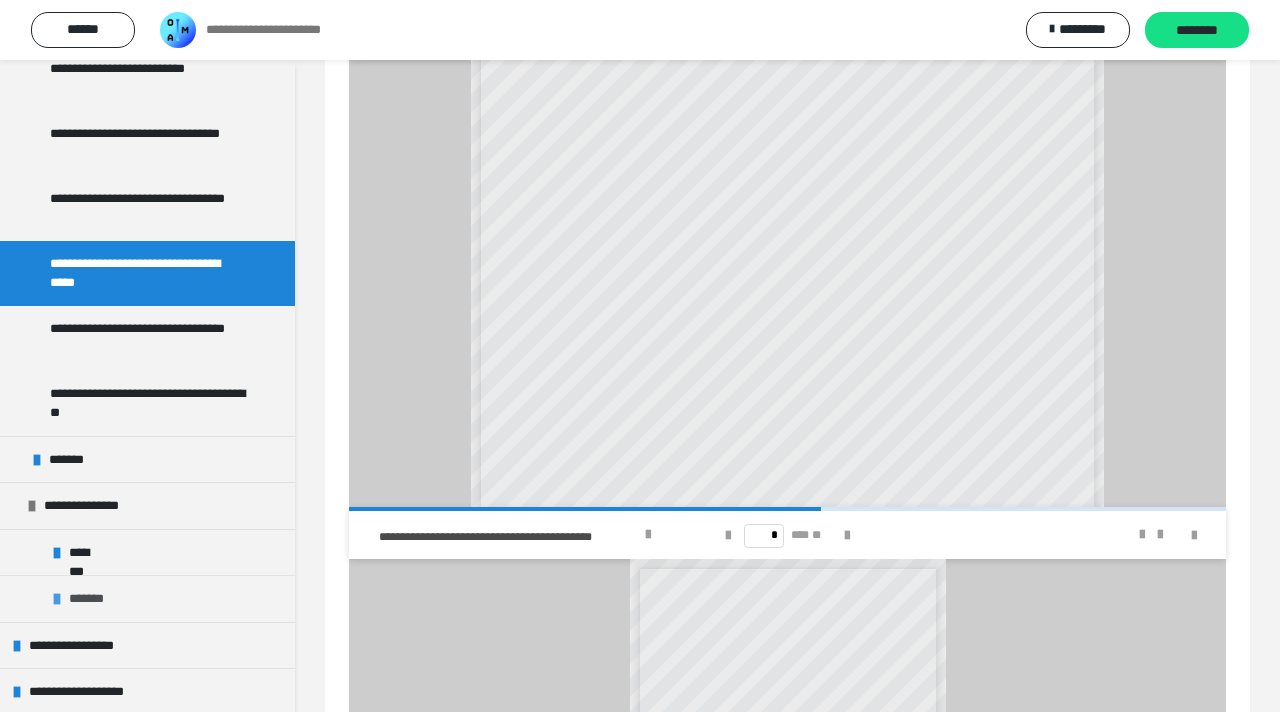 click on "*******" at bounding box center (147, 598) 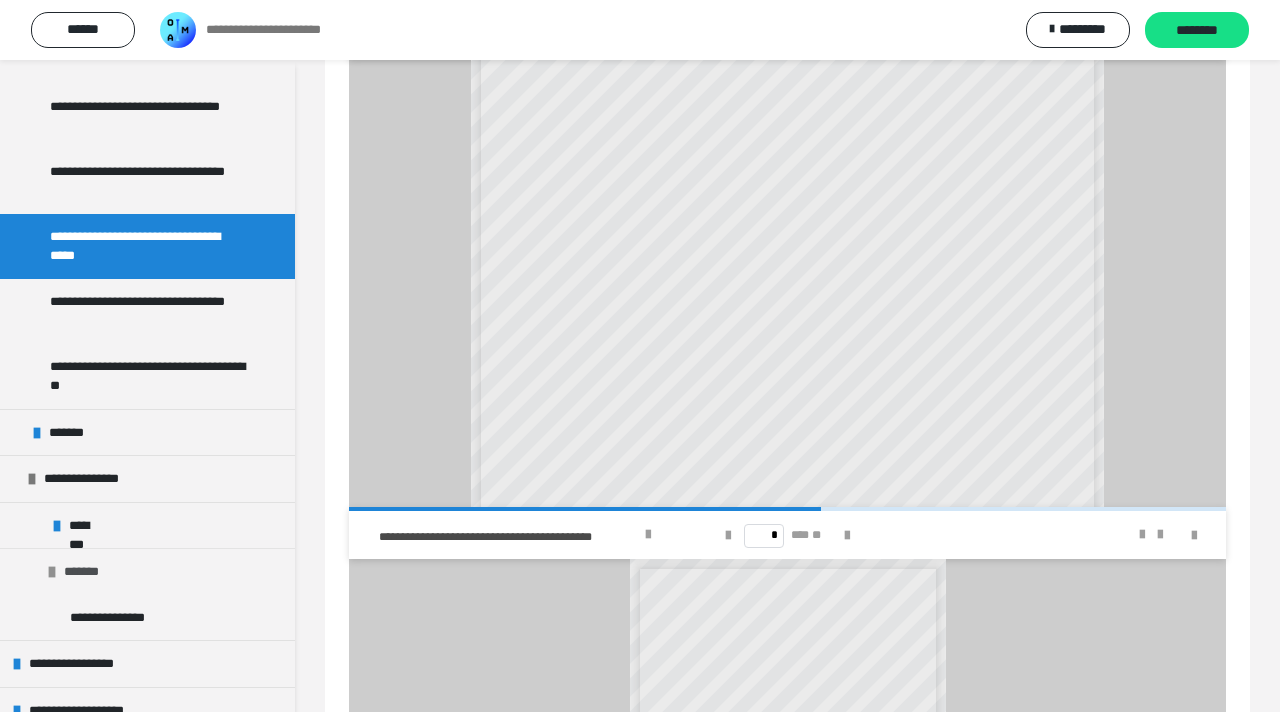 scroll, scrollTop: 459, scrollLeft: 0, axis: vertical 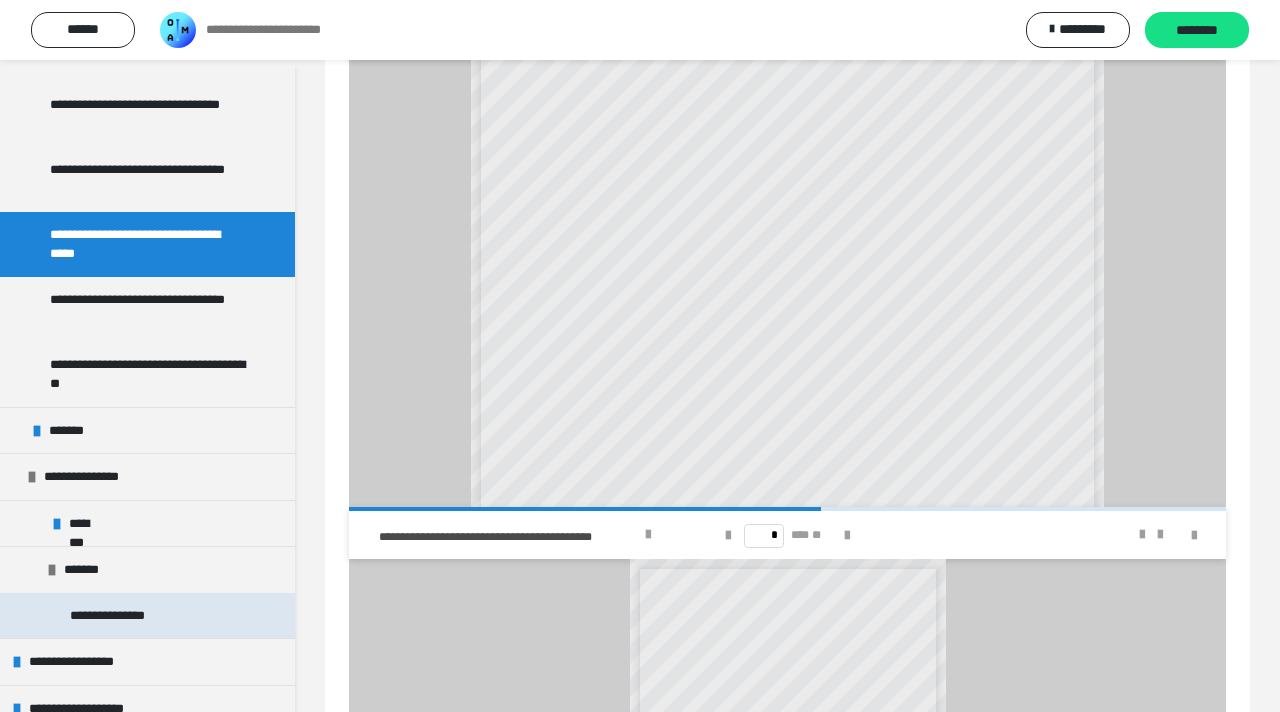 click on "**********" at bounding box center [147, 616] 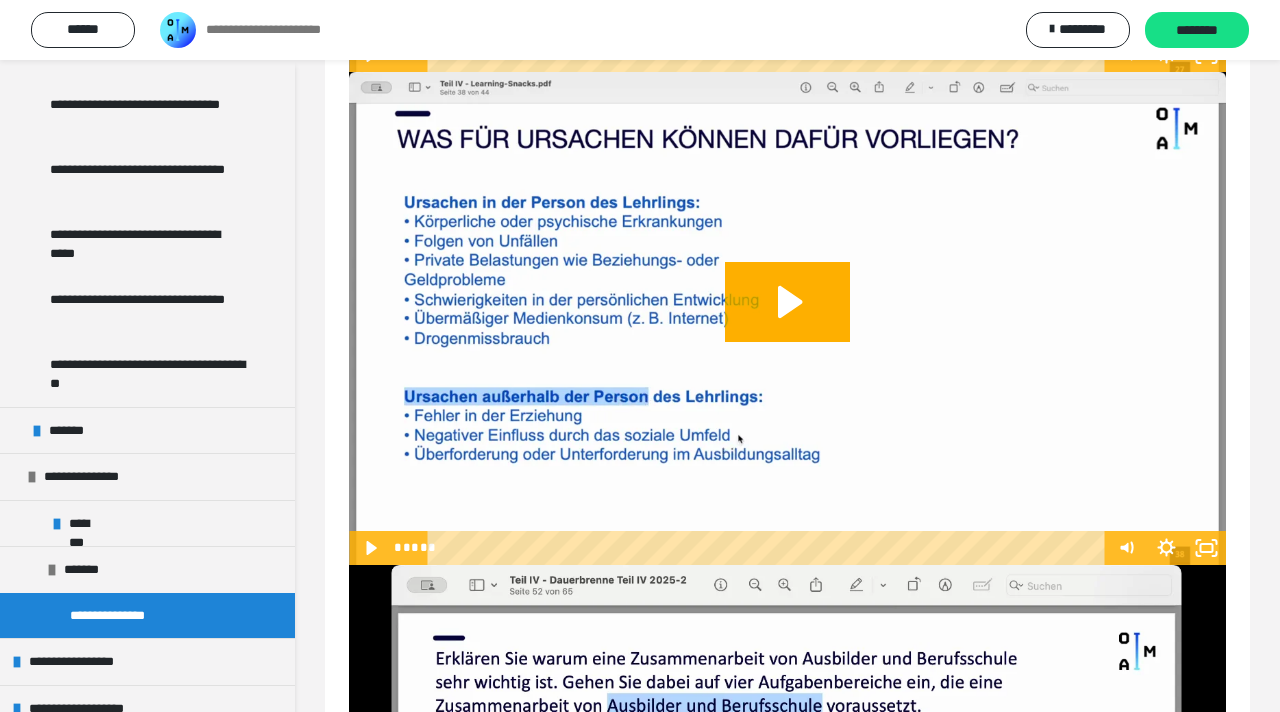 scroll, scrollTop: 1949, scrollLeft: 0, axis: vertical 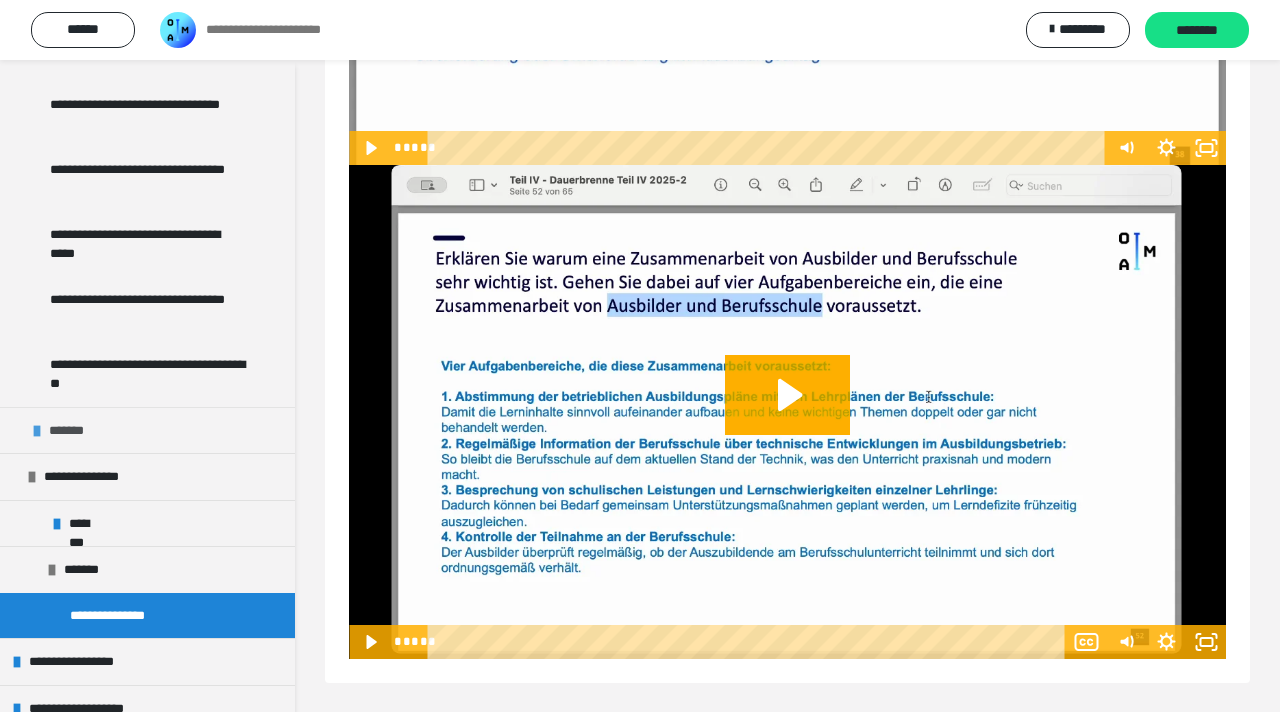 click on "*******" at bounding box center (147, 430) 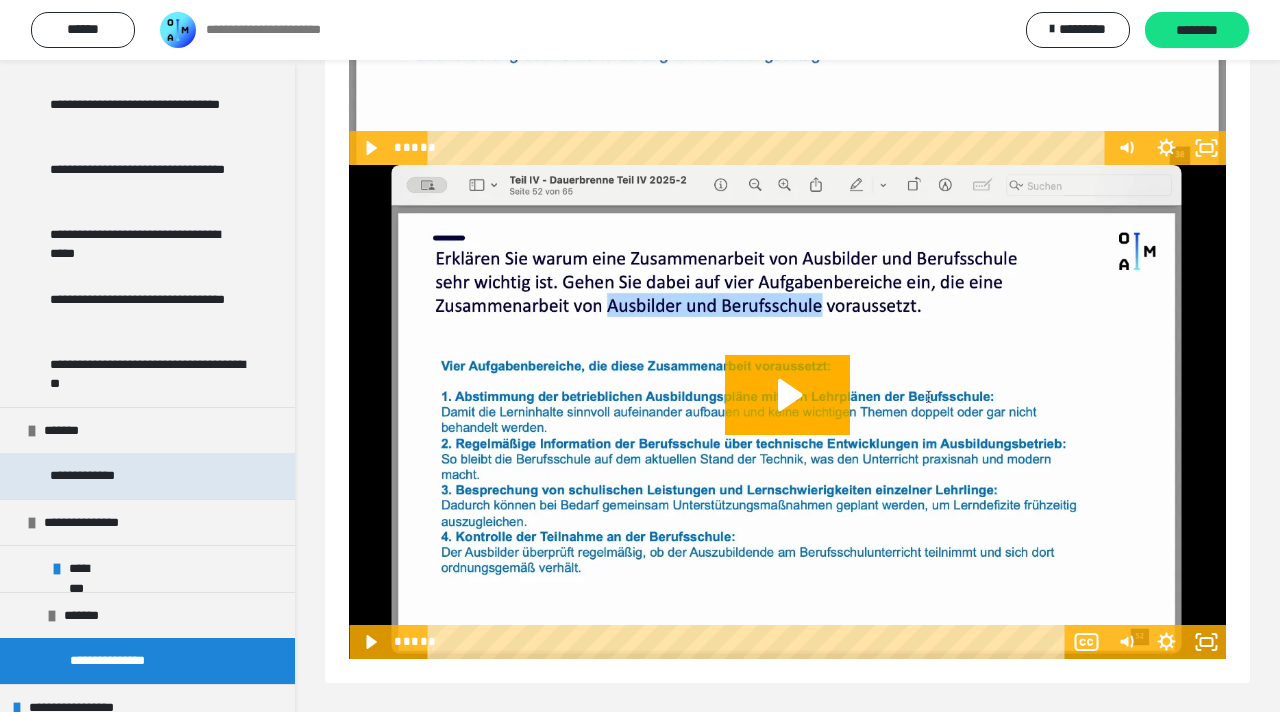 click on "**********" at bounding box center (91, 476) 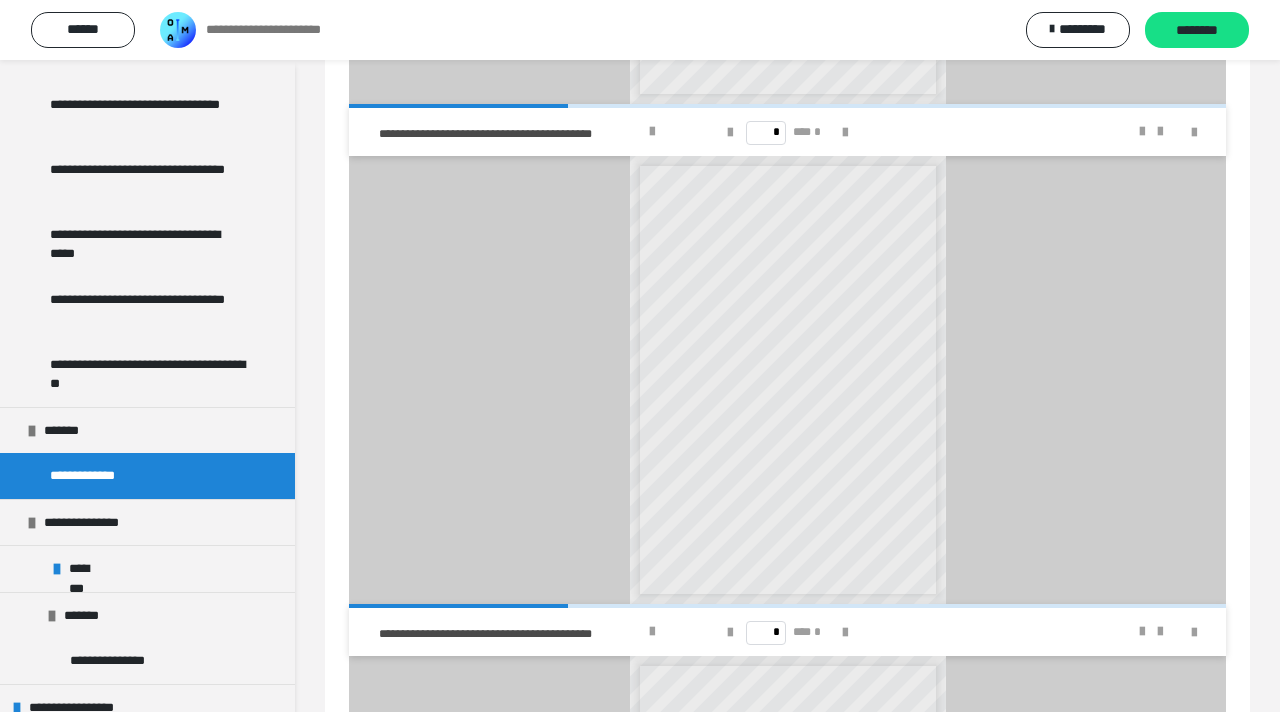 scroll, scrollTop: 3483, scrollLeft: 0, axis: vertical 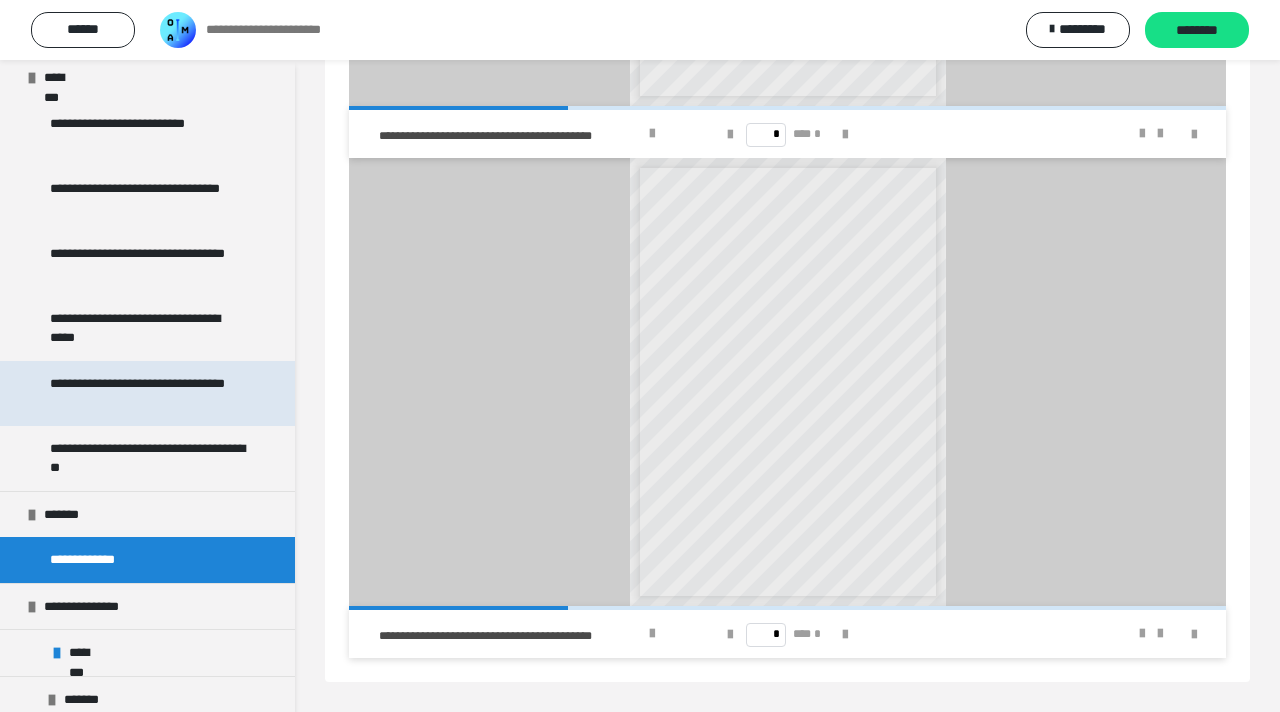 click on "**********" at bounding box center (149, 393) 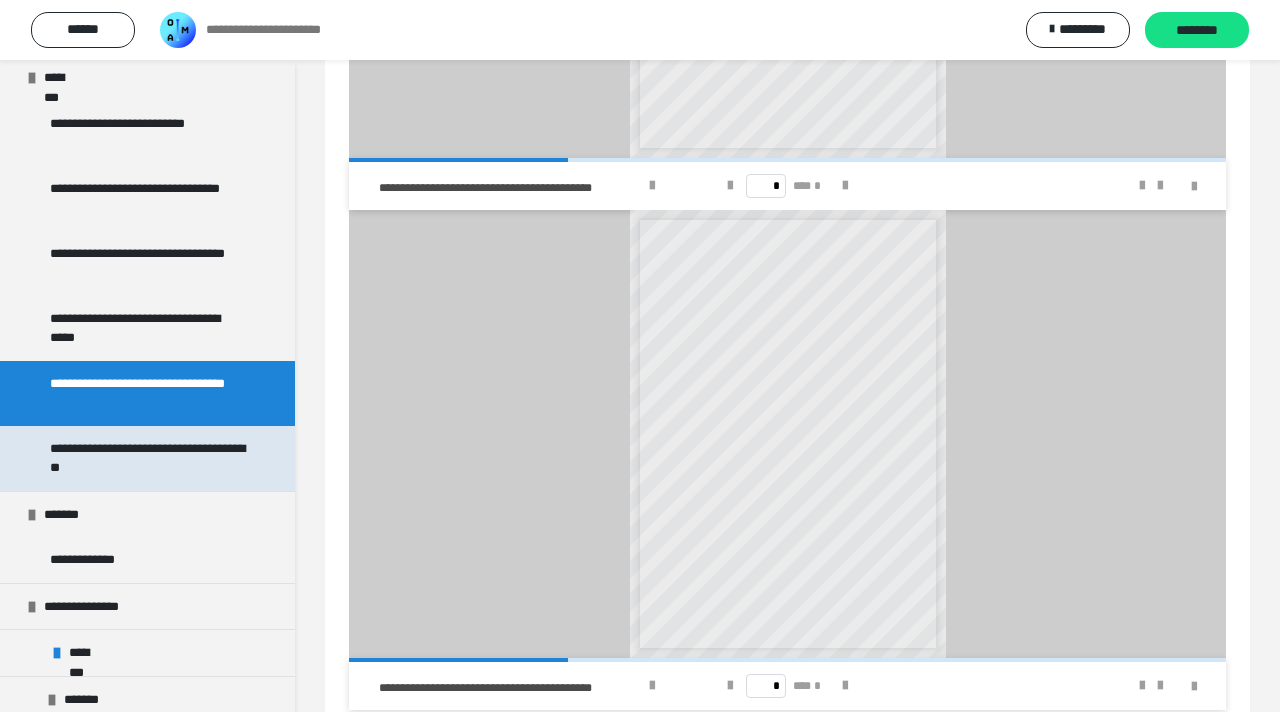 click on "**********" at bounding box center [149, 458] 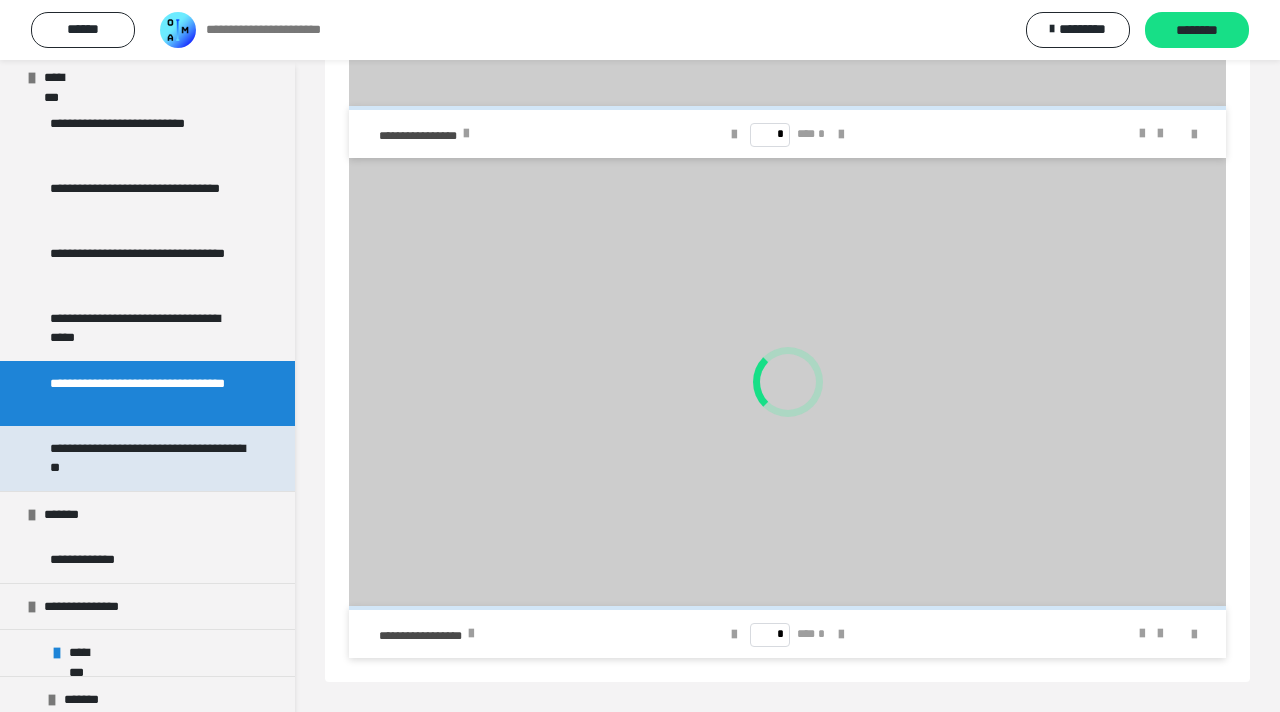 scroll, scrollTop: 483, scrollLeft: 0, axis: vertical 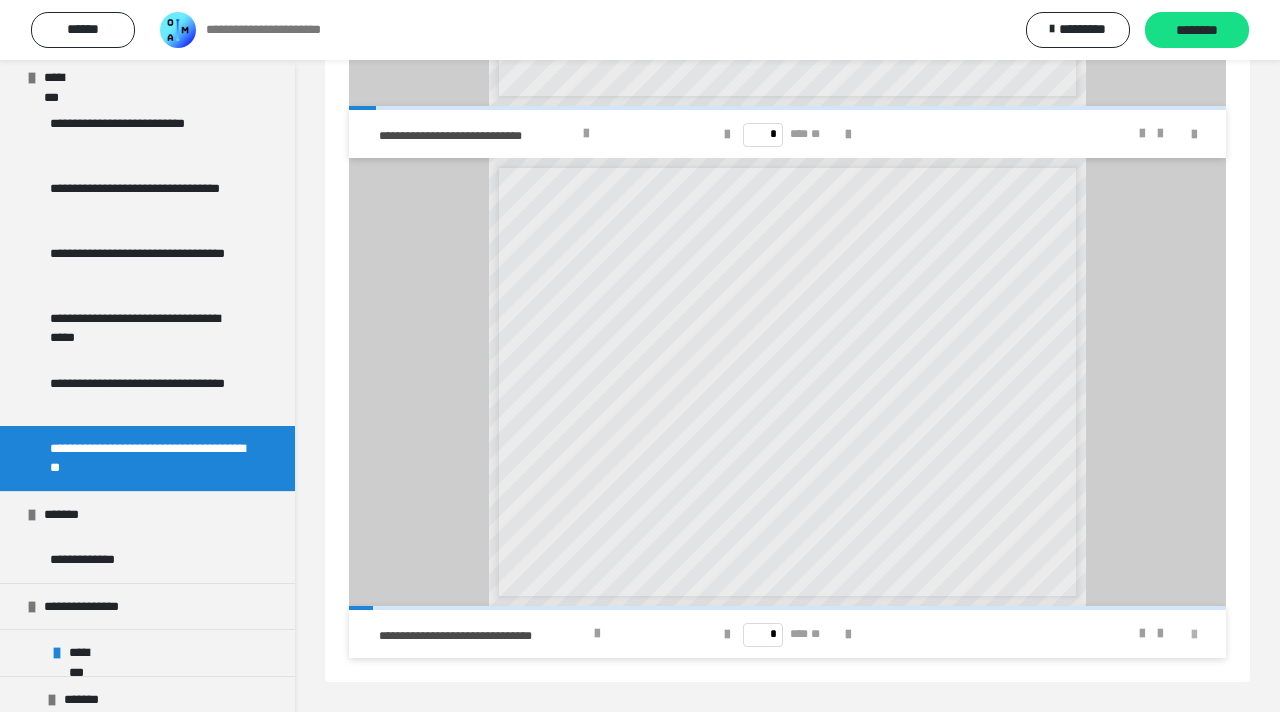 click at bounding box center [1194, 635] 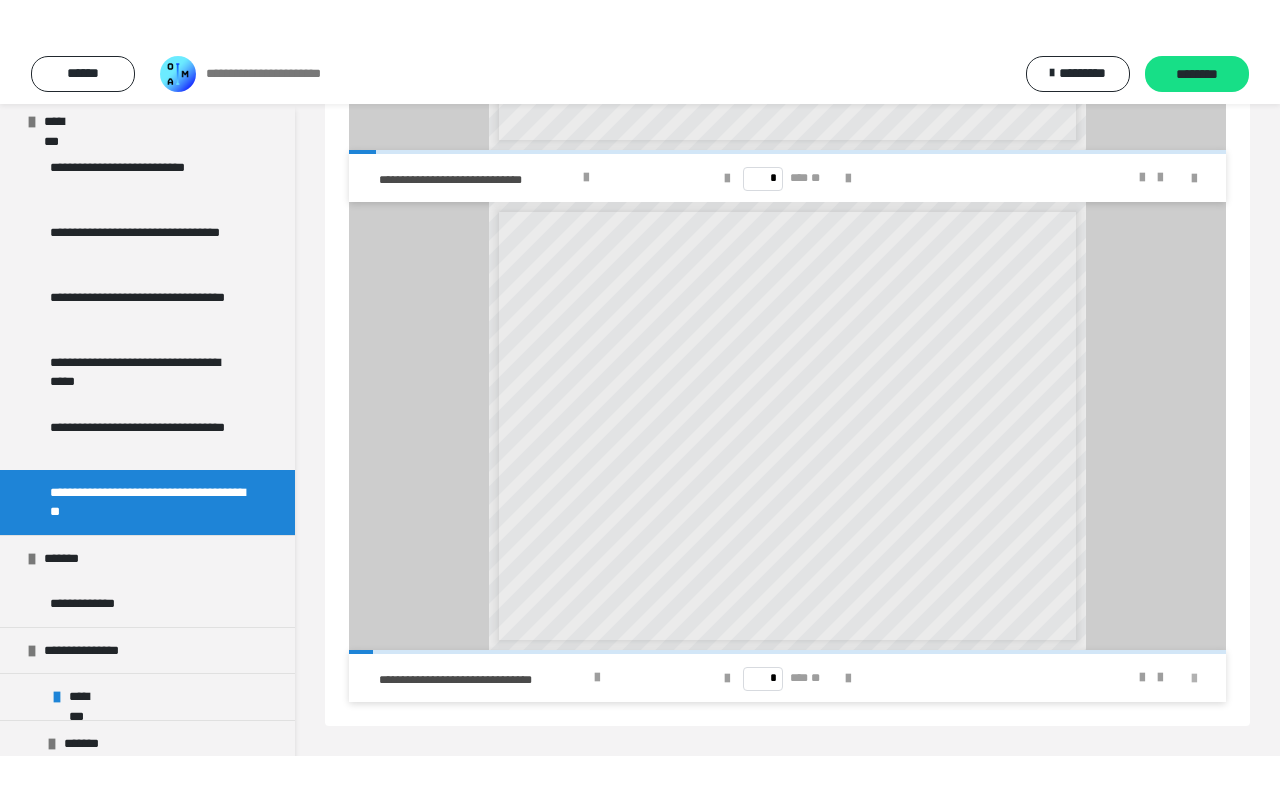 scroll, scrollTop: 395, scrollLeft: 0, axis: vertical 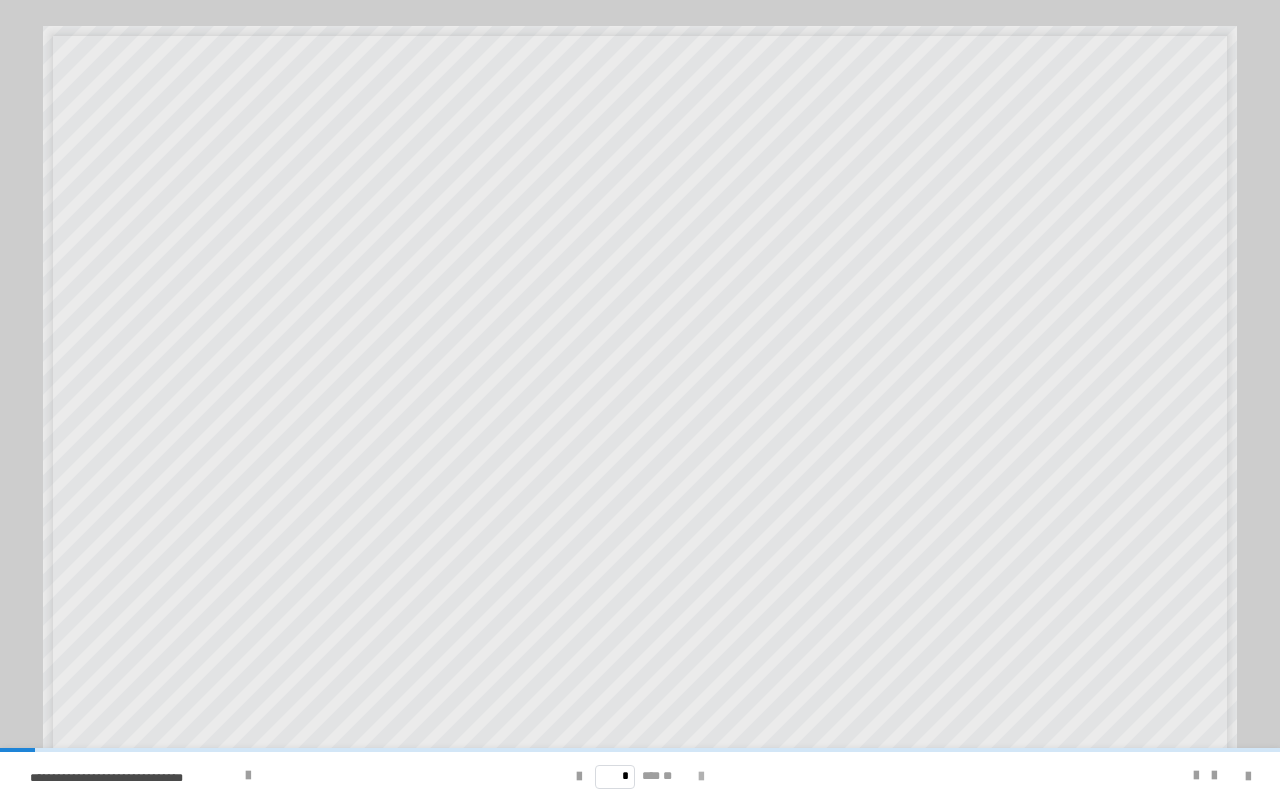click at bounding box center [701, 777] 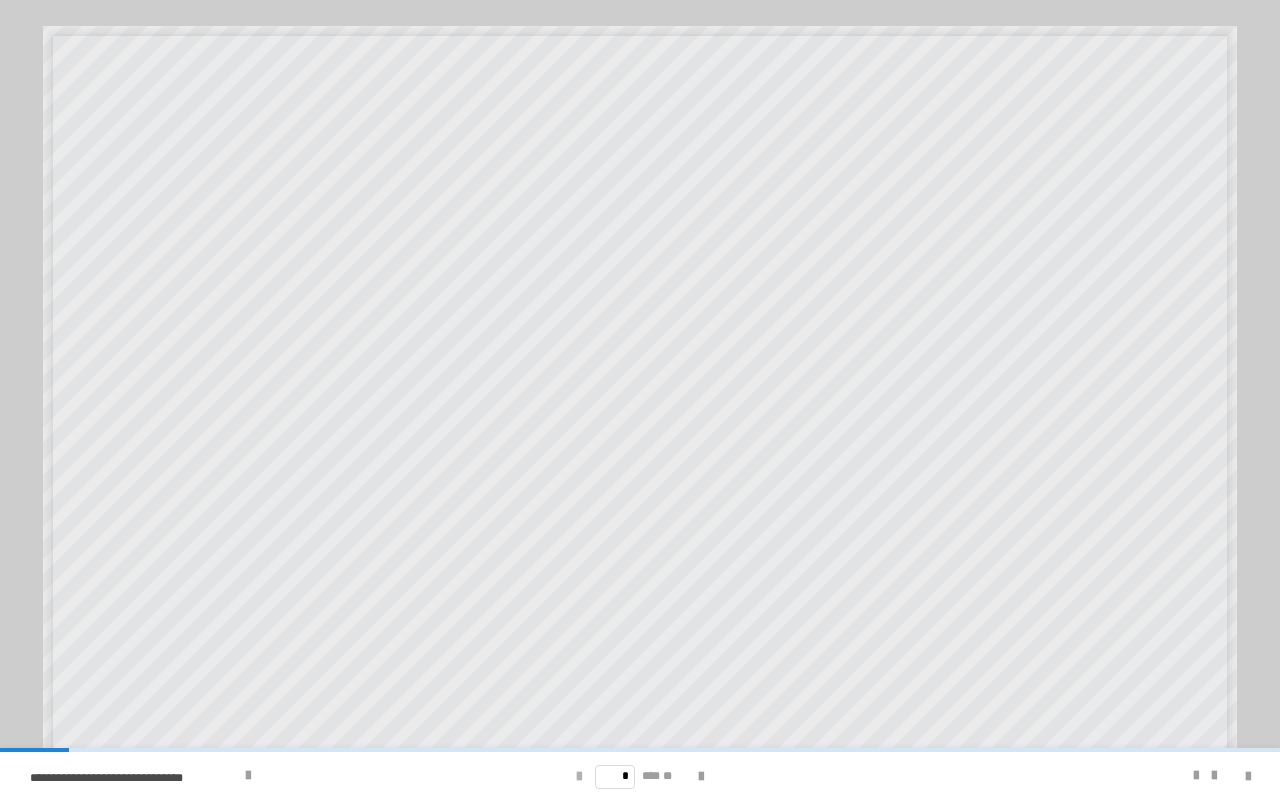 click at bounding box center [579, 777] 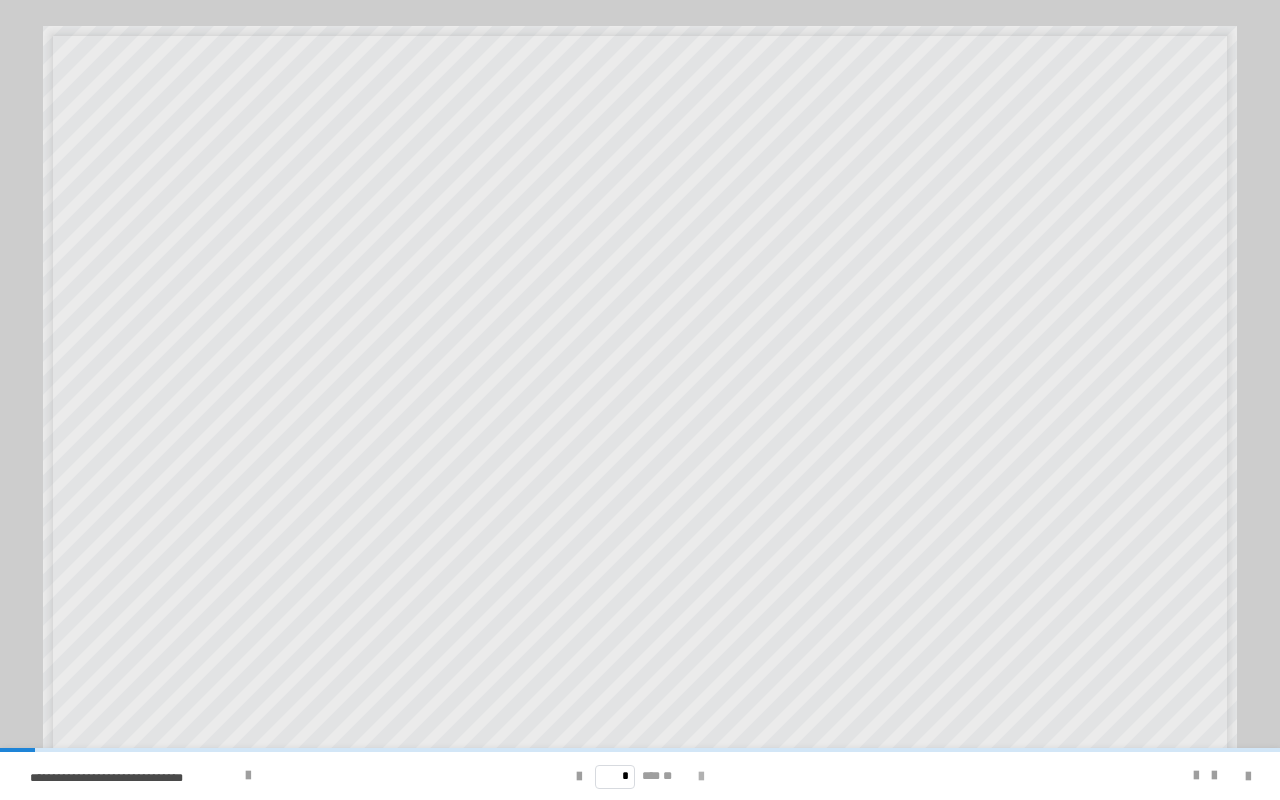 click at bounding box center [701, 777] 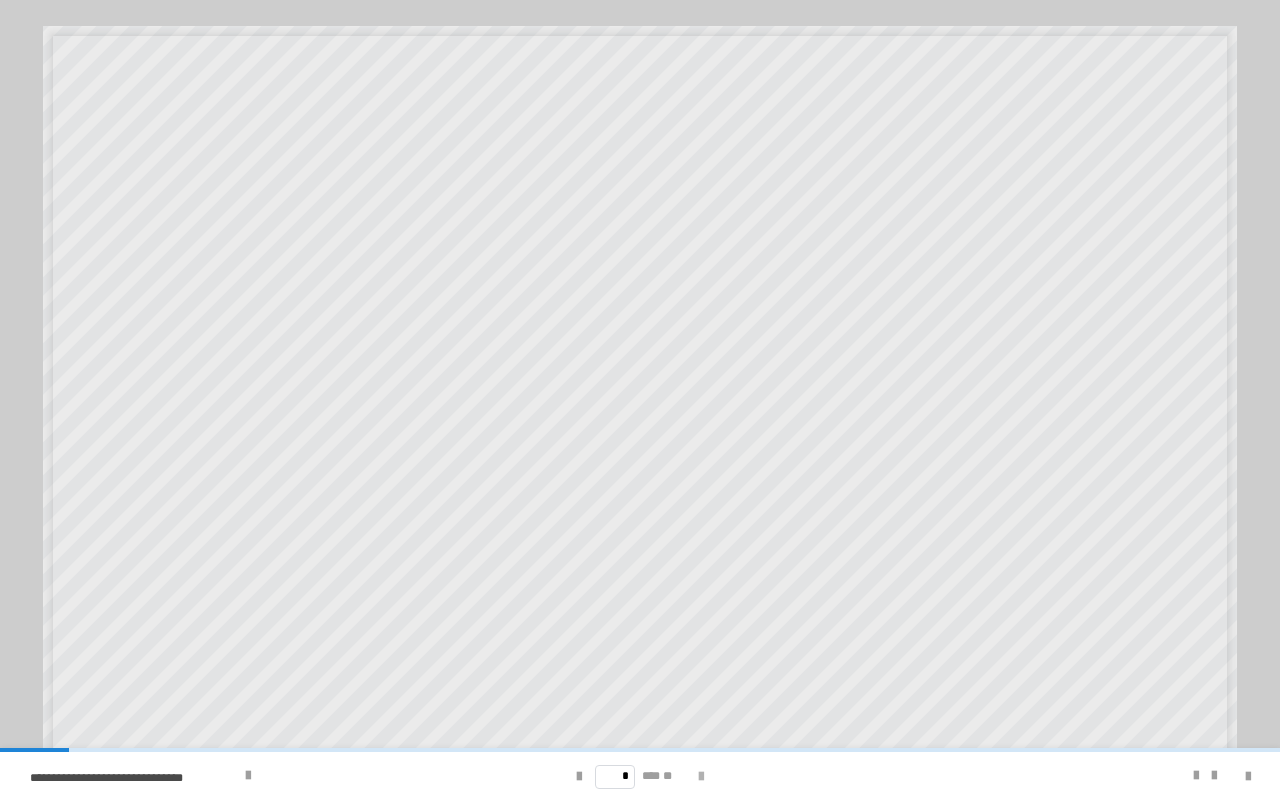 click at bounding box center [701, 777] 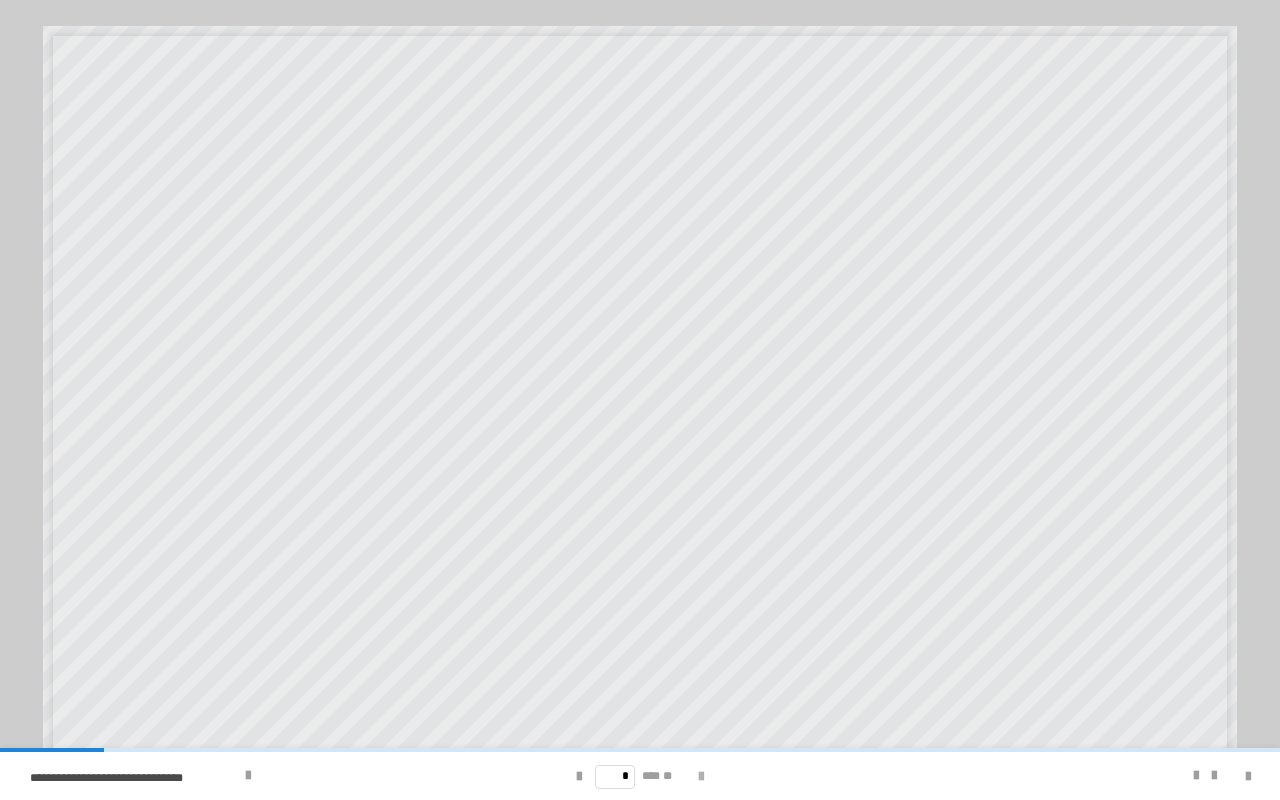 click at bounding box center (701, 777) 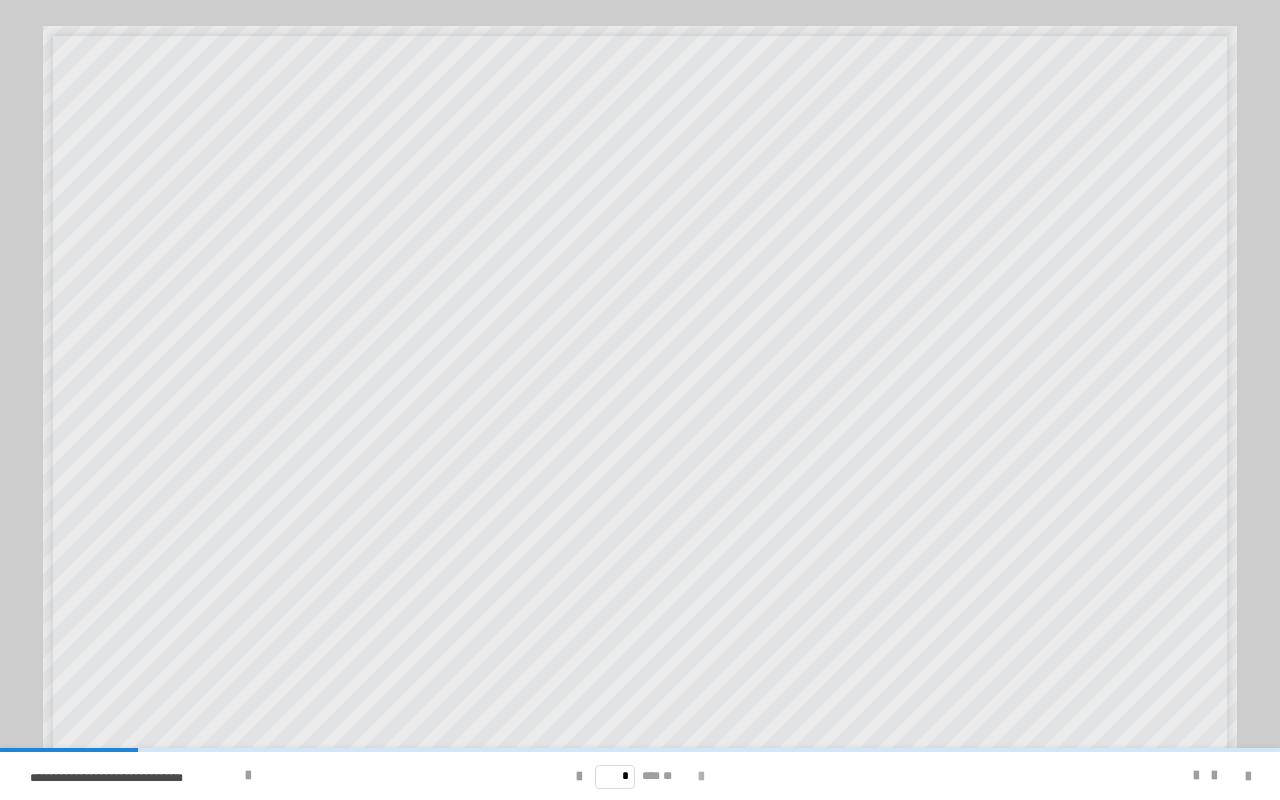 click at bounding box center [701, 777] 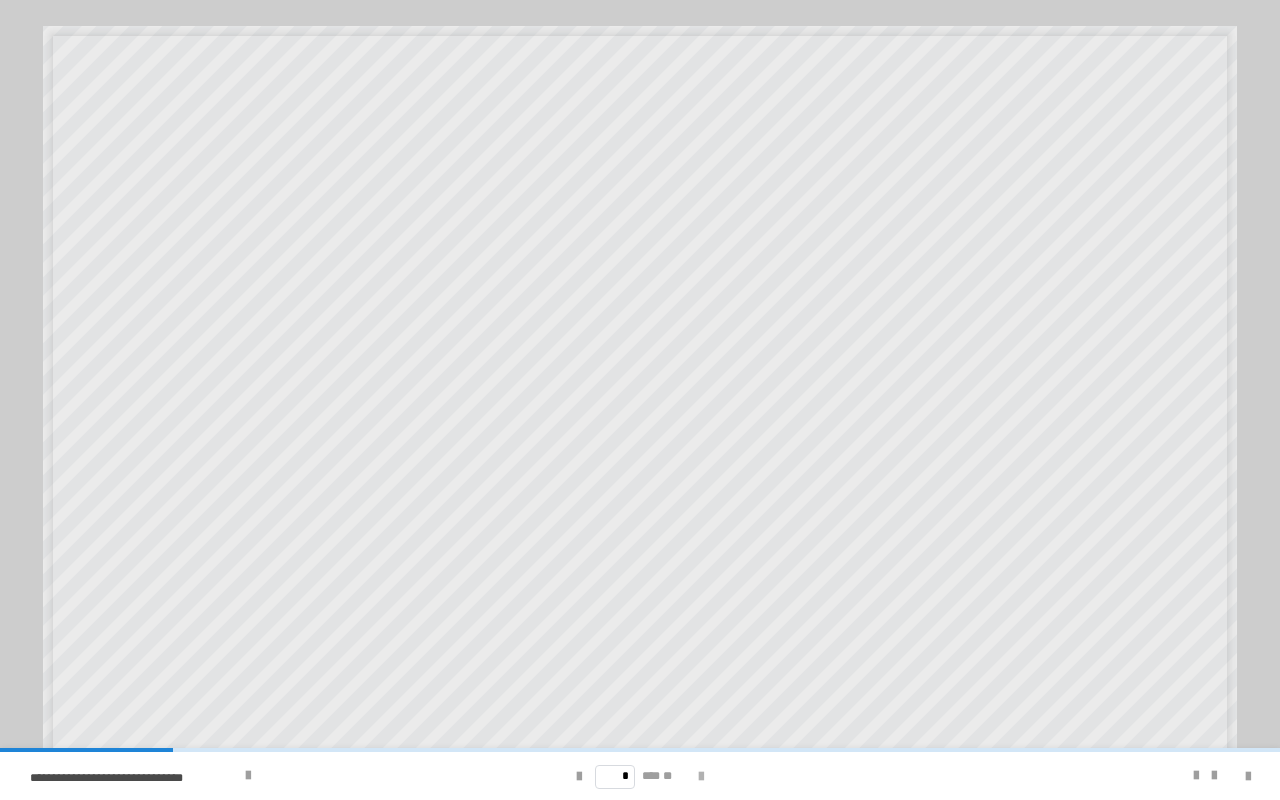 click at bounding box center (701, 777) 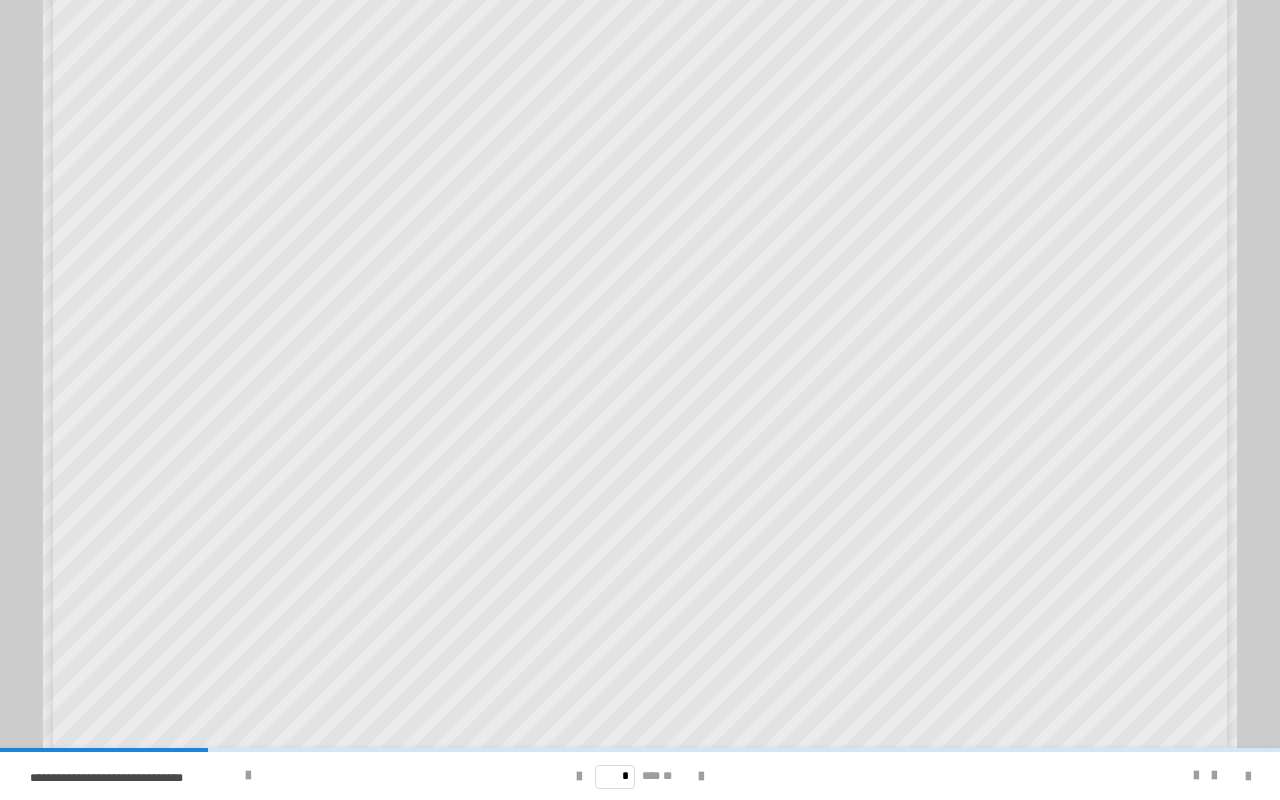 scroll, scrollTop: 122, scrollLeft: 0, axis: vertical 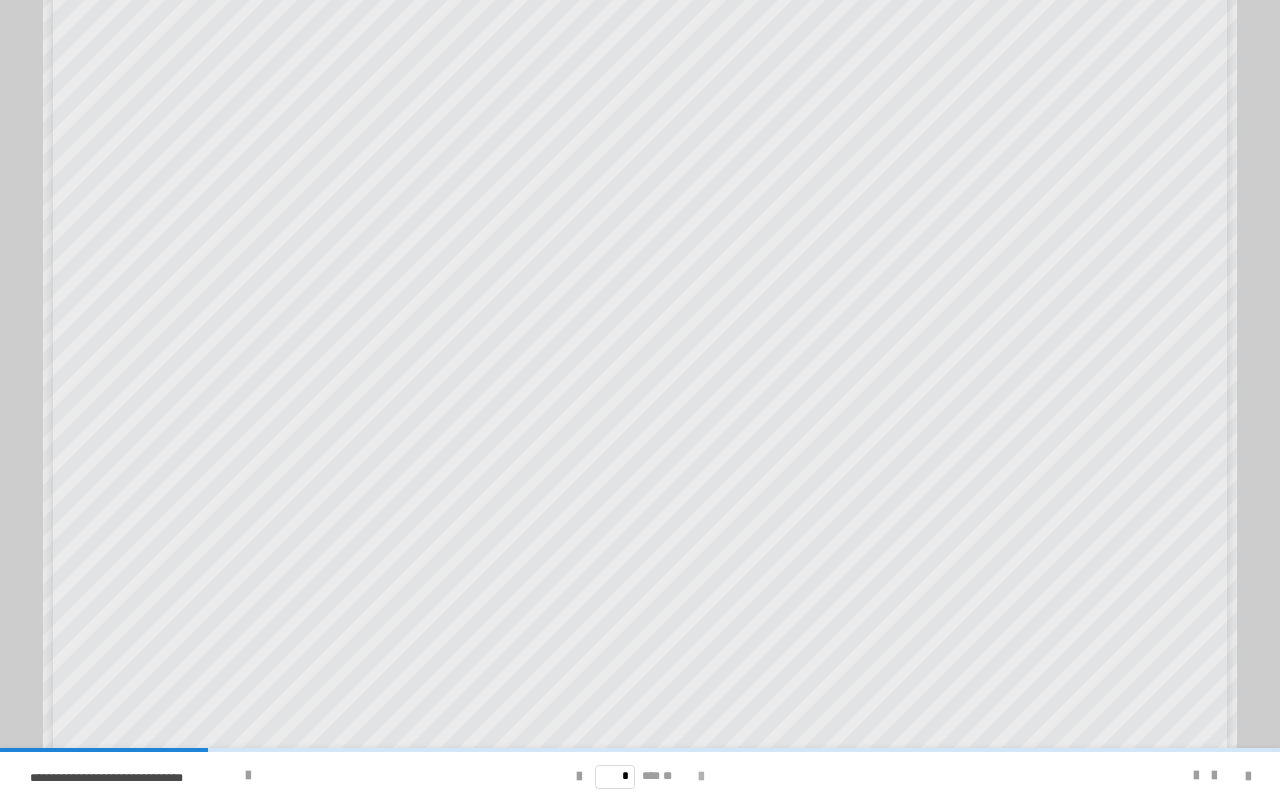 click at bounding box center (701, 777) 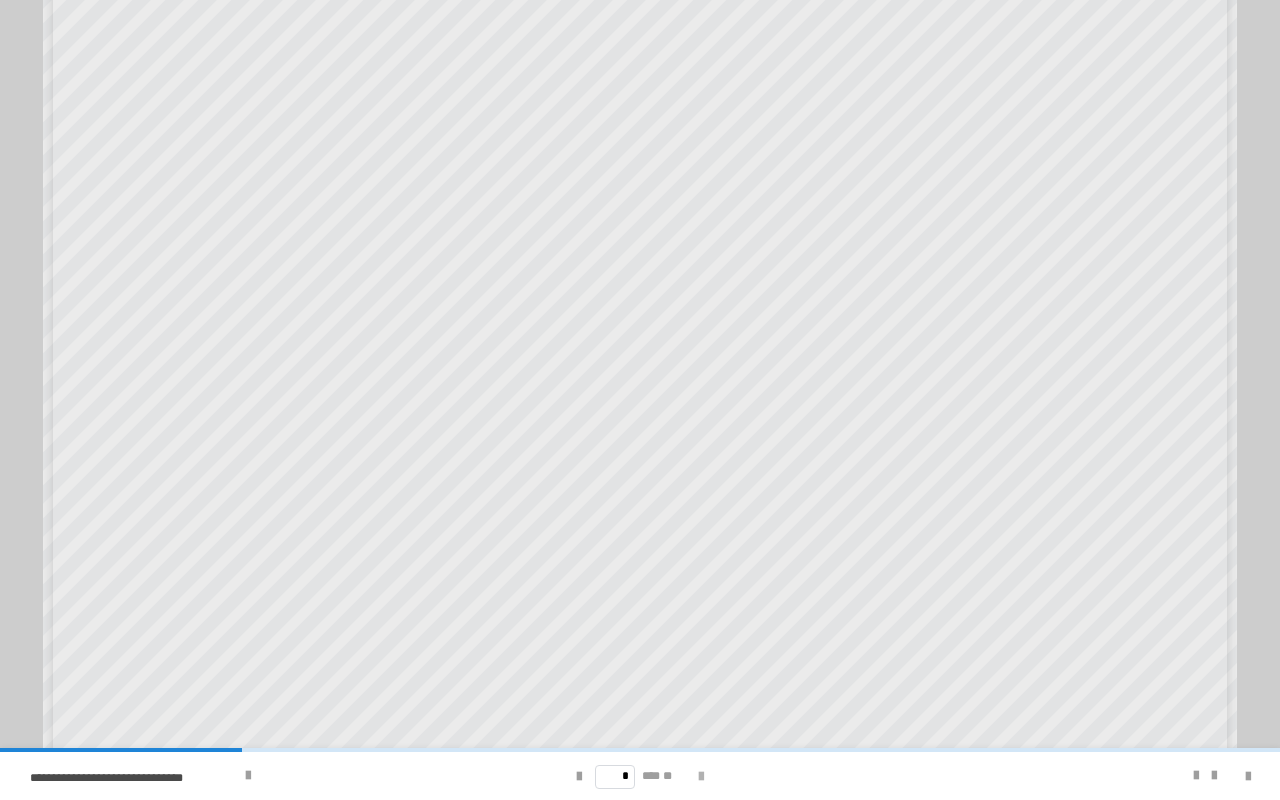 scroll, scrollTop: 0, scrollLeft: 0, axis: both 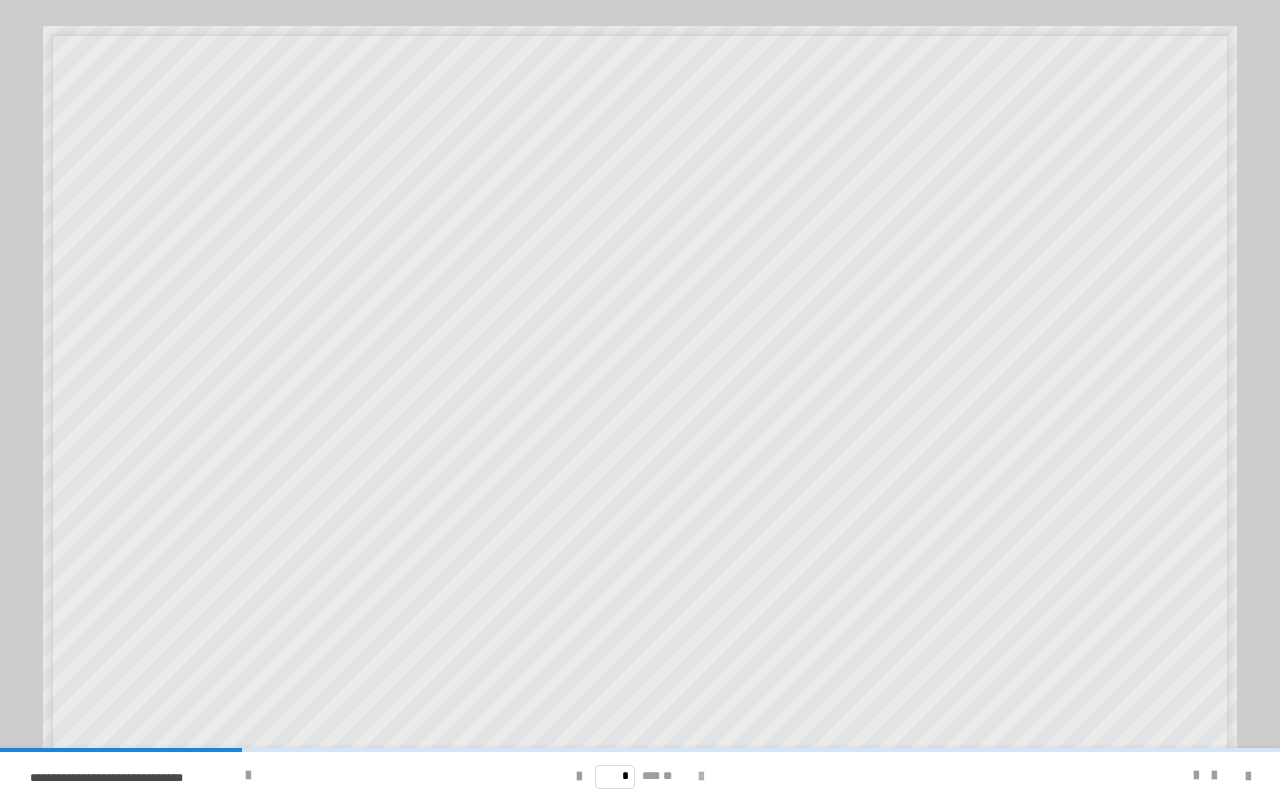 click at bounding box center [701, 777] 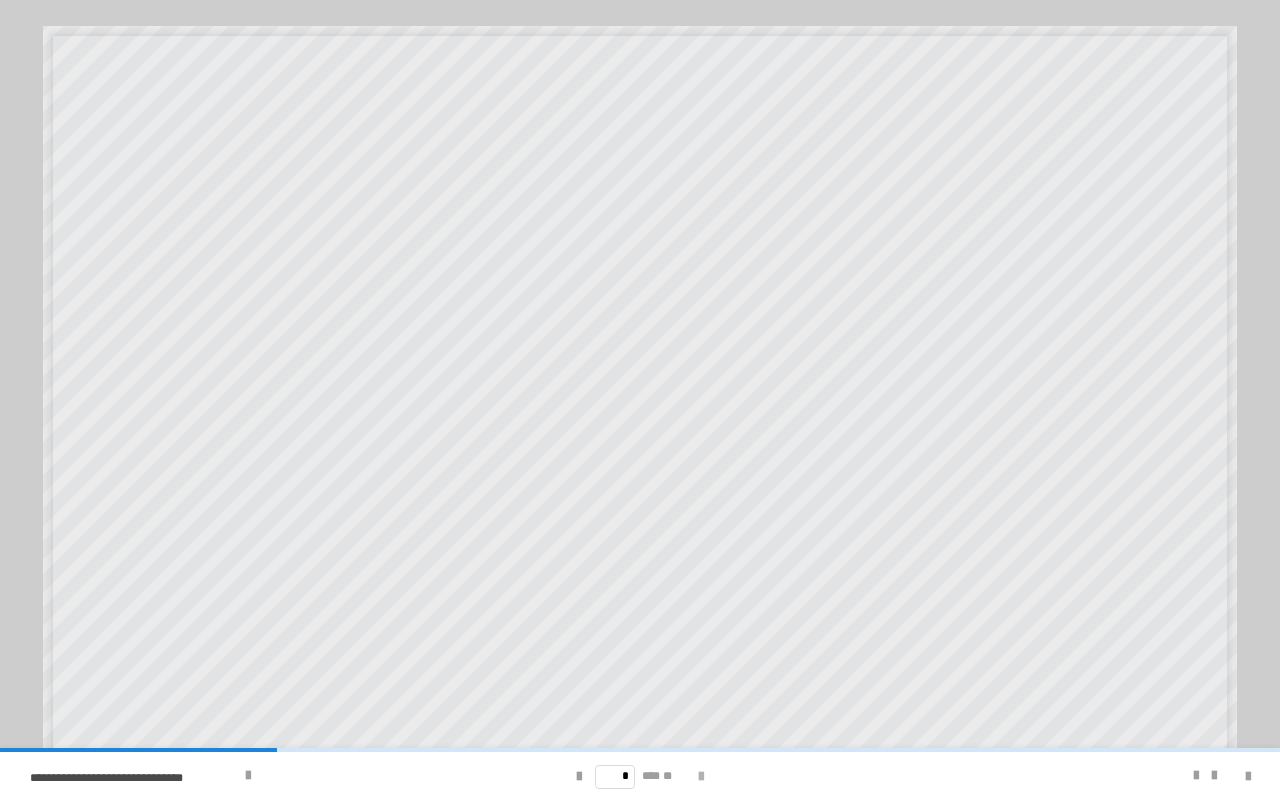 click at bounding box center (701, 777) 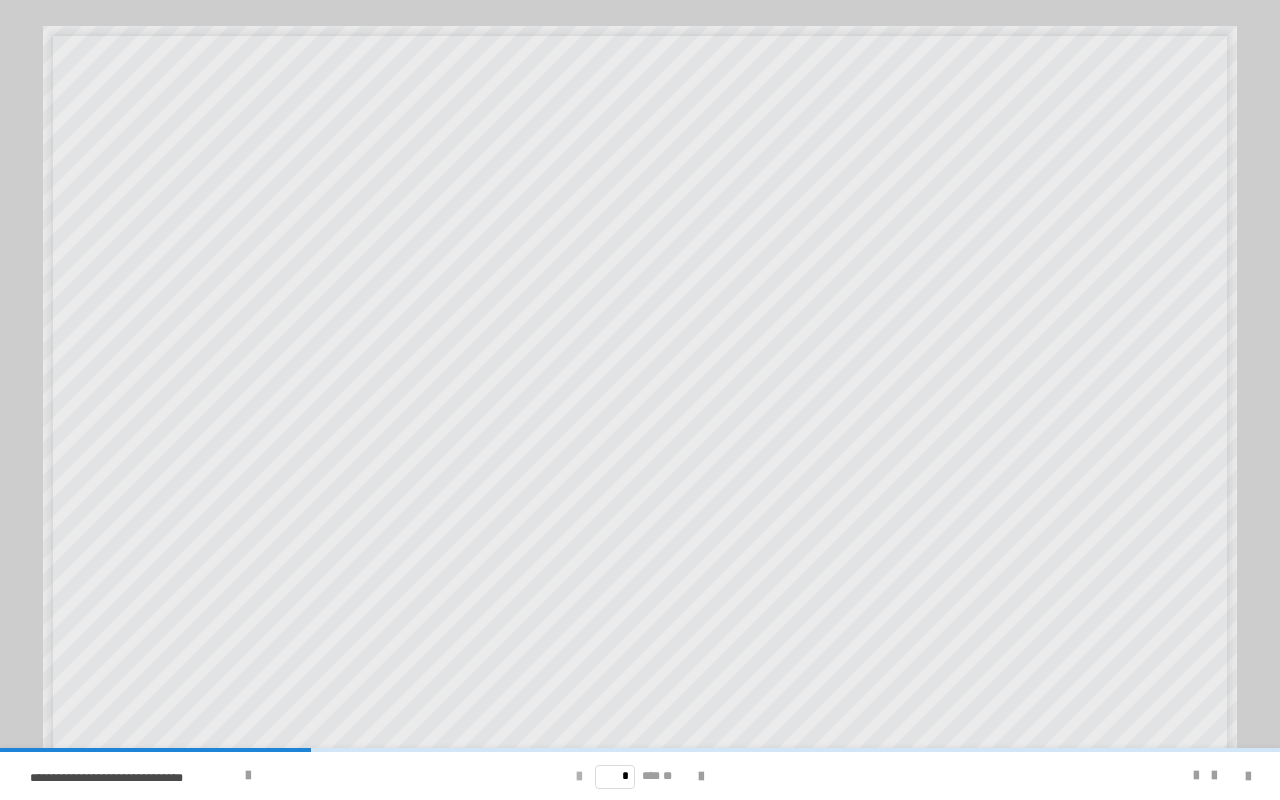 click at bounding box center (579, 777) 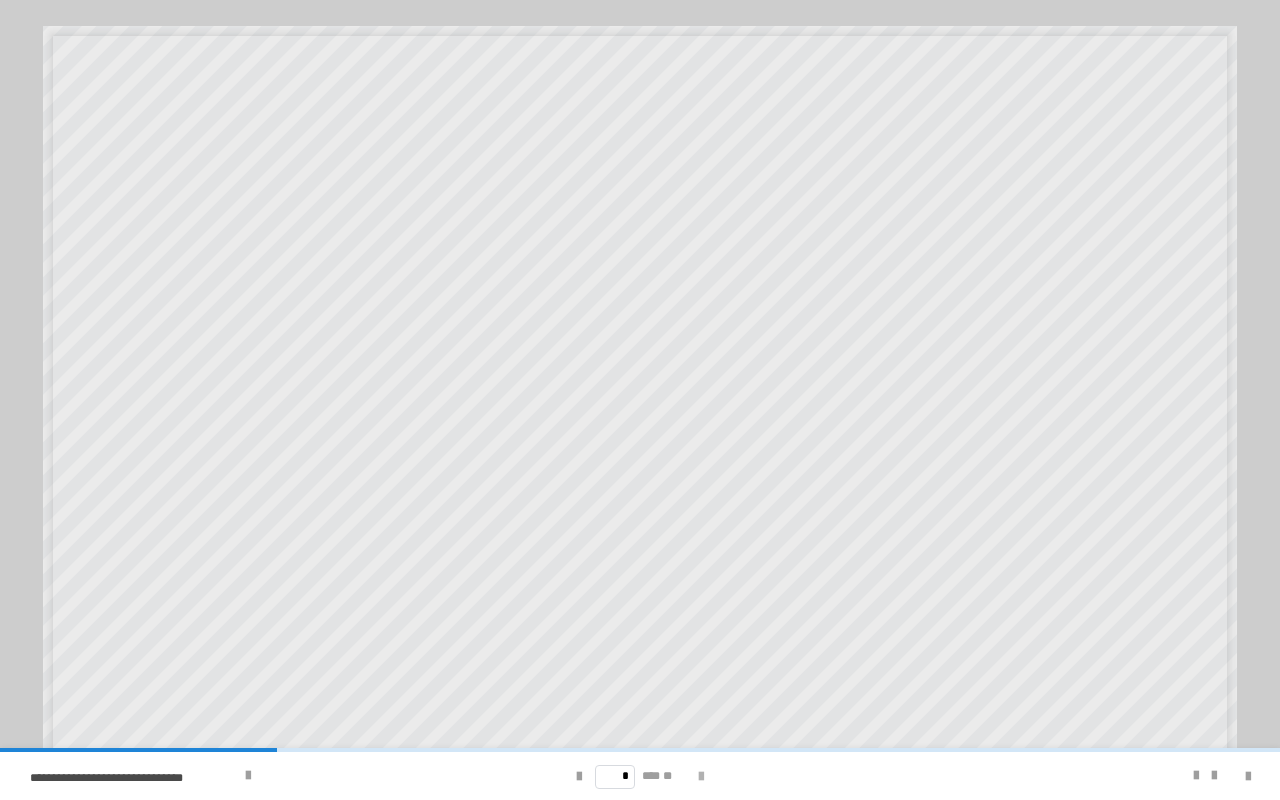 click at bounding box center (701, 777) 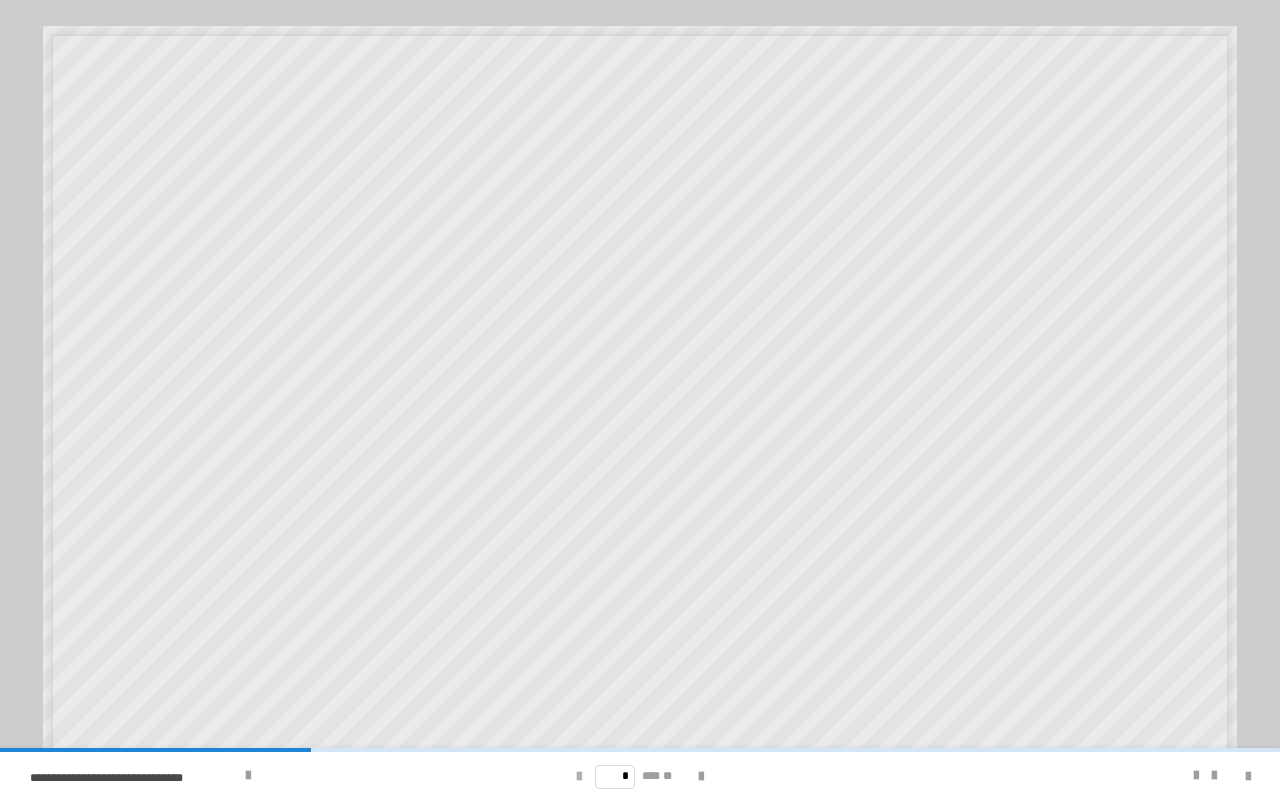 click at bounding box center [579, 777] 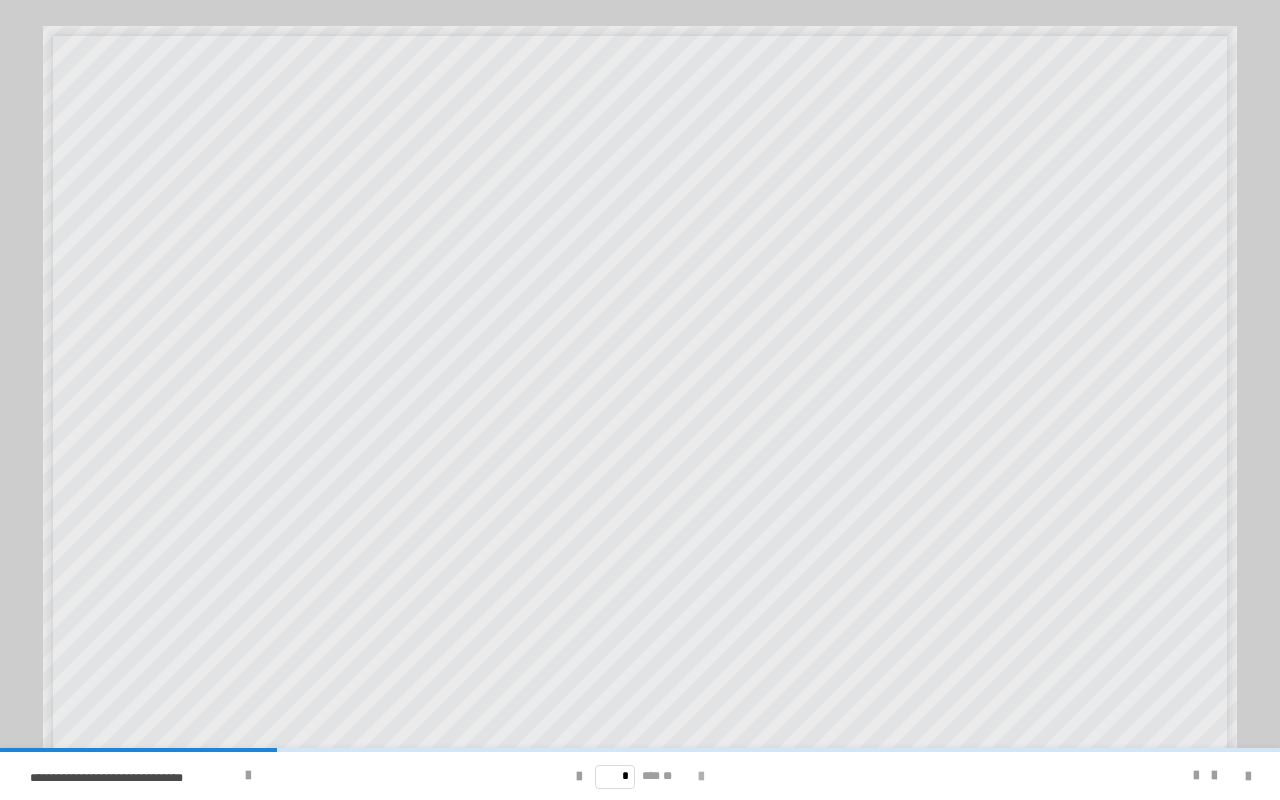 click at bounding box center (701, 777) 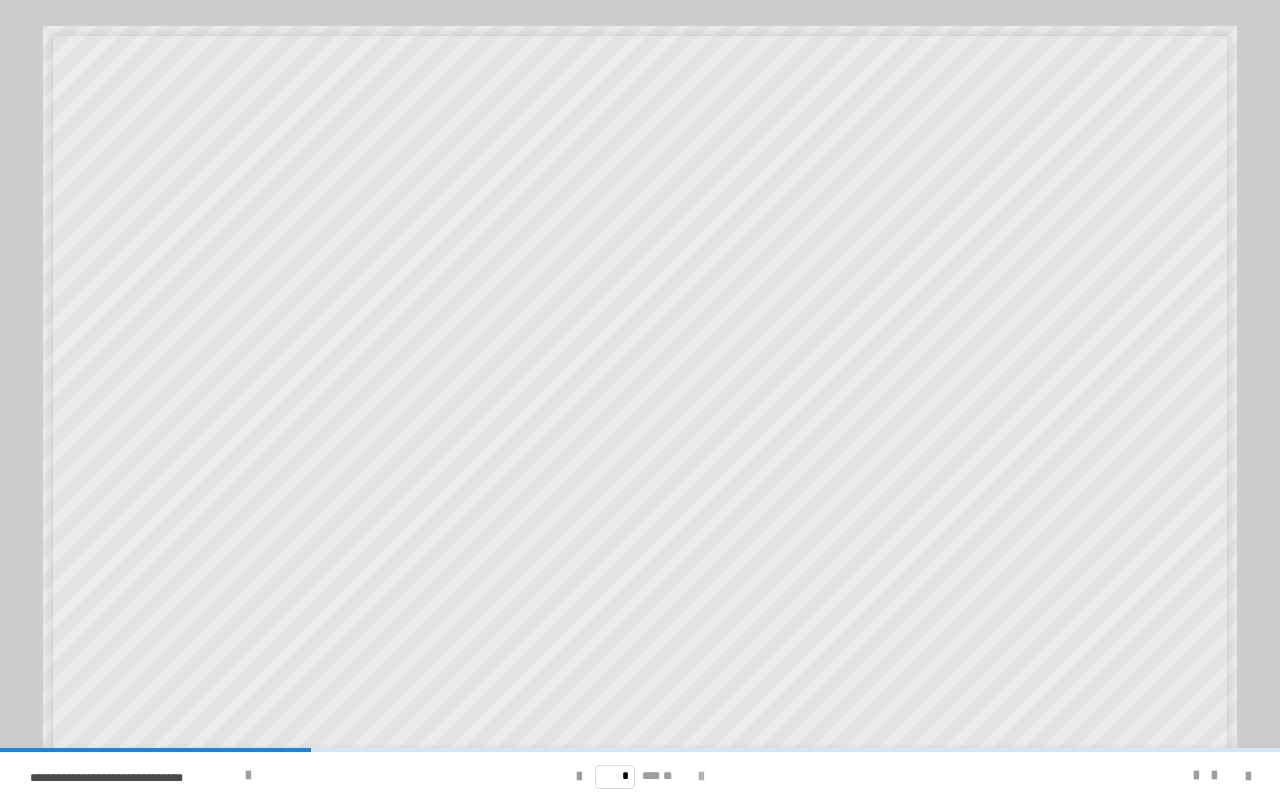 click at bounding box center (701, 777) 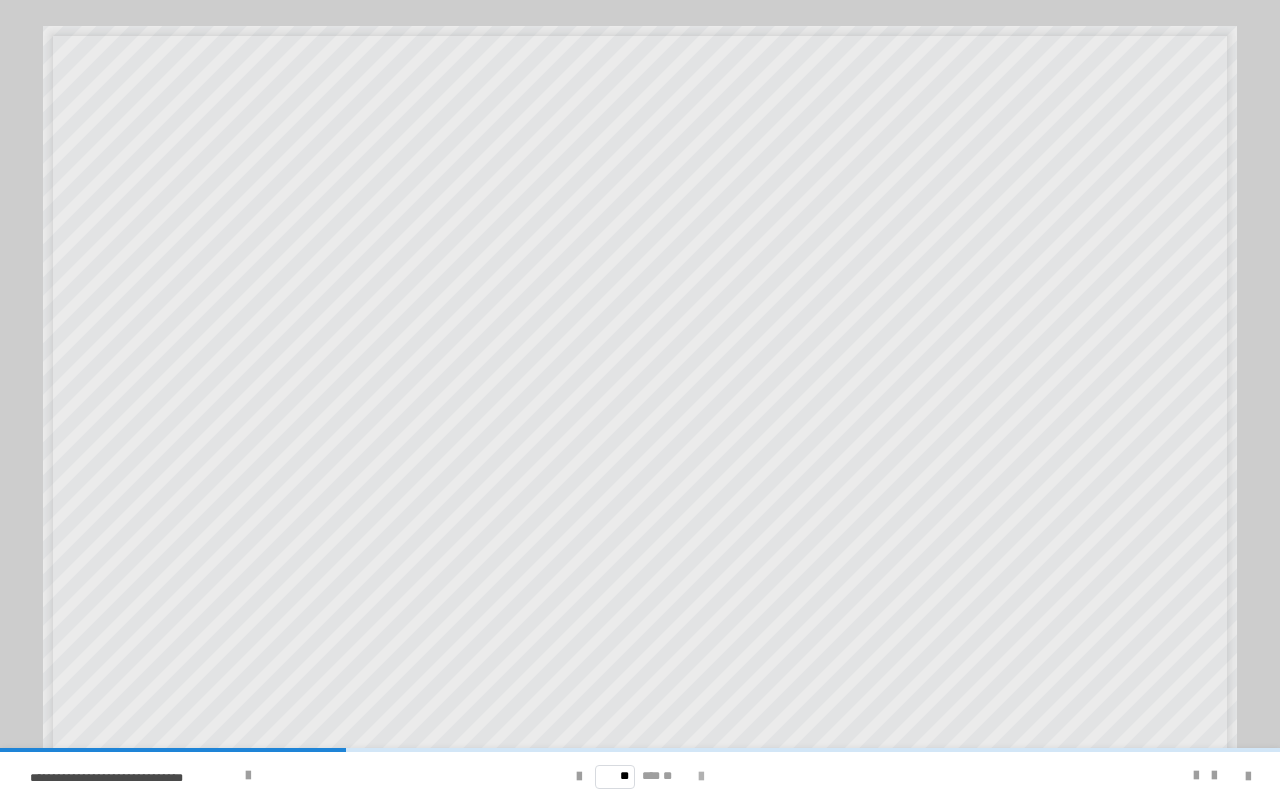 click at bounding box center [701, 777] 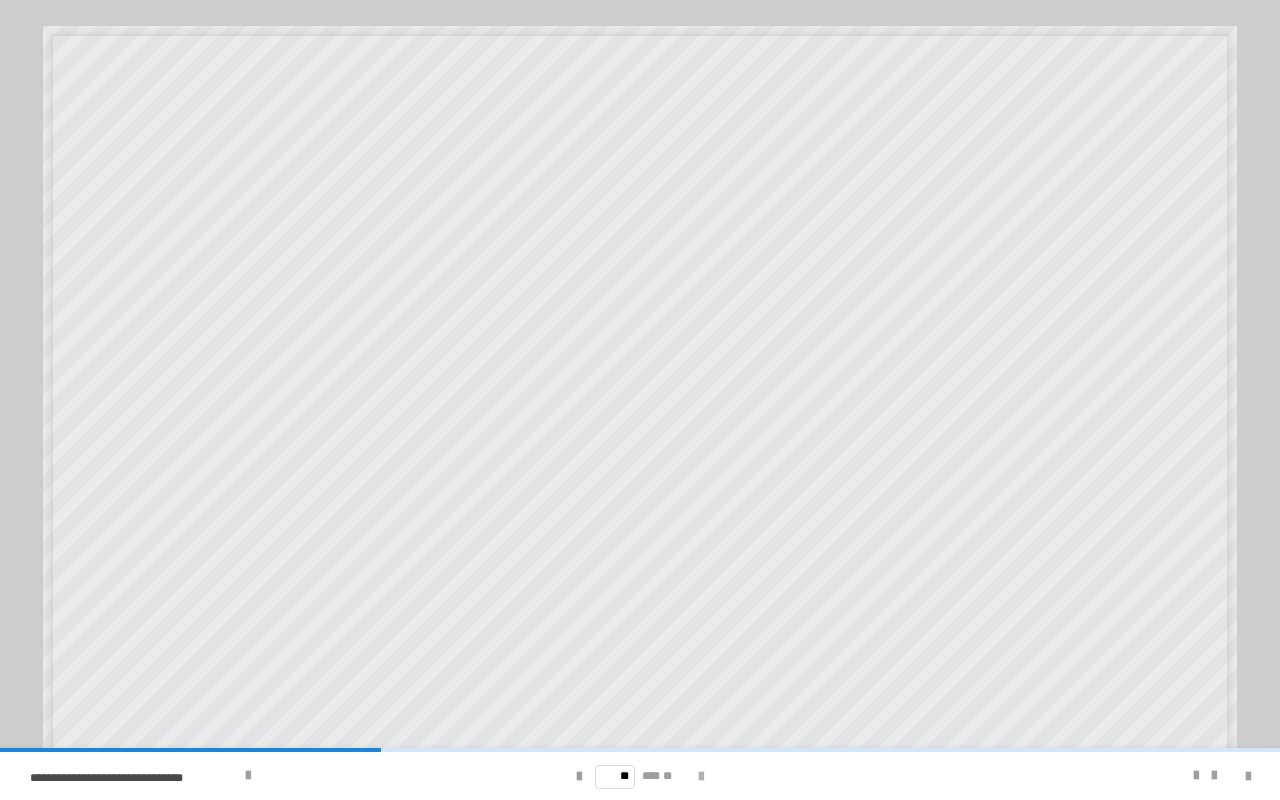 click at bounding box center [701, 777] 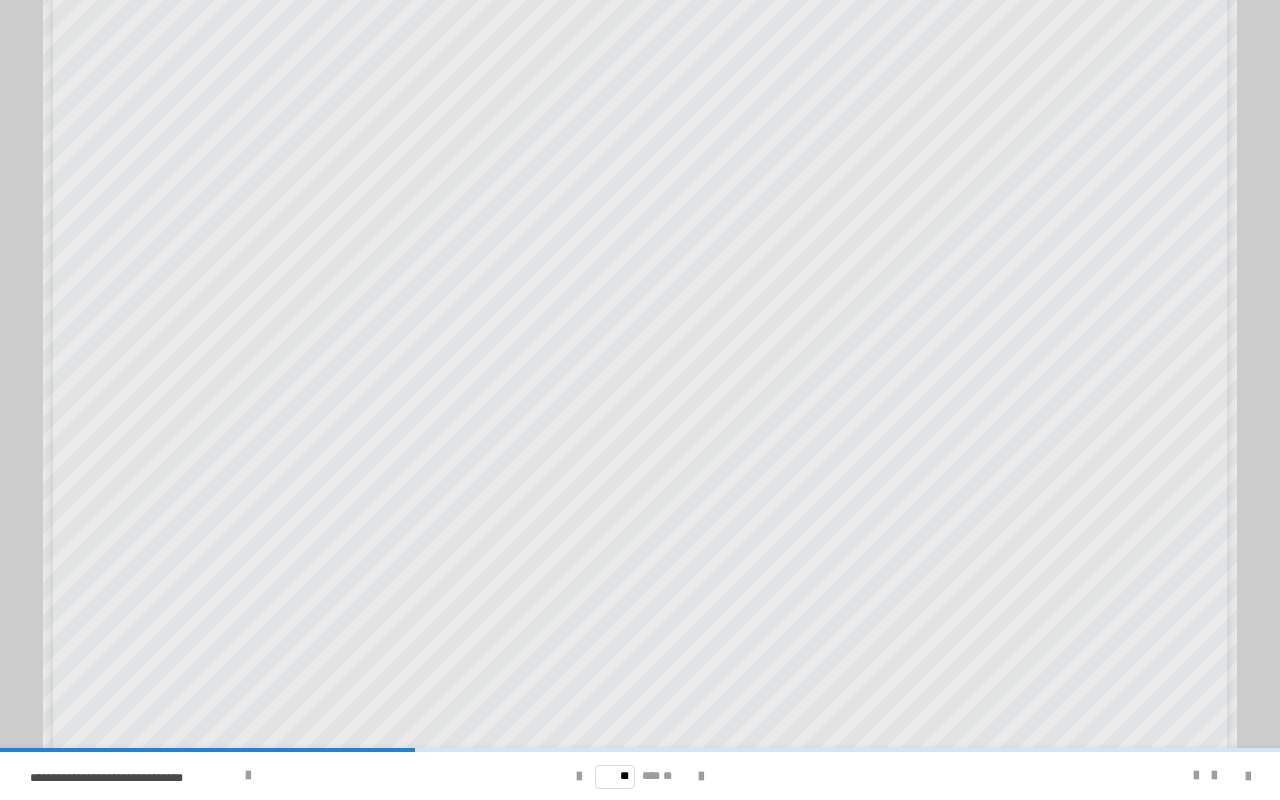 scroll, scrollTop: 122, scrollLeft: 0, axis: vertical 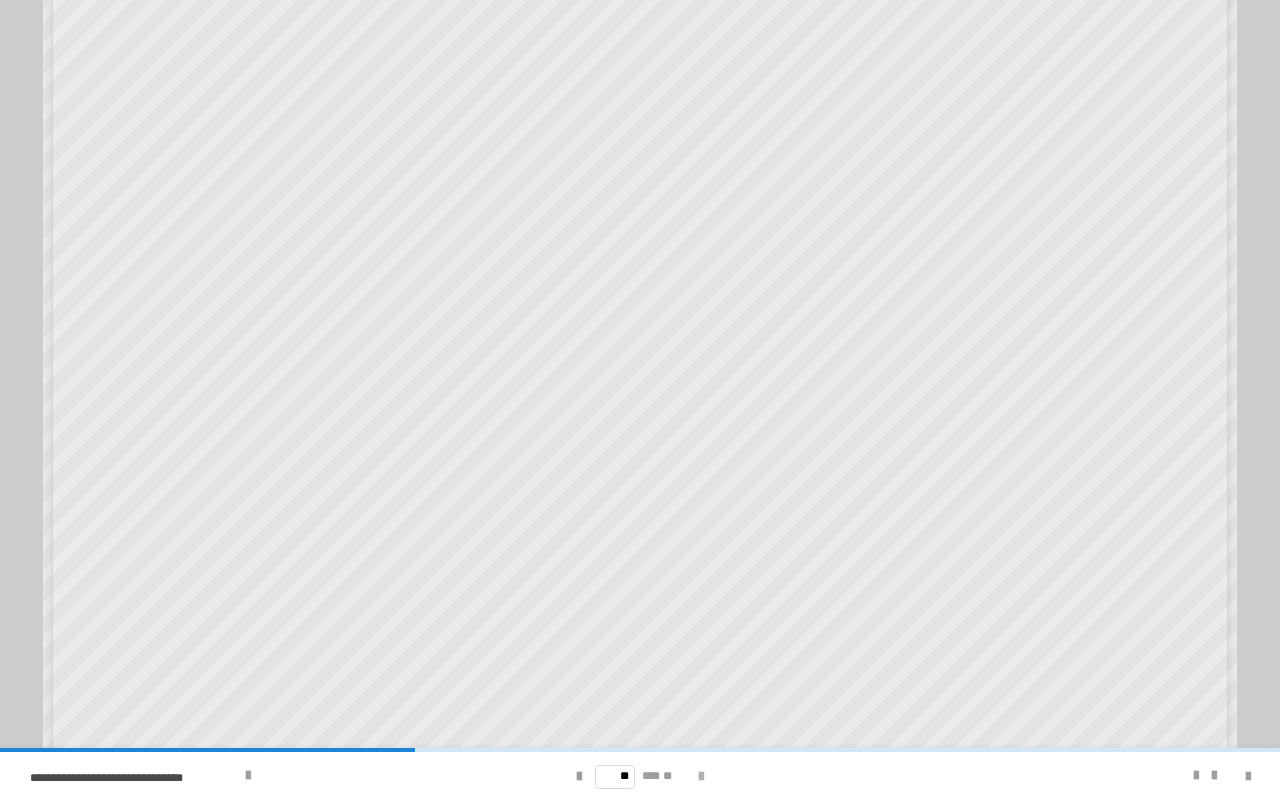 click at bounding box center [701, 777] 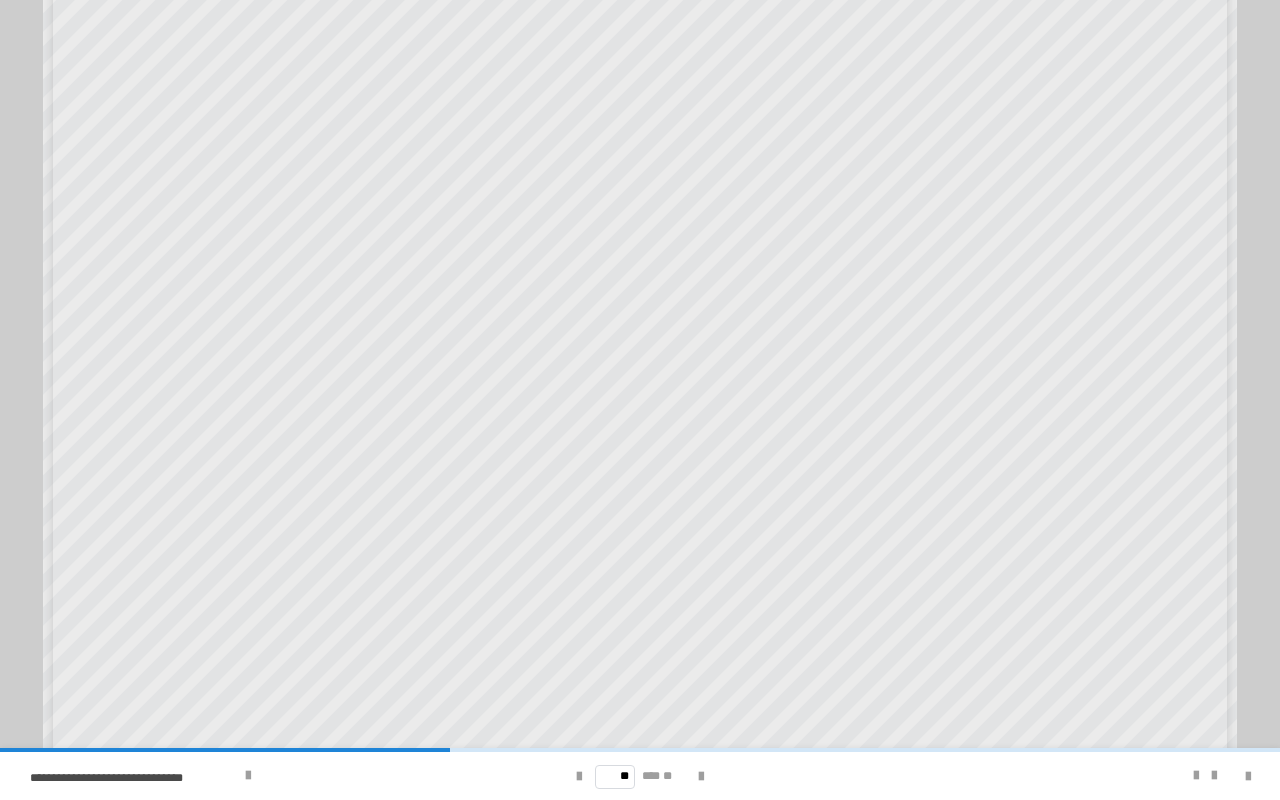 scroll, scrollTop: 73, scrollLeft: 0, axis: vertical 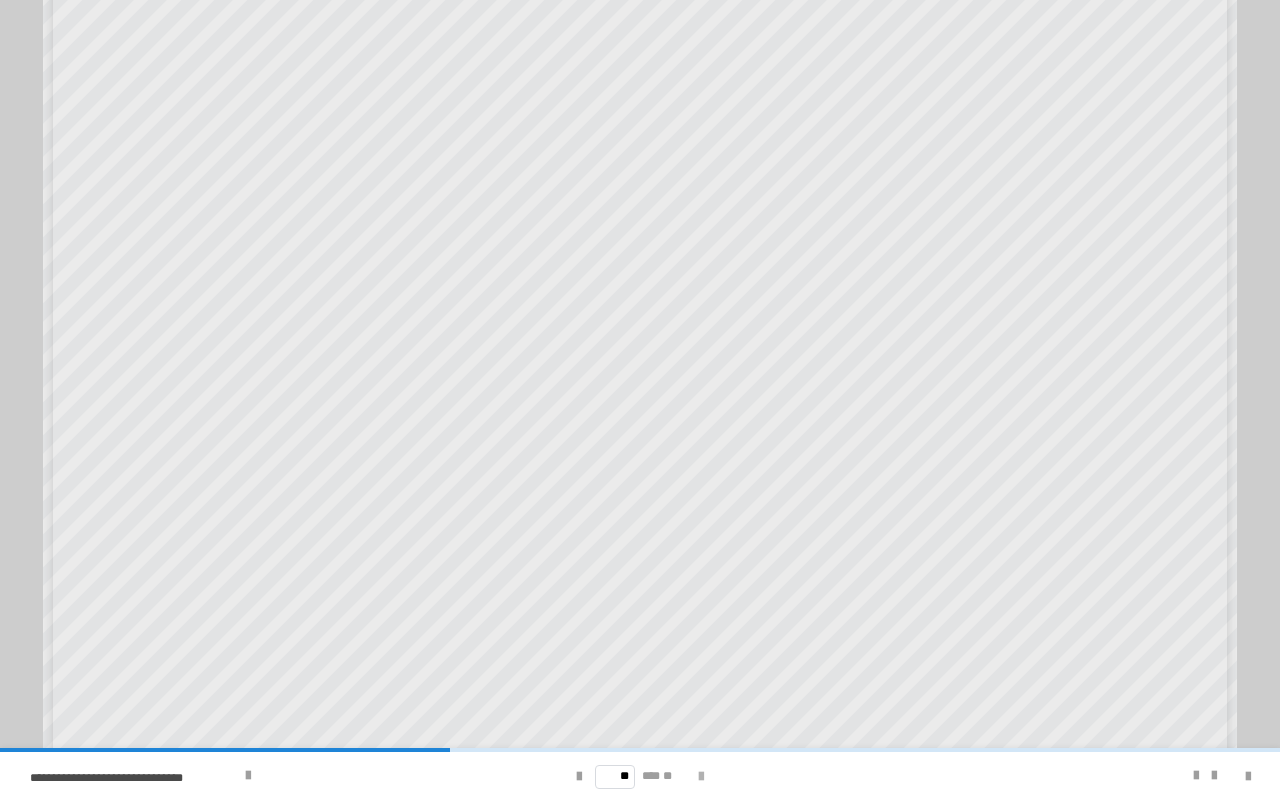 click at bounding box center [701, 777] 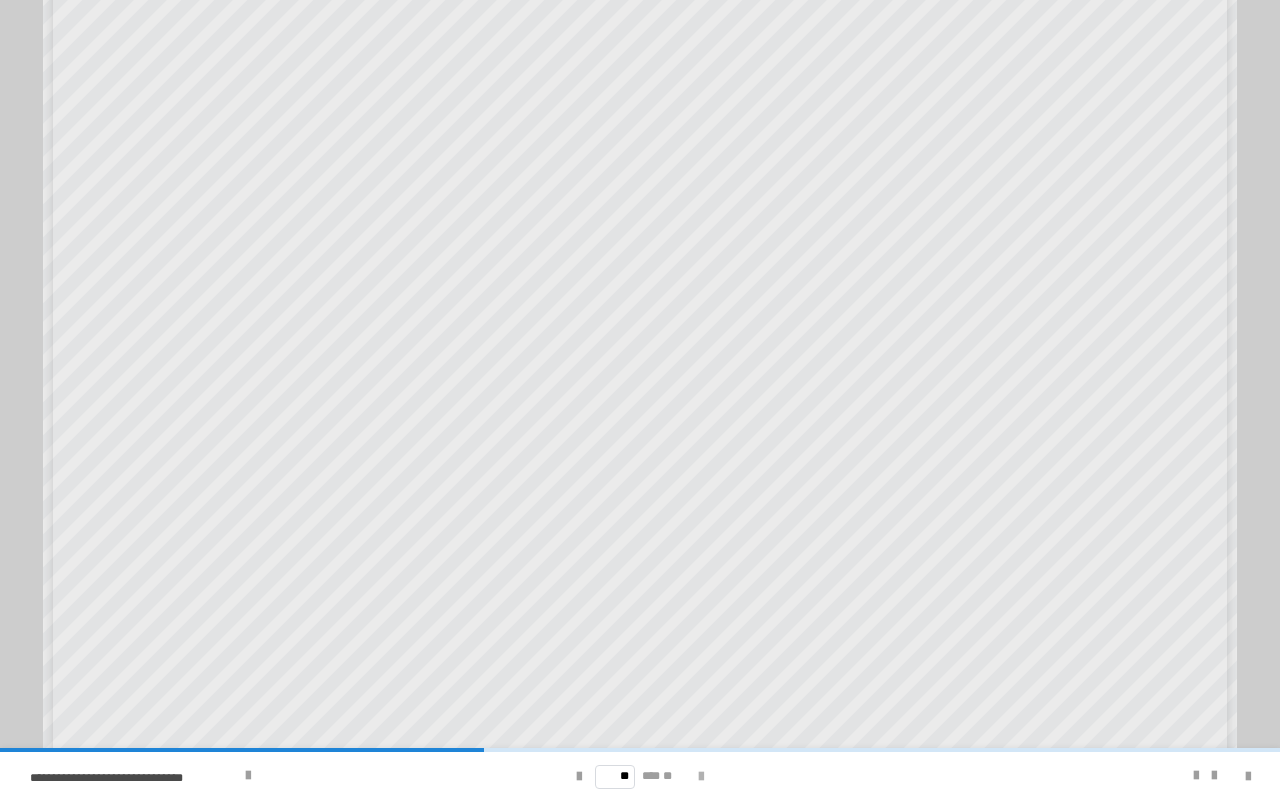 scroll, scrollTop: 0, scrollLeft: 0, axis: both 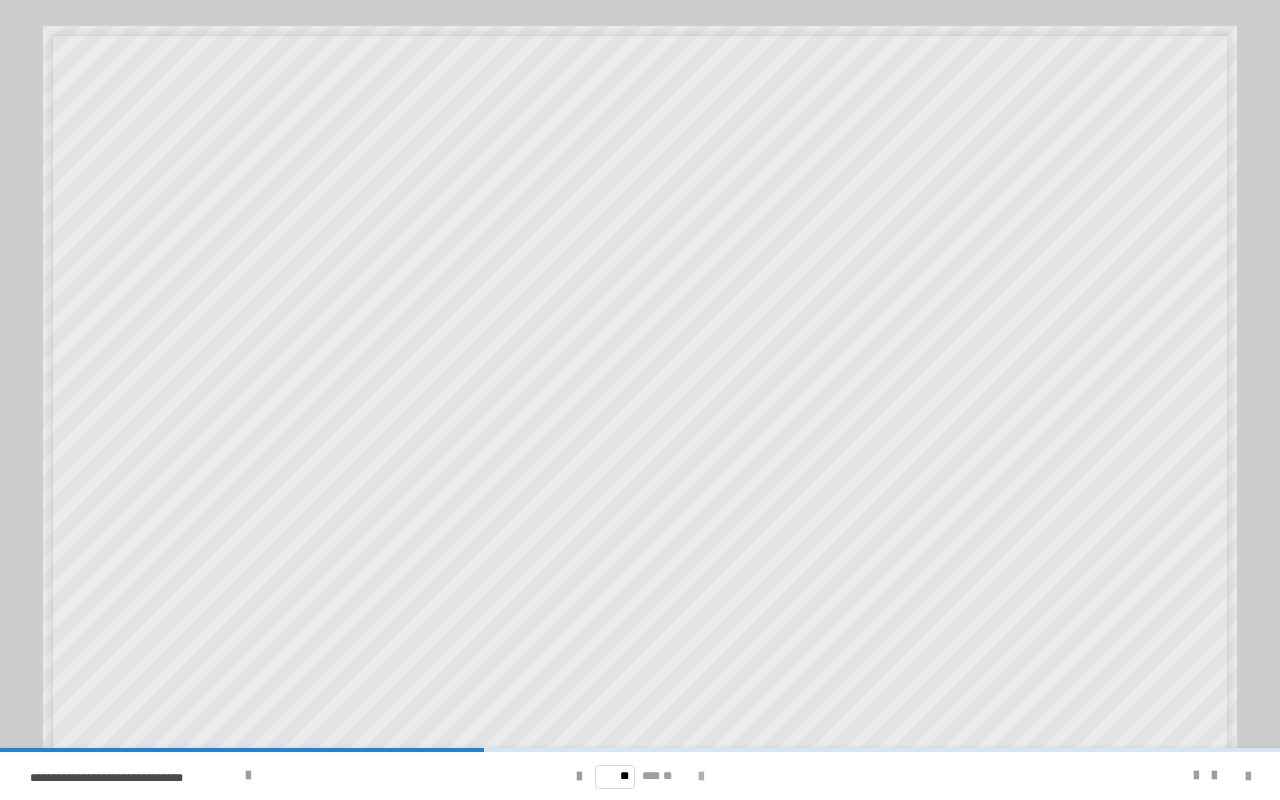 click at bounding box center (701, 777) 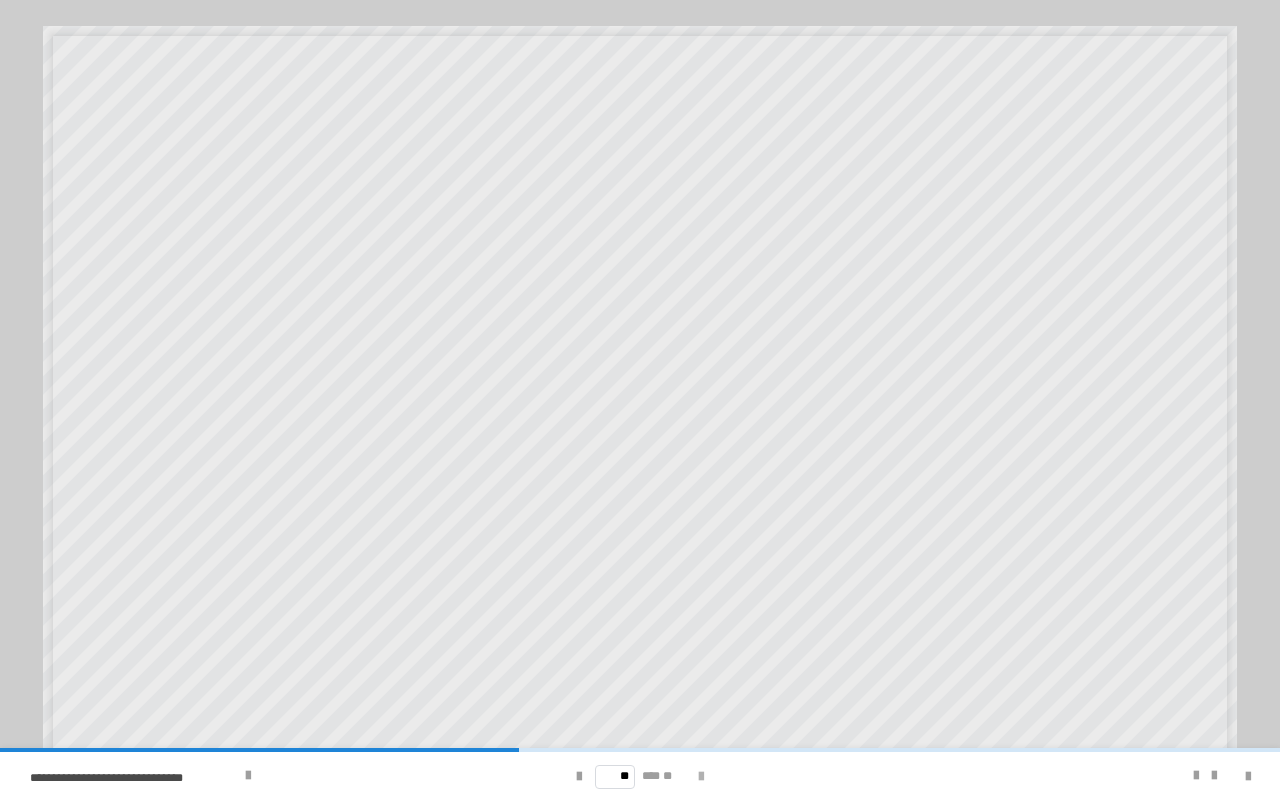 click at bounding box center [701, 777] 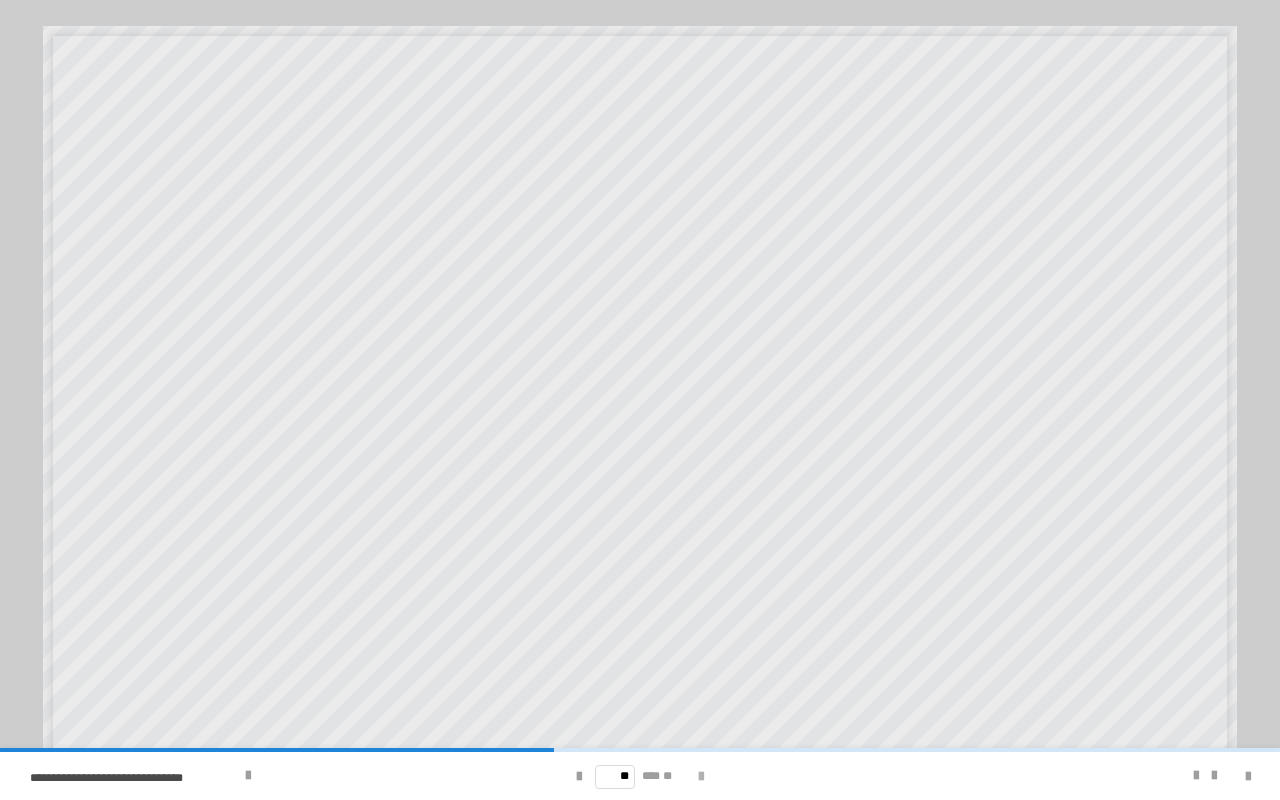 click at bounding box center (701, 777) 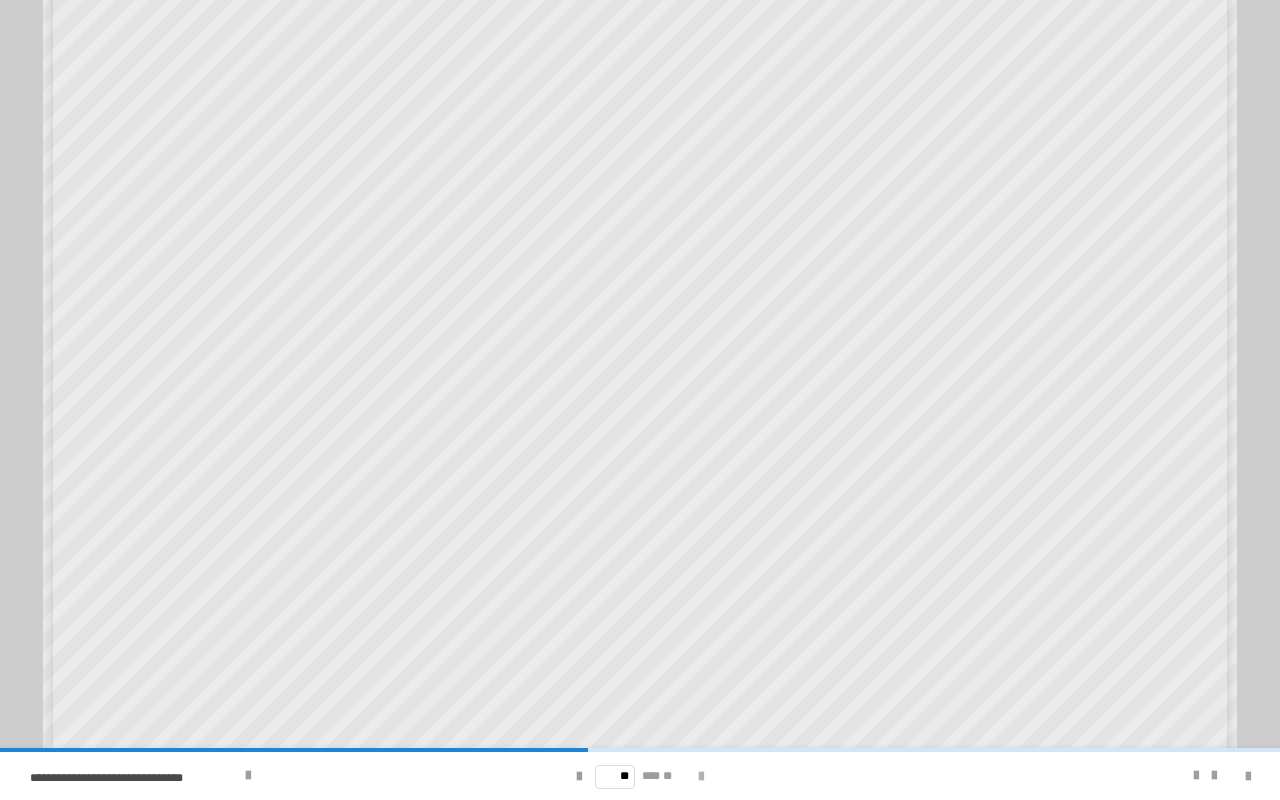 scroll, scrollTop: 81, scrollLeft: 0, axis: vertical 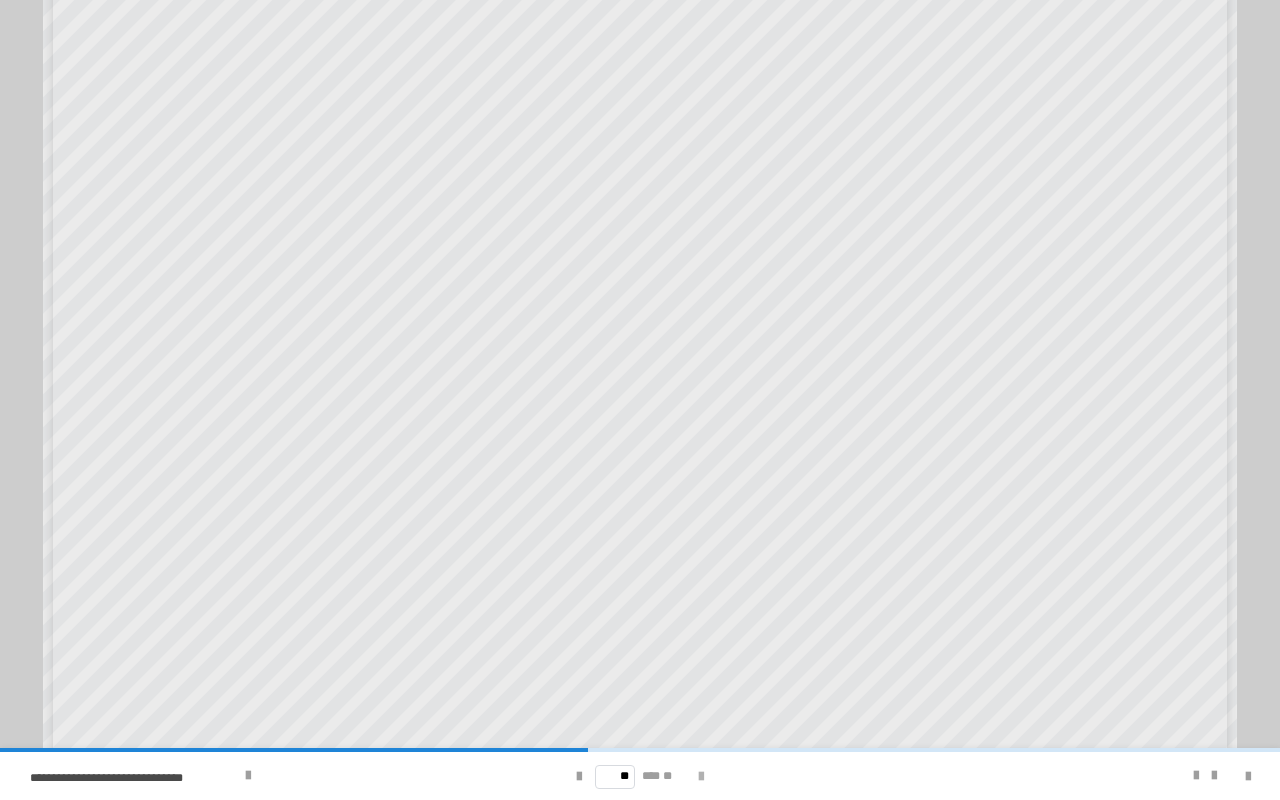 click at bounding box center [701, 777] 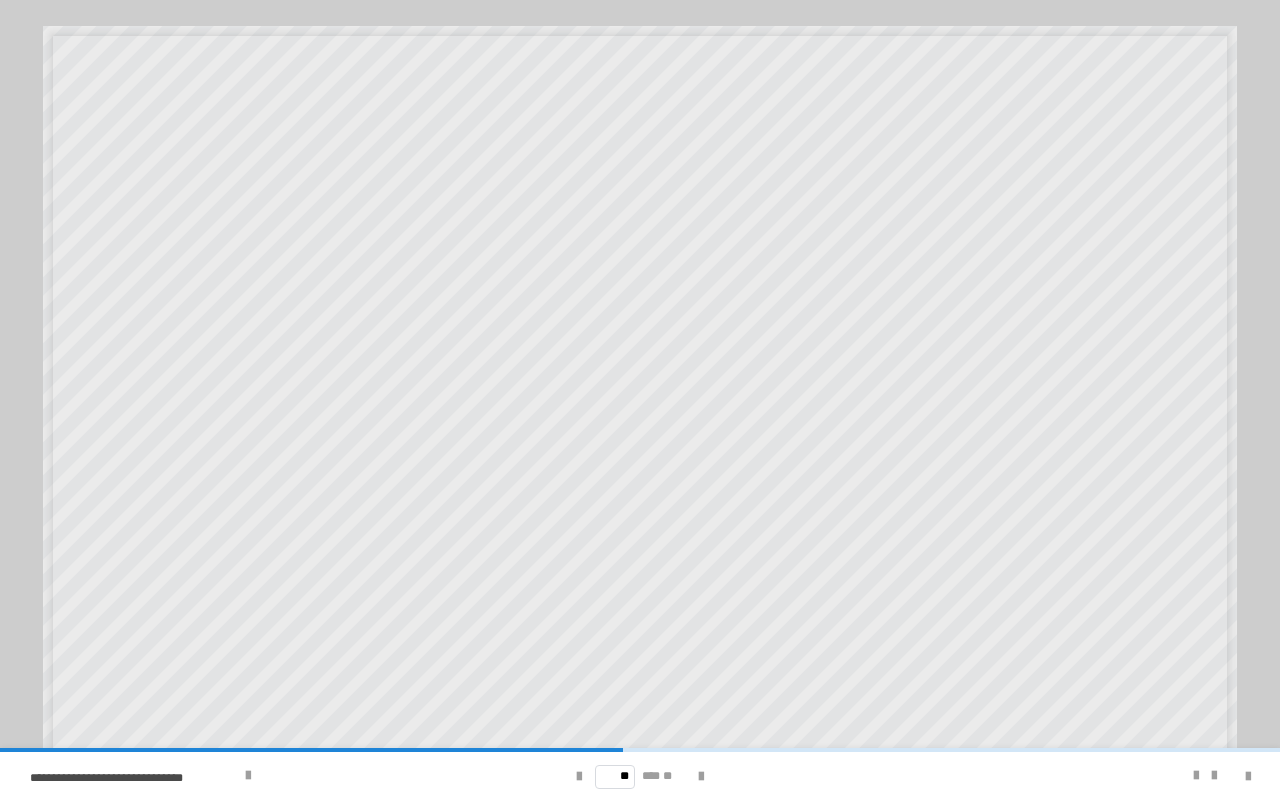 scroll, scrollTop: 122, scrollLeft: 0, axis: vertical 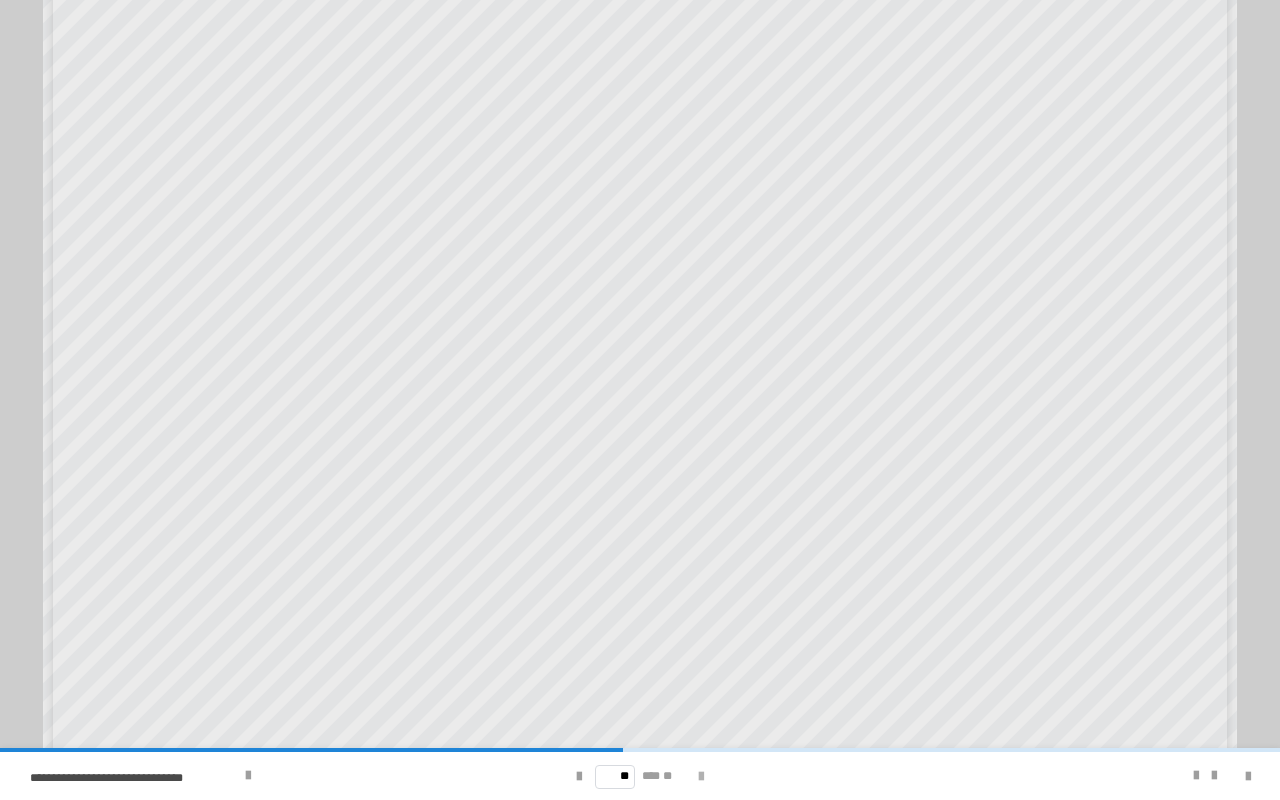 click at bounding box center [701, 777] 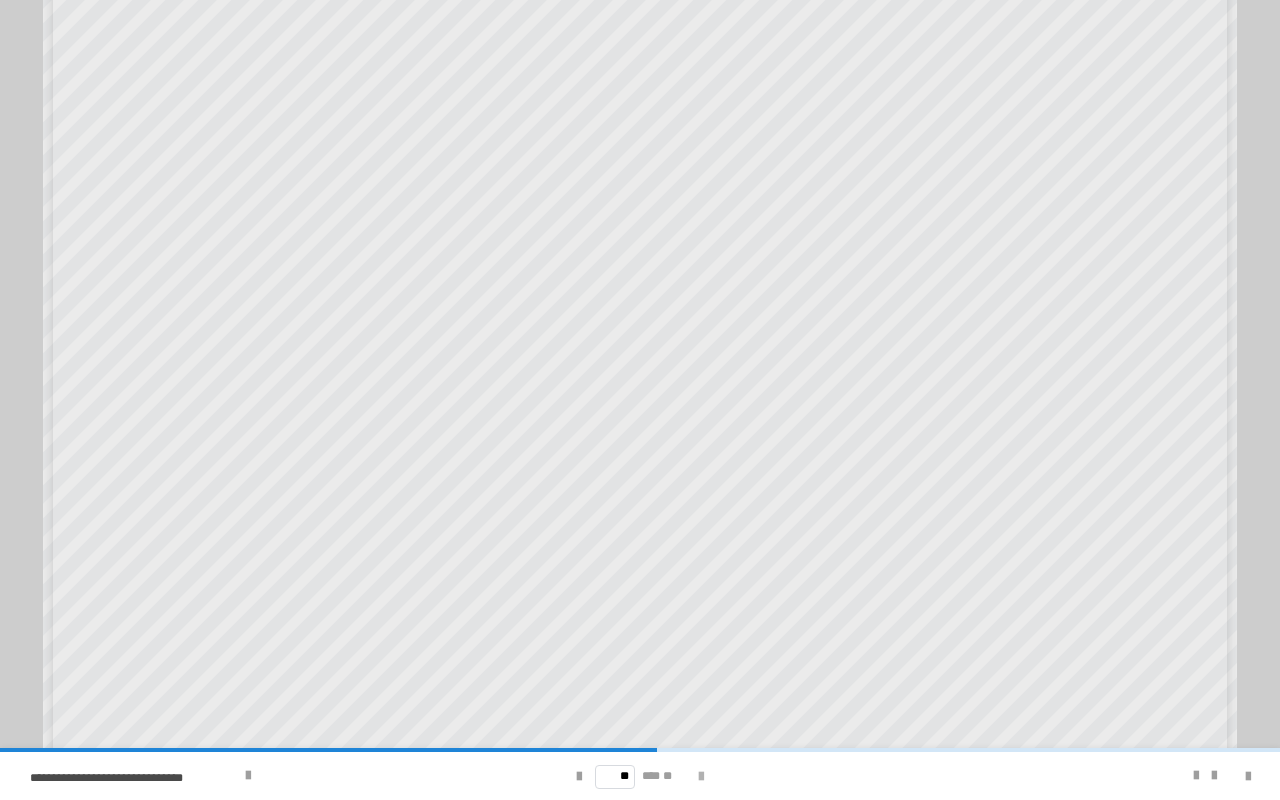 scroll, scrollTop: 0, scrollLeft: 0, axis: both 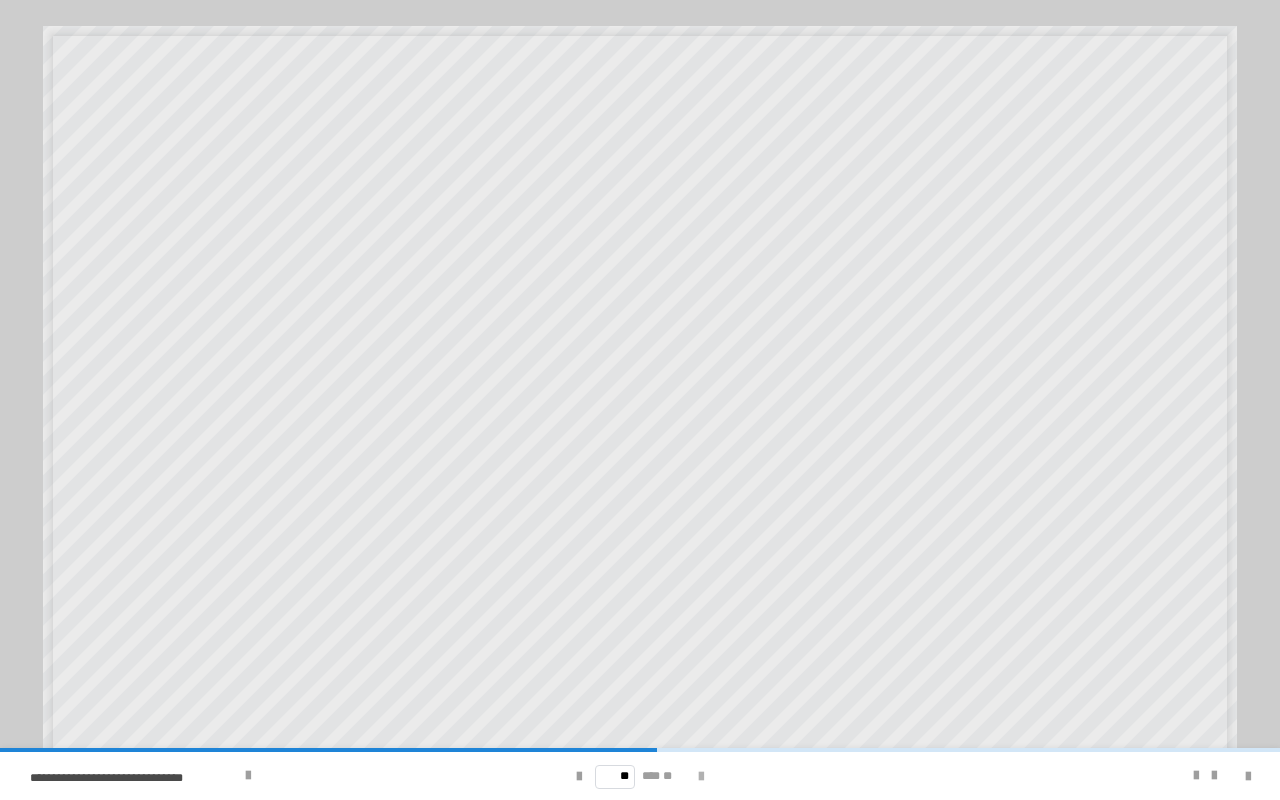 click at bounding box center [701, 777] 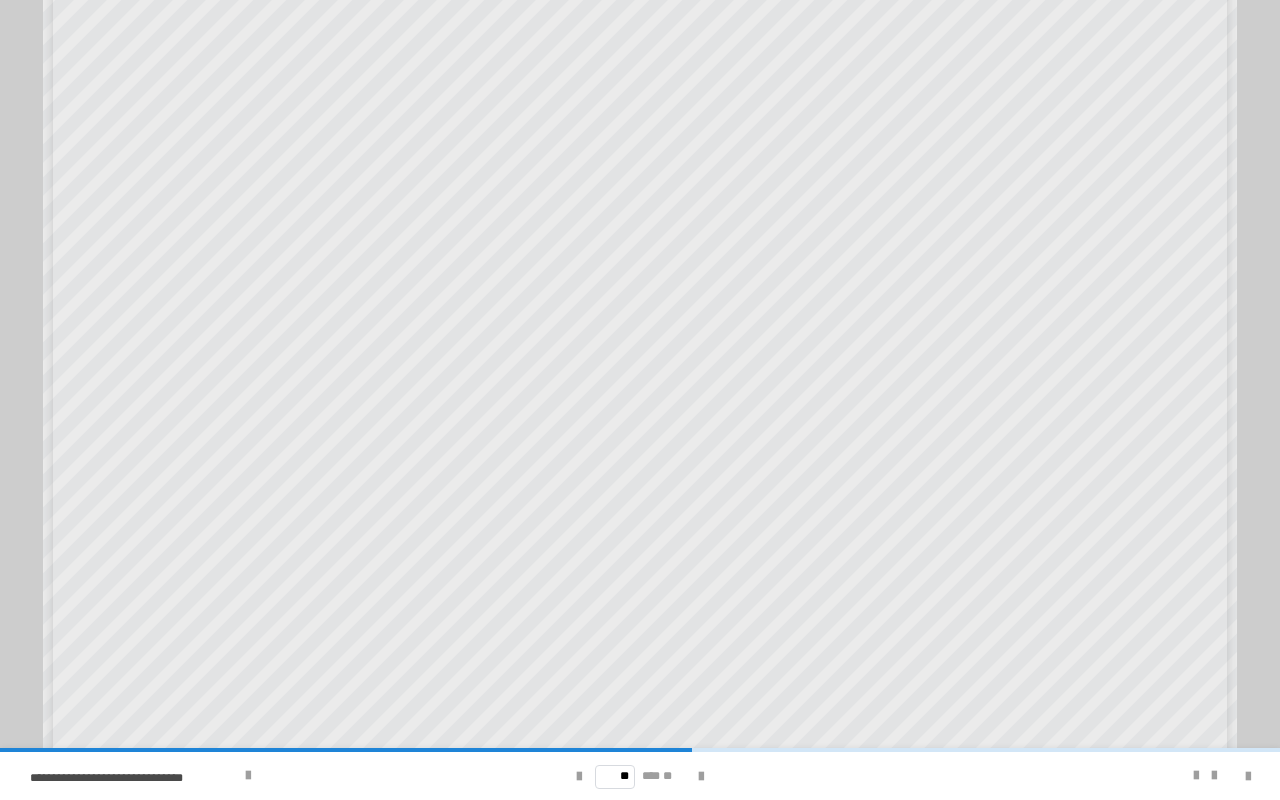 scroll, scrollTop: 122, scrollLeft: 0, axis: vertical 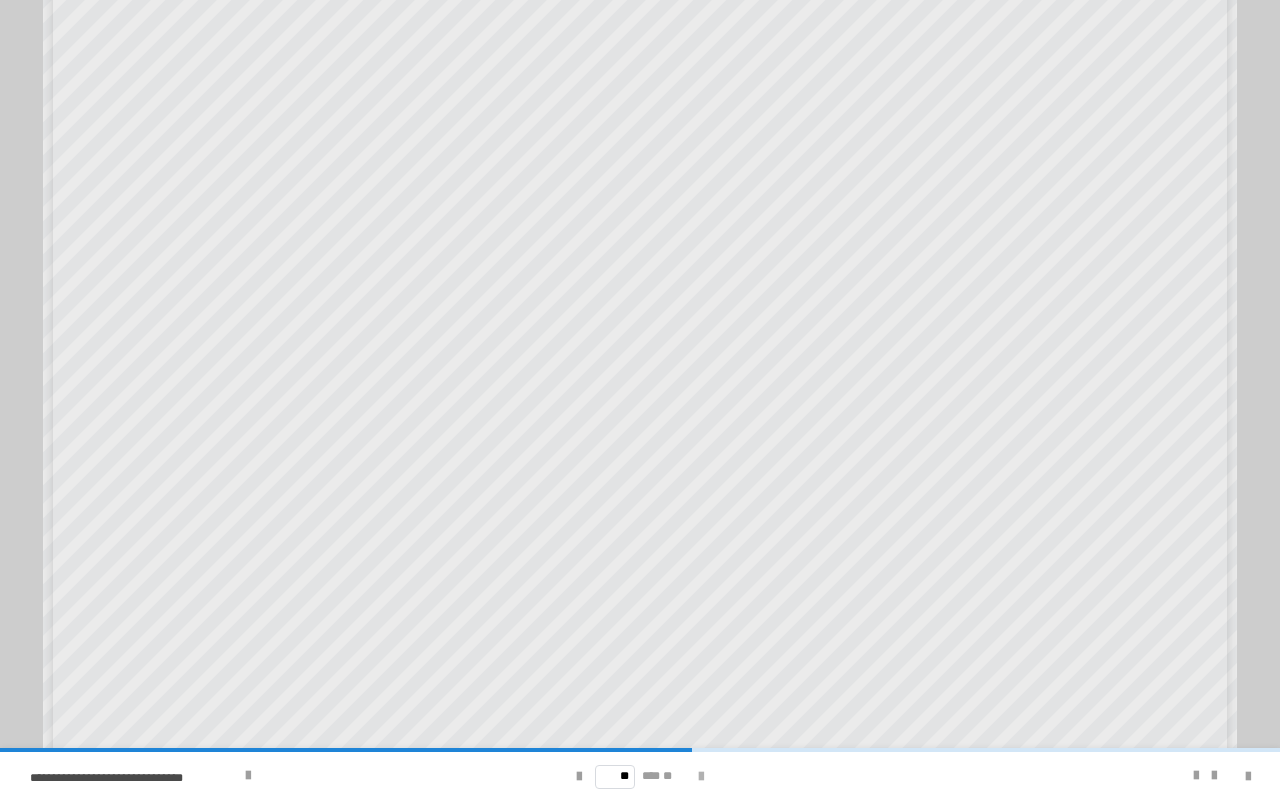 click at bounding box center (701, 777) 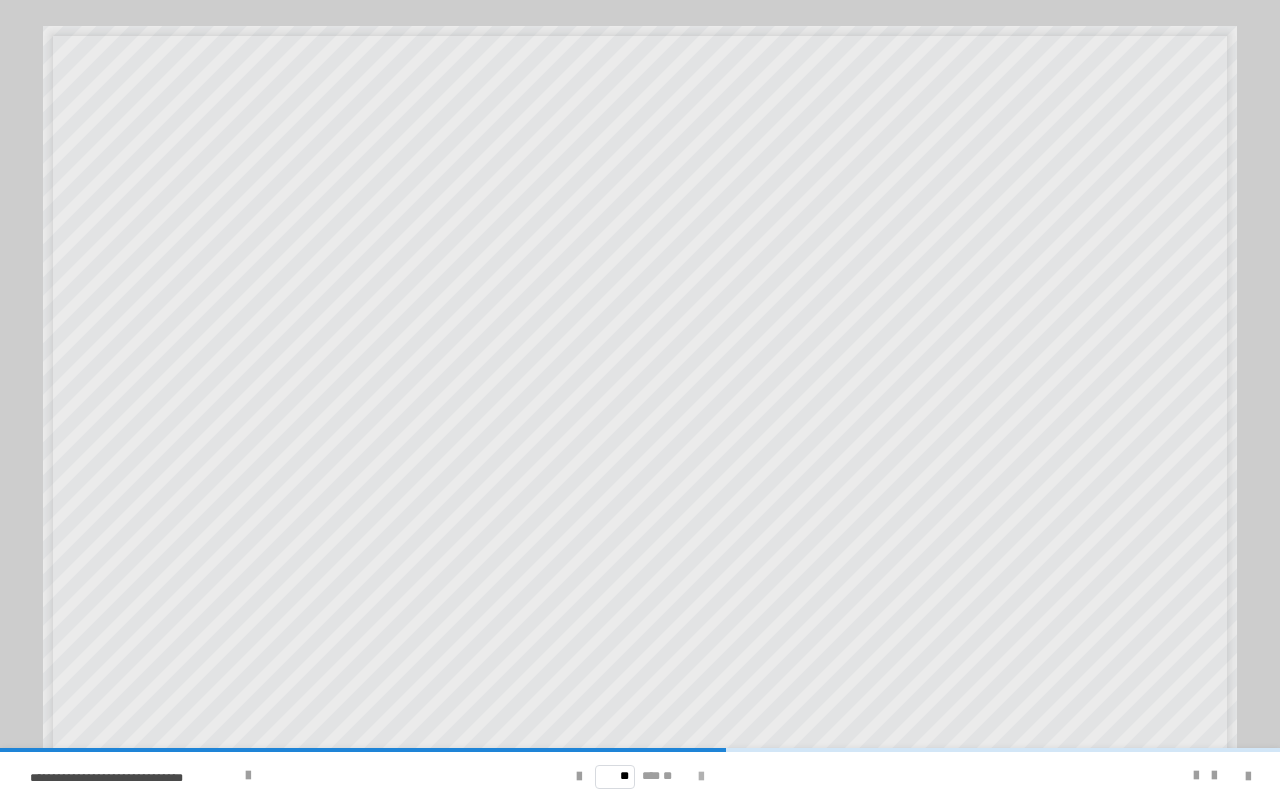 click at bounding box center [701, 777] 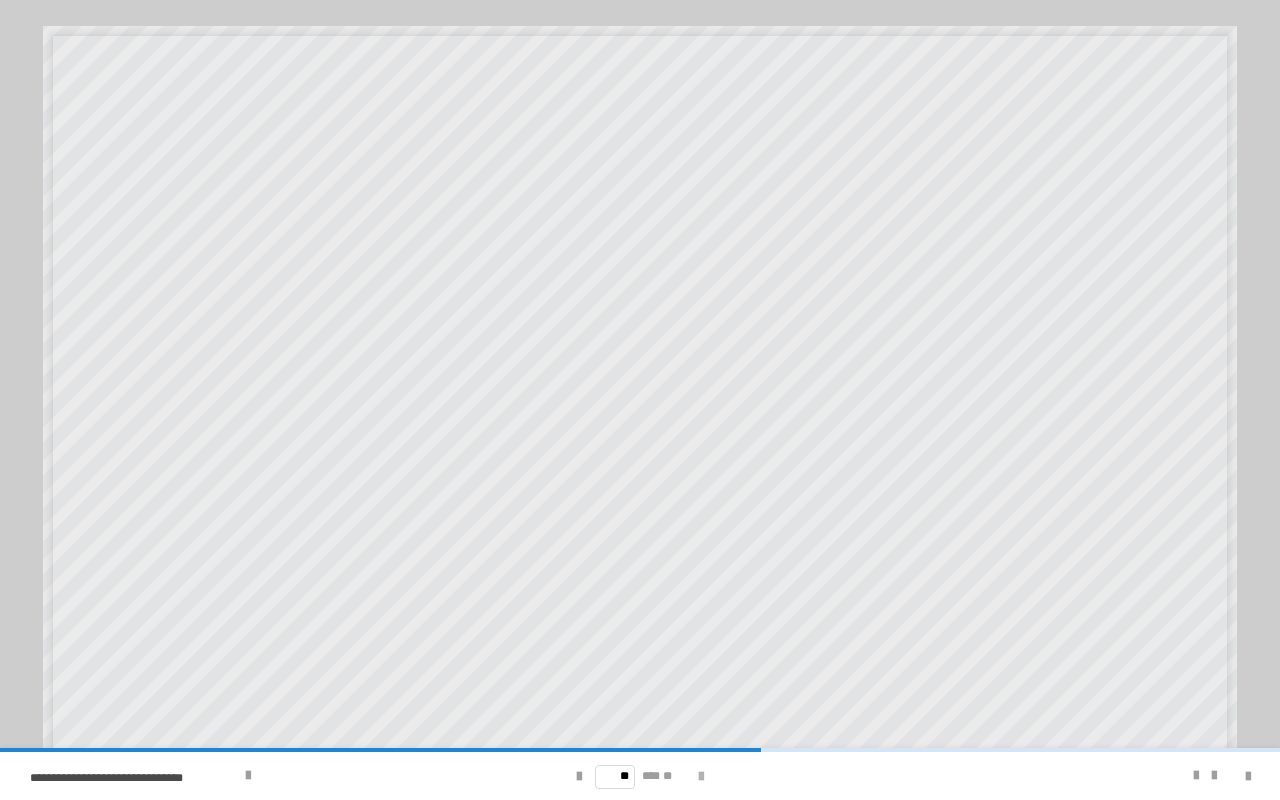 click at bounding box center (701, 777) 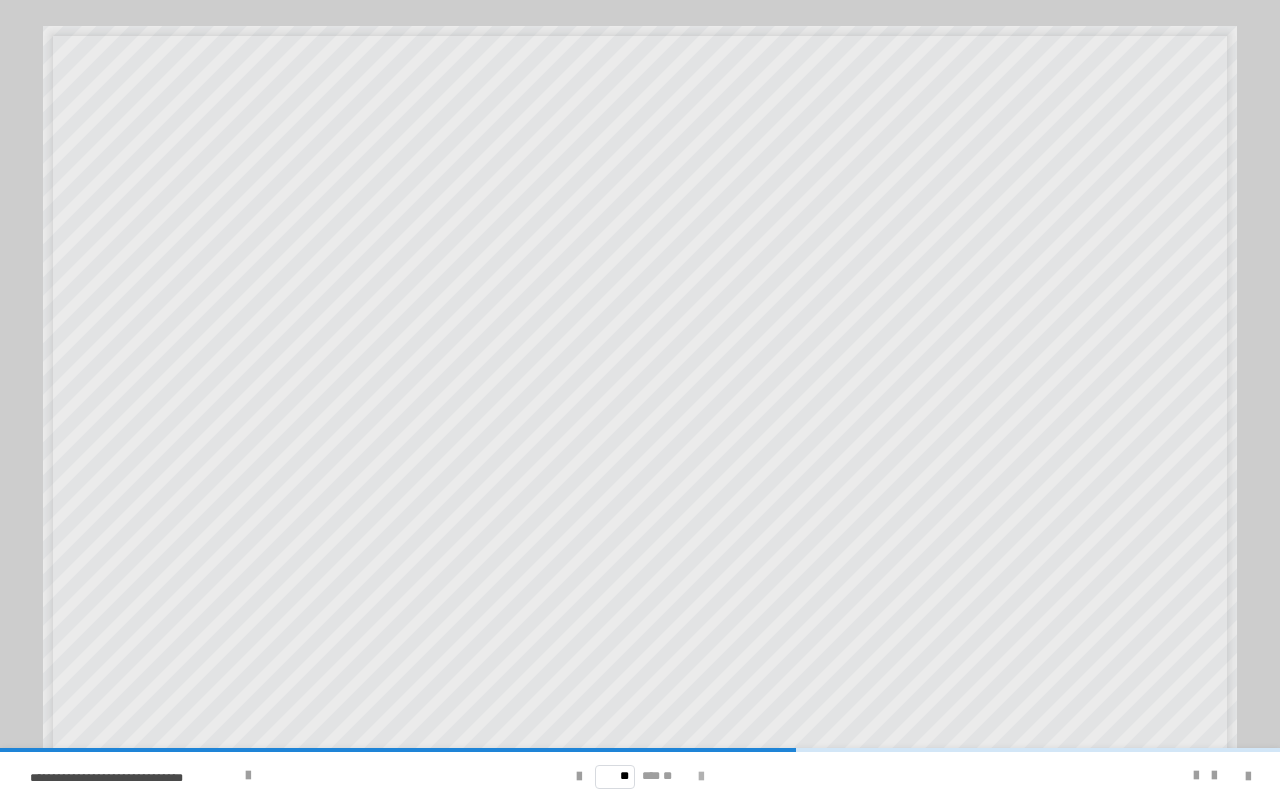 click at bounding box center [701, 777] 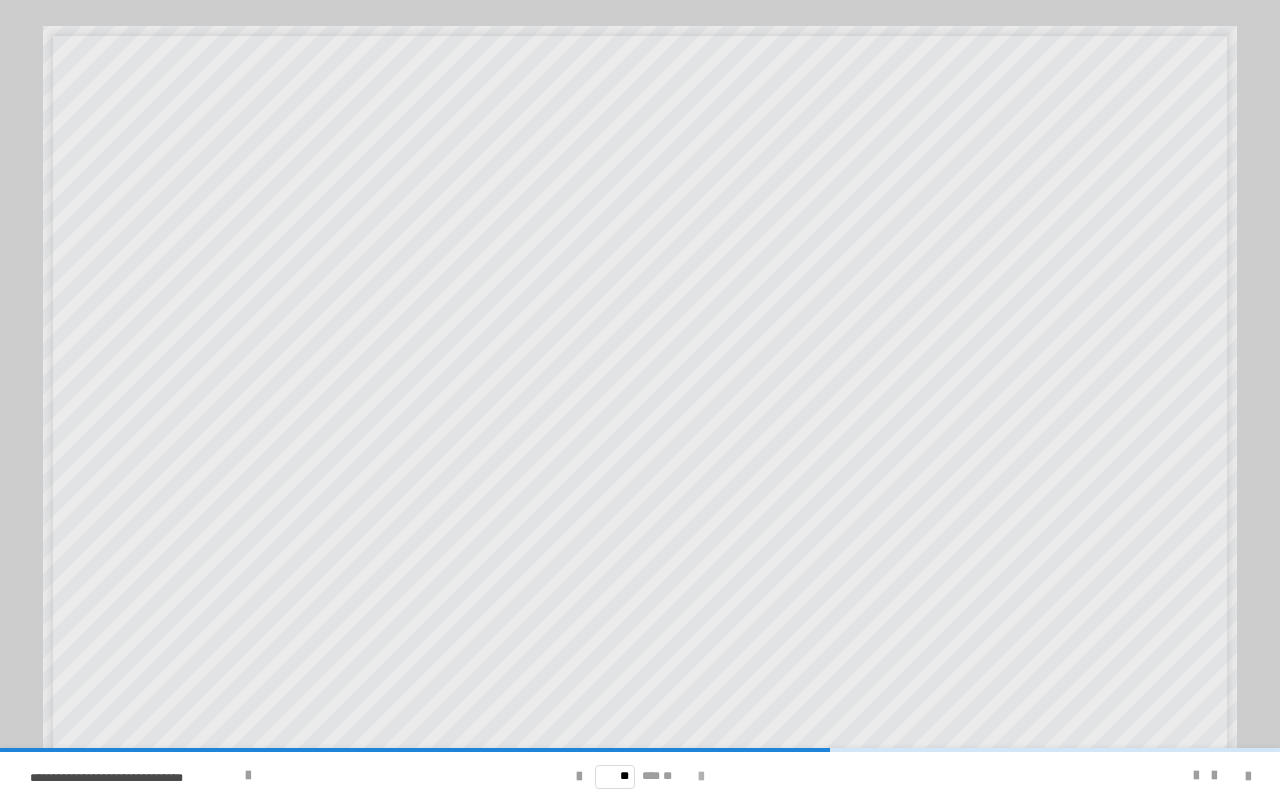 click at bounding box center [701, 777] 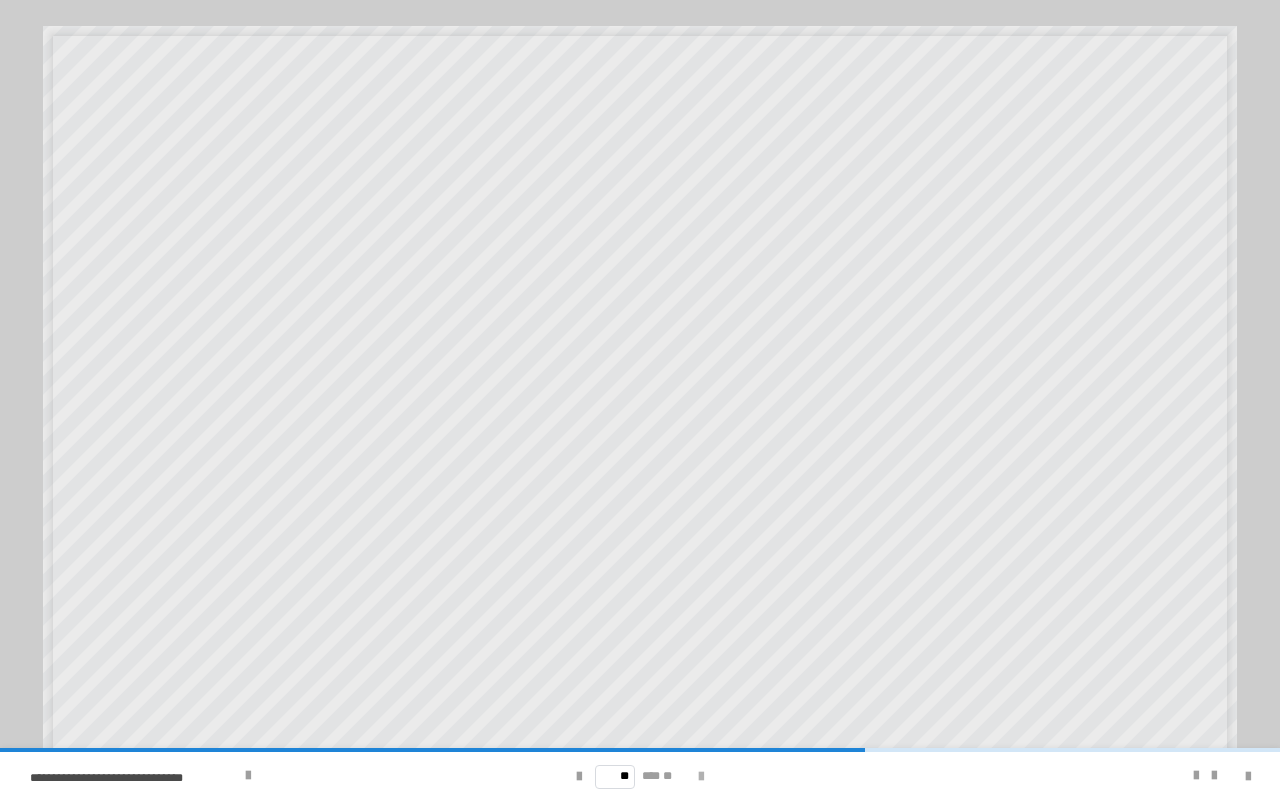 click at bounding box center [701, 777] 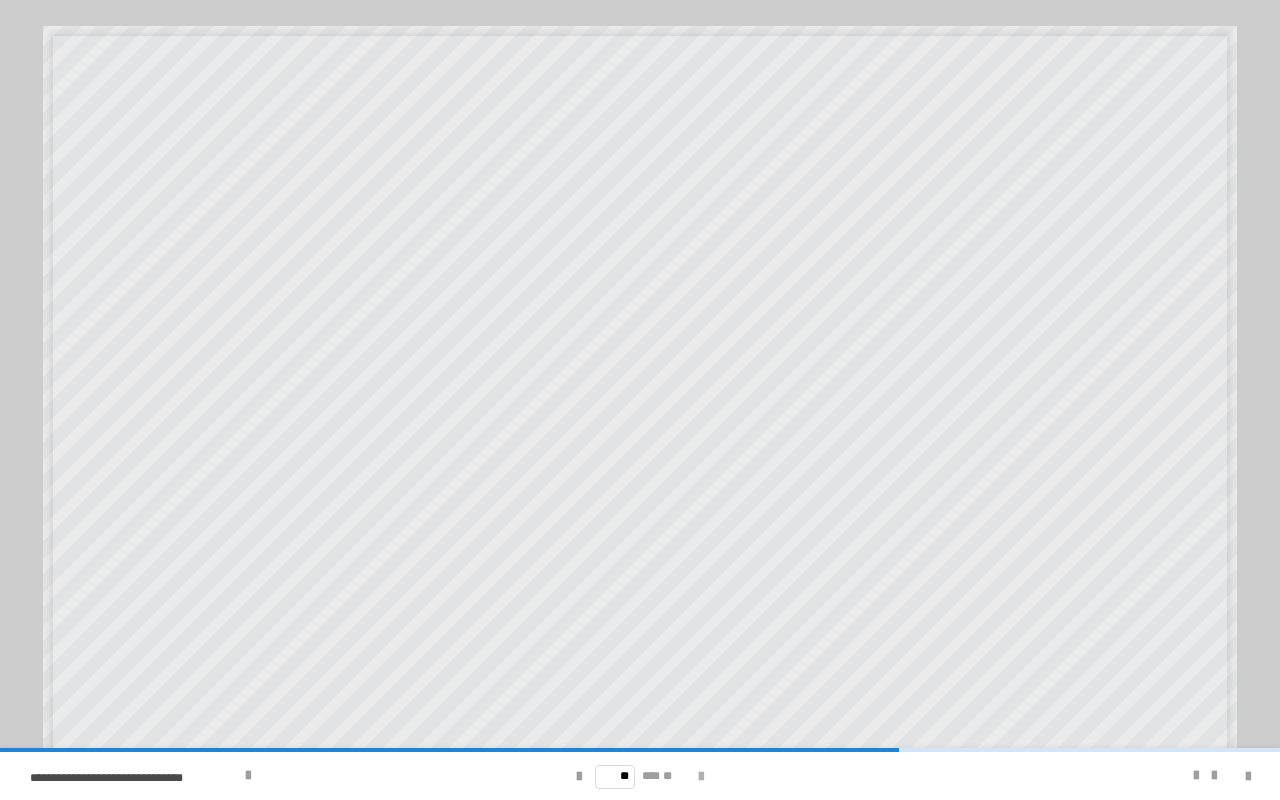 click at bounding box center (701, 777) 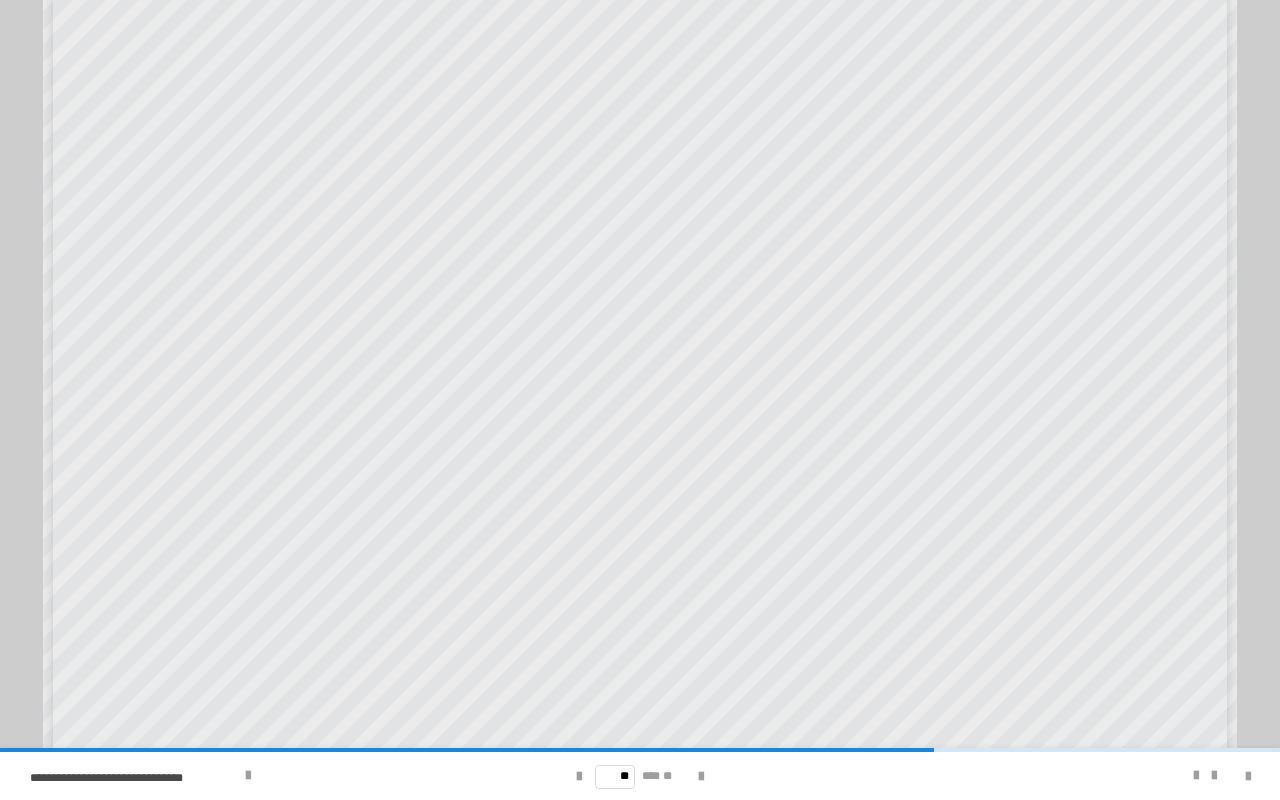 scroll, scrollTop: 109, scrollLeft: 0, axis: vertical 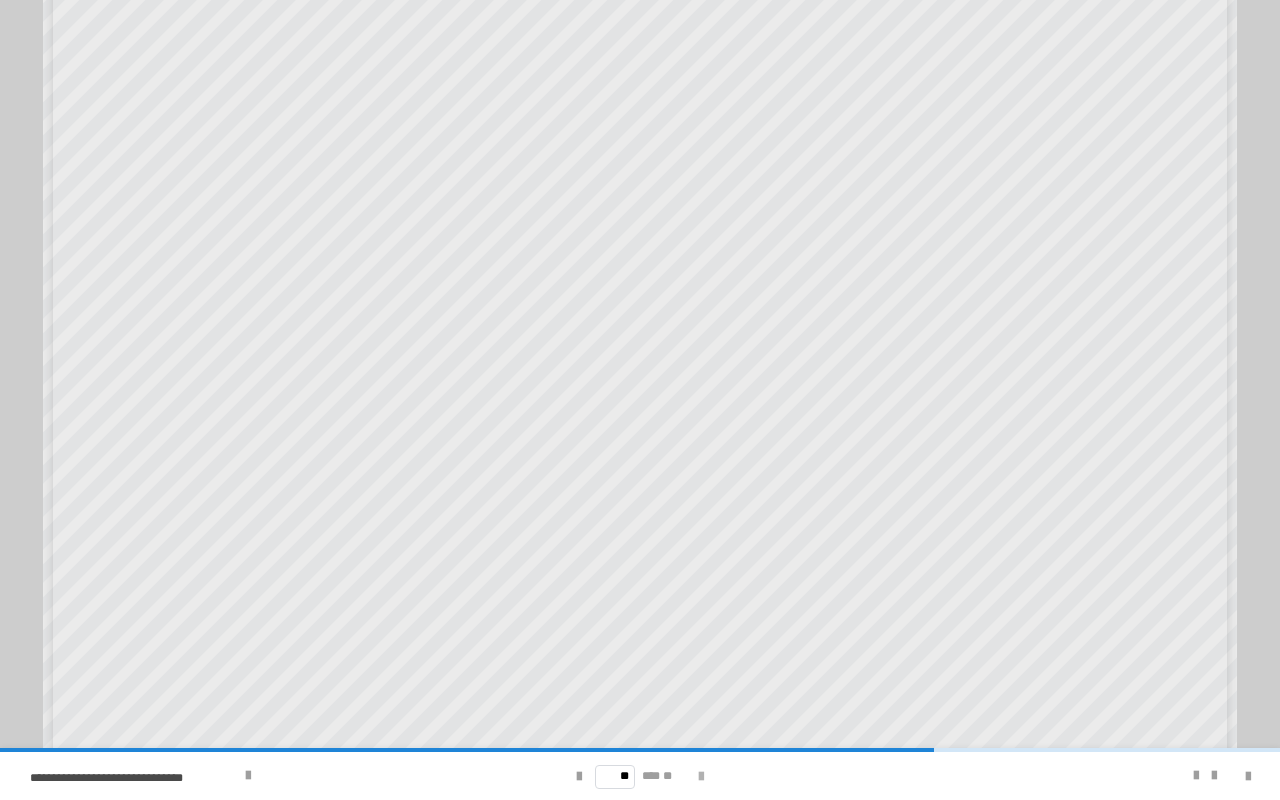 click at bounding box center (701, 777) 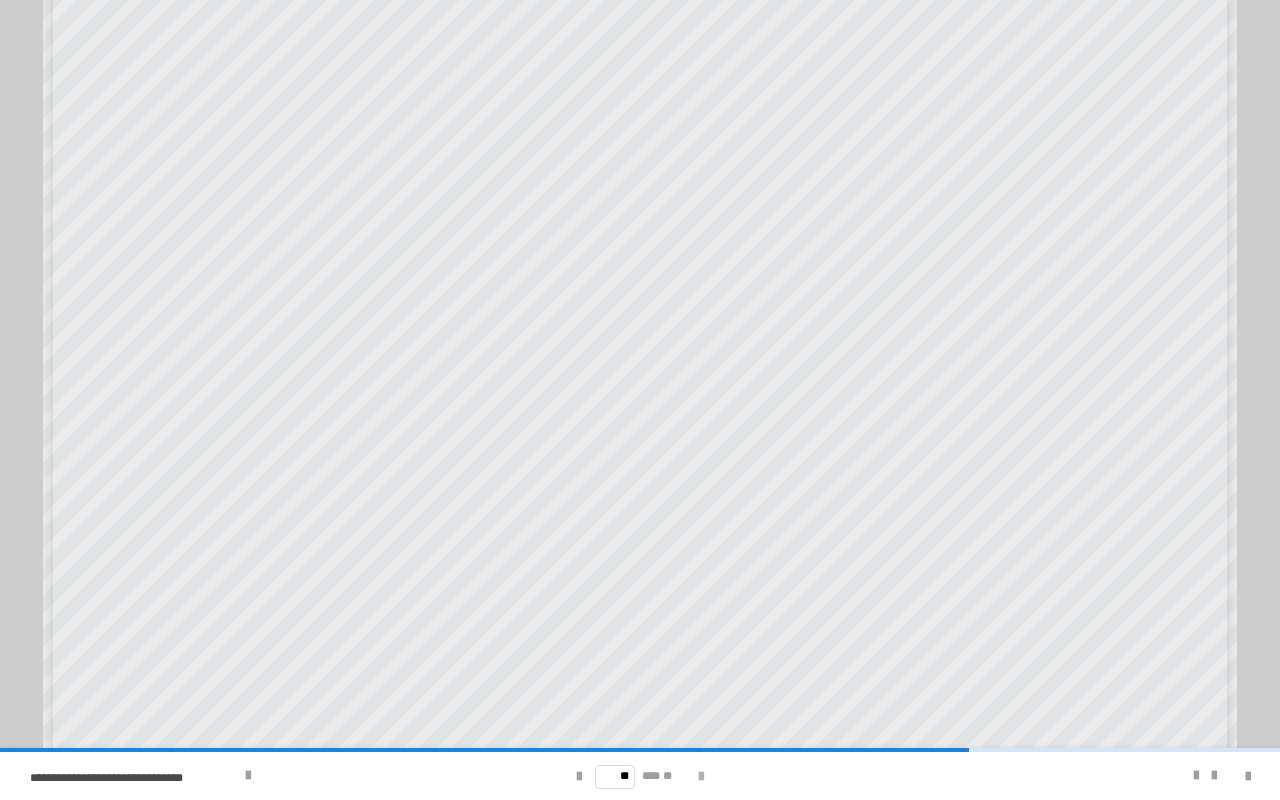 scroll, scrollTop: 52, scrollLeft: 0, axis: vertical 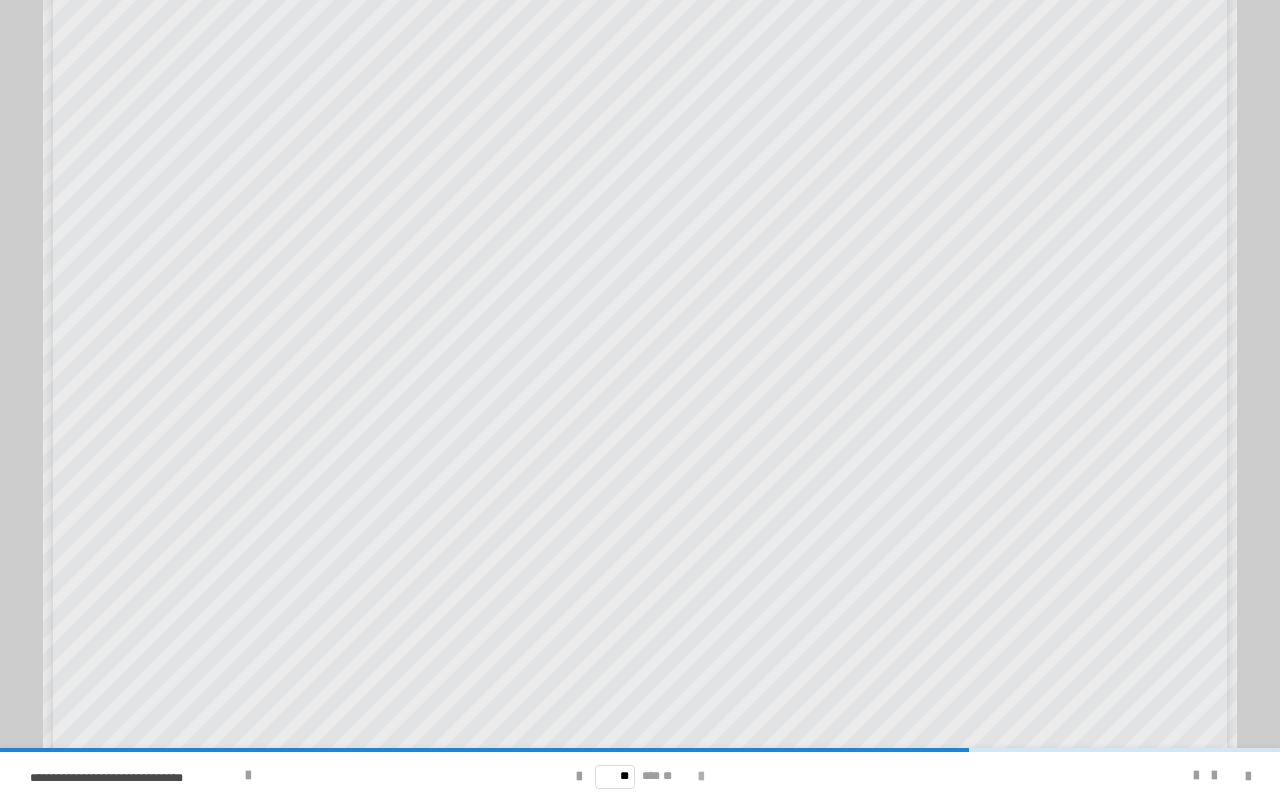 click at bounding box center [701, 777] 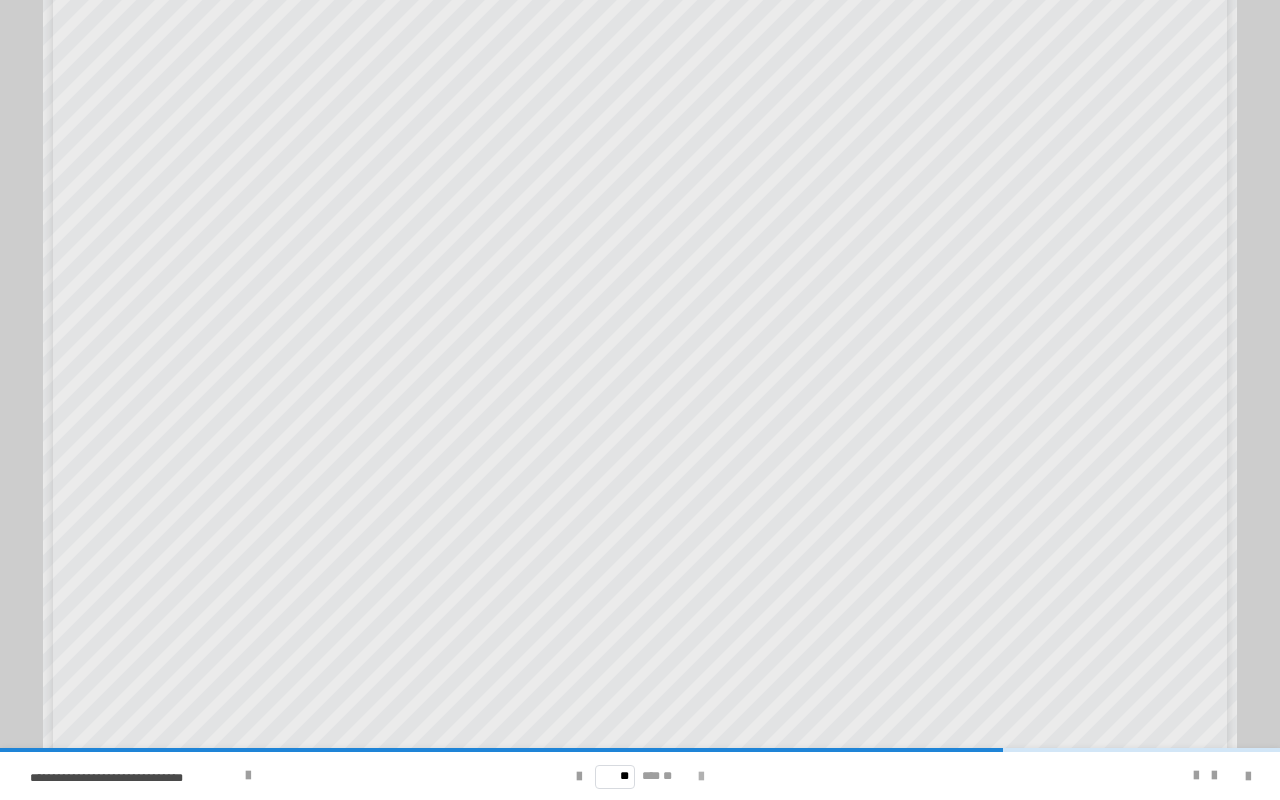 scroll, scrollTop: 0, scrollLeft: 0, axis: both 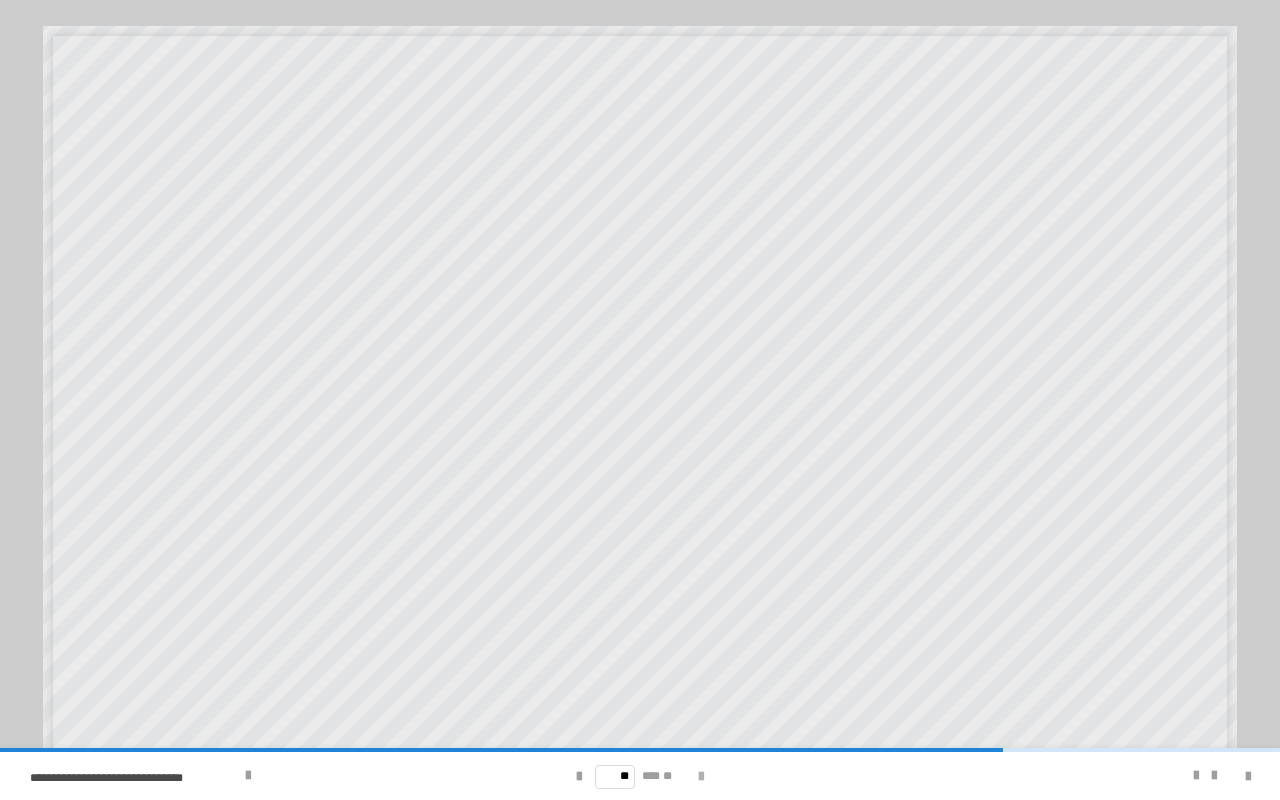 click at bounding box center (701, 777) 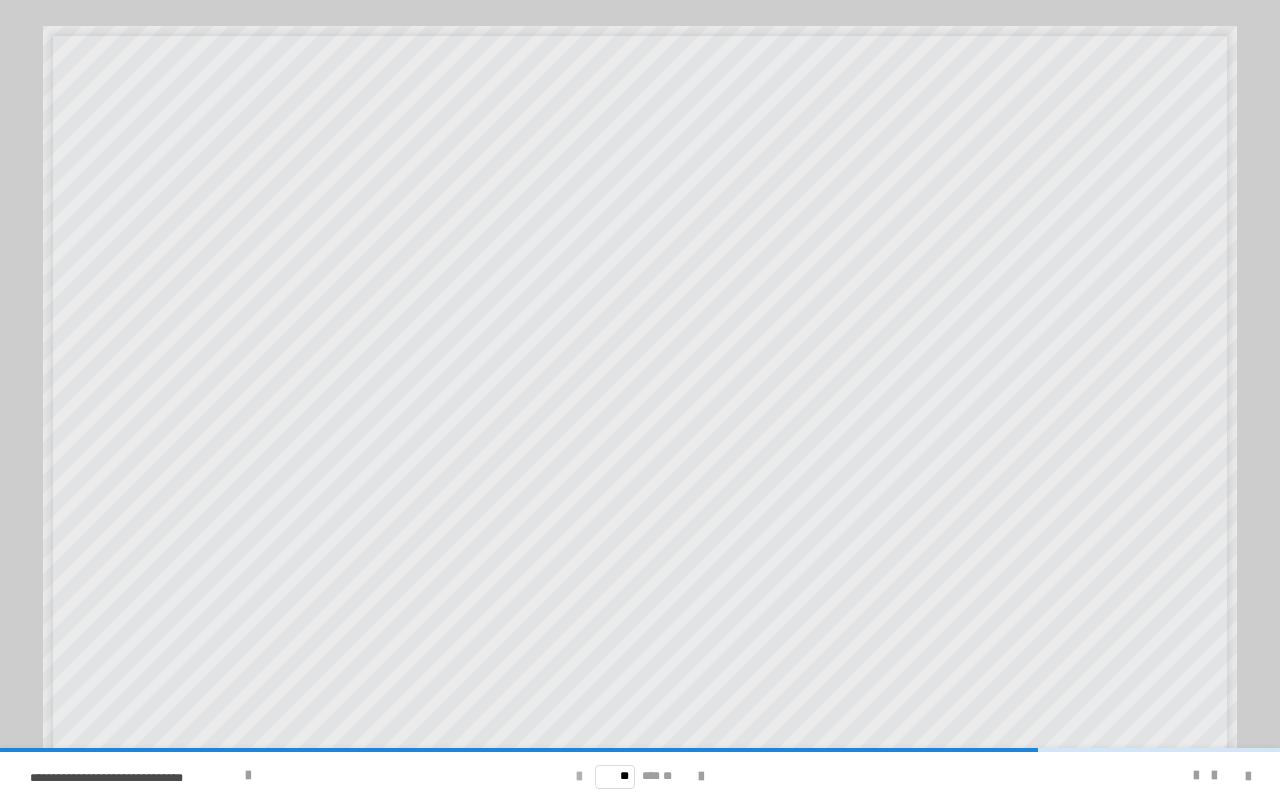 click at bounding box center (579, 777) 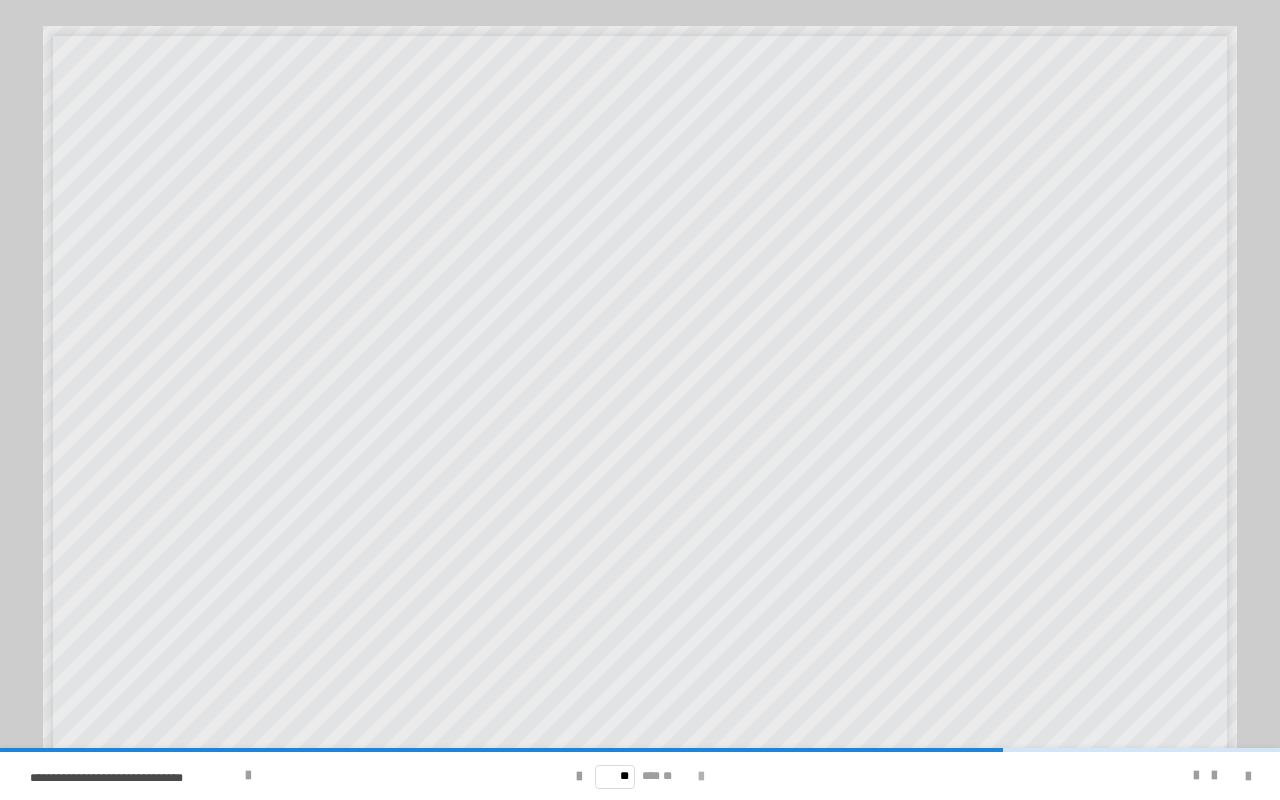 click at bounding box center [701, 777] 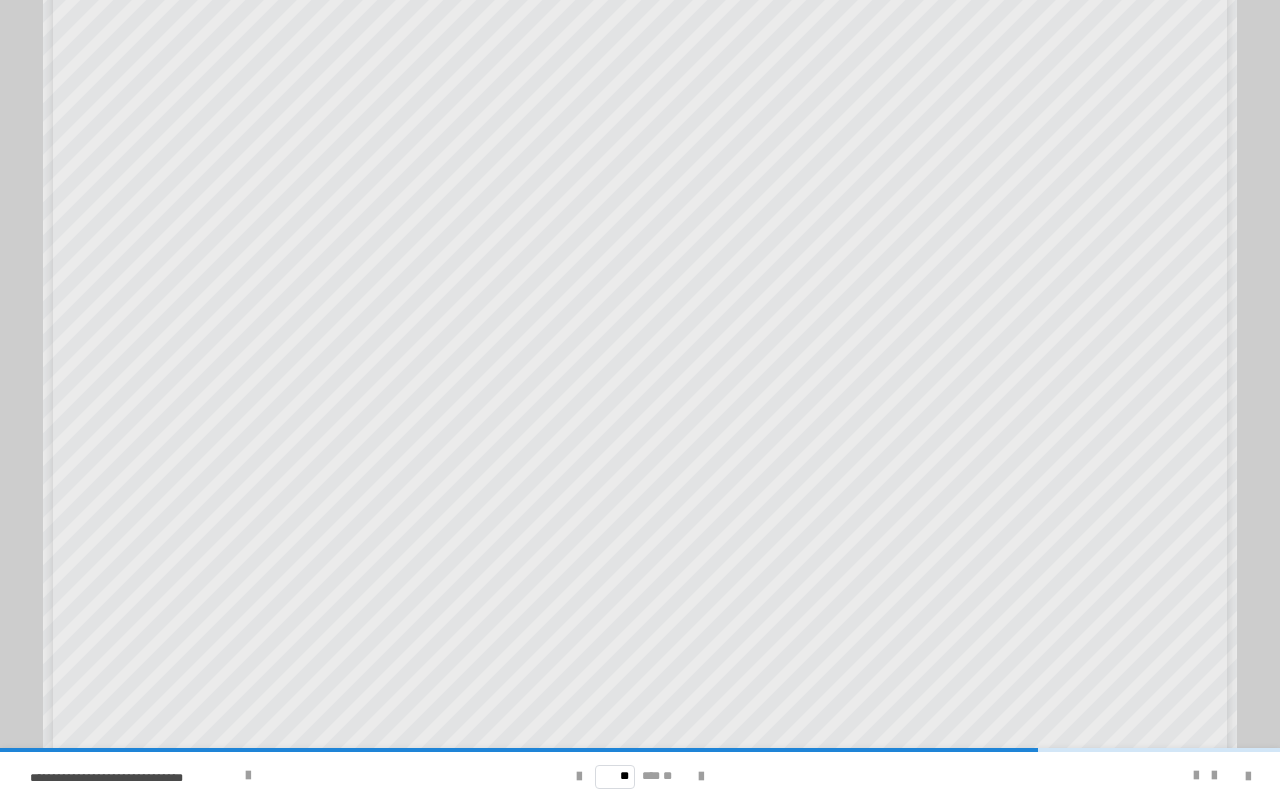 scroll, scrollTop: 122, scrollLeft: 0, axis: vertical 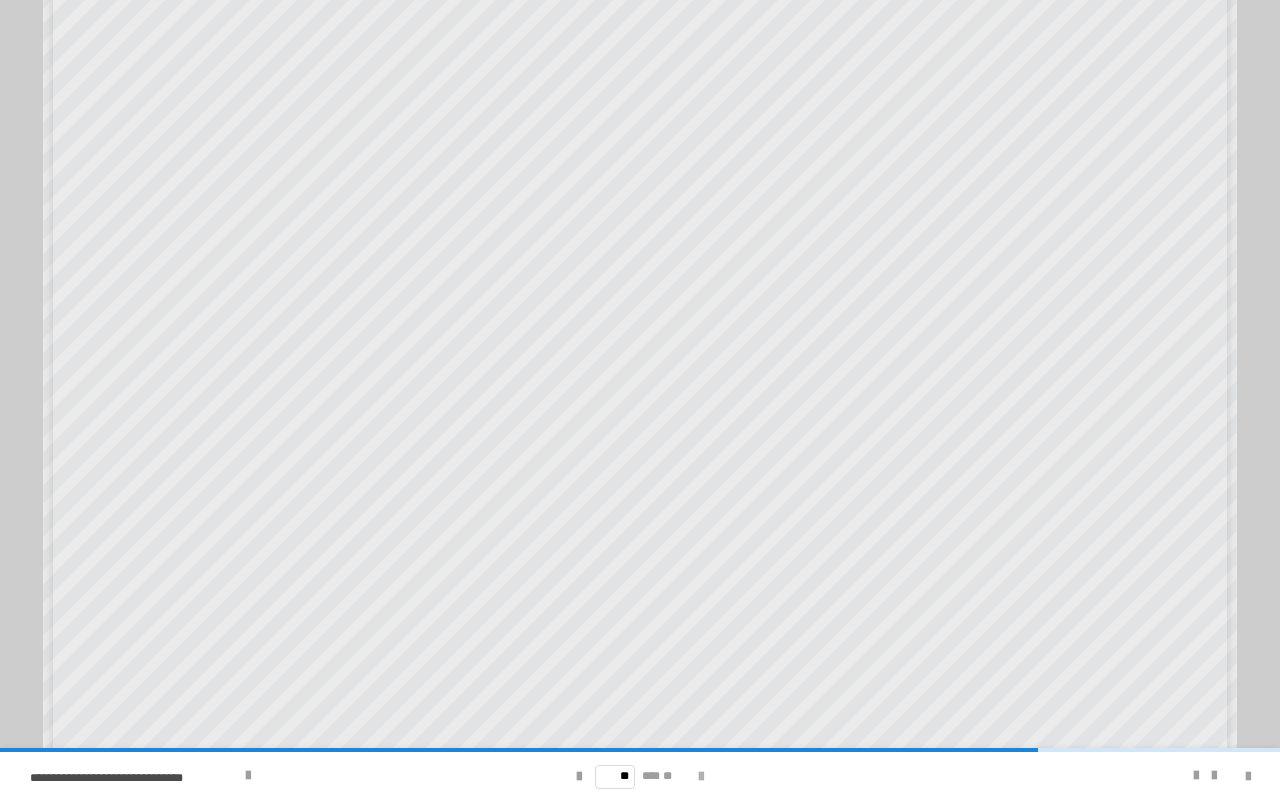 click at bounding box center [701, 777] 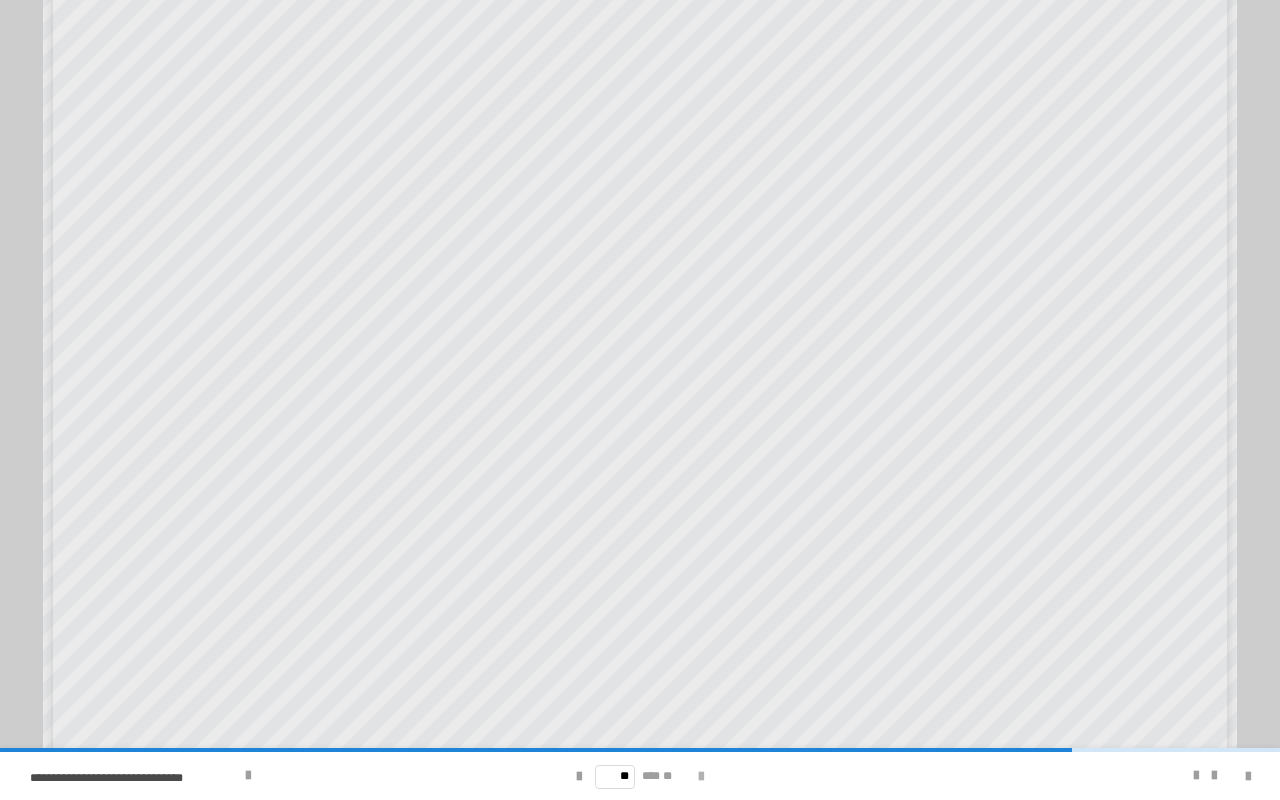 scroll, scrollTop: 0, scrollLeft: 0, axis: both 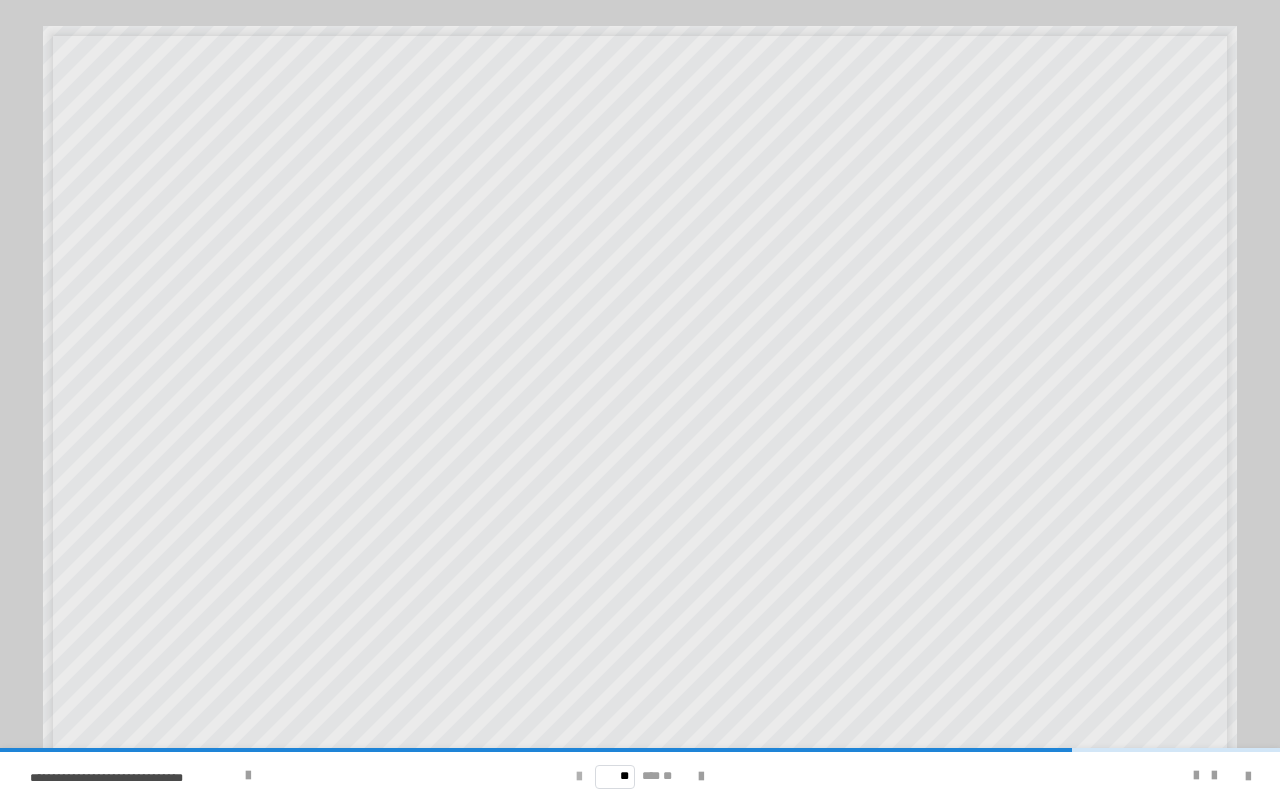 click at bounding box center (579, 777) 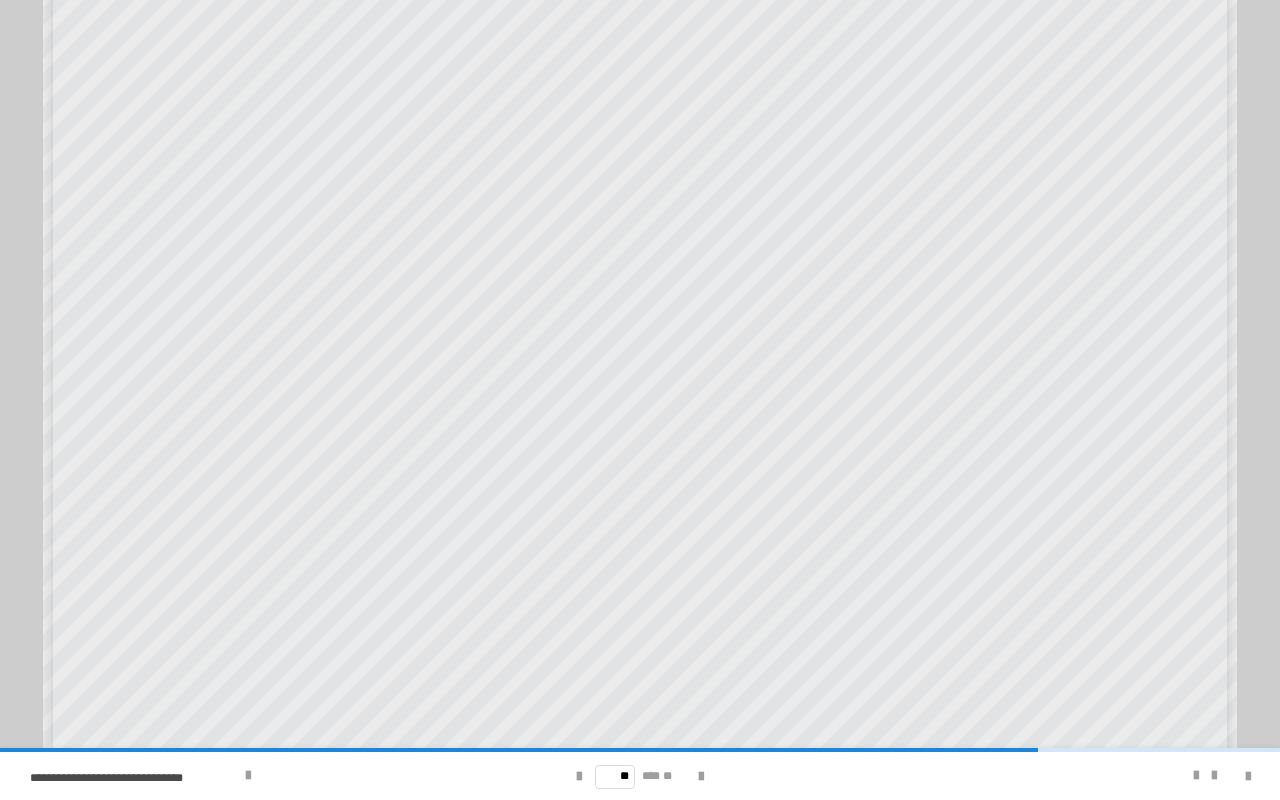 scroll, scrollTop: 90, scrollLeft: 0, axis: vertical 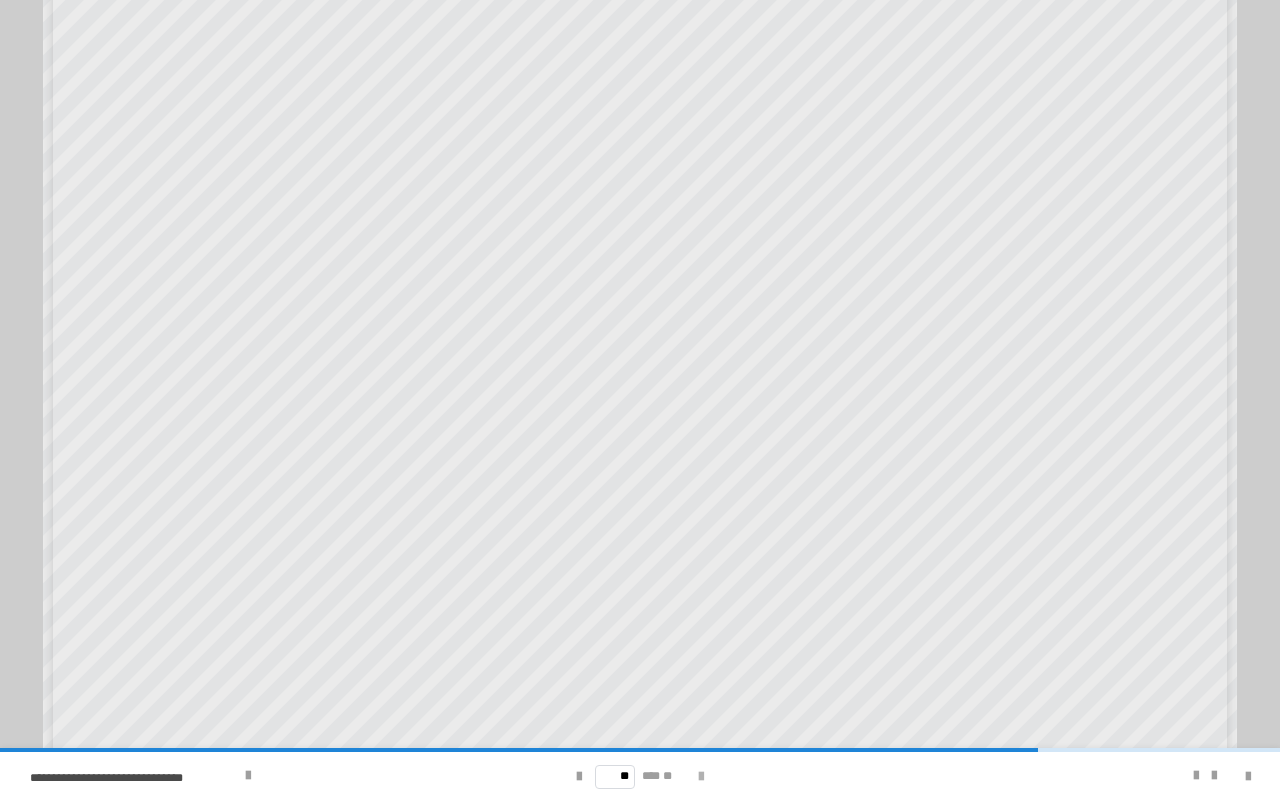 click at bounding box center [701, 777] 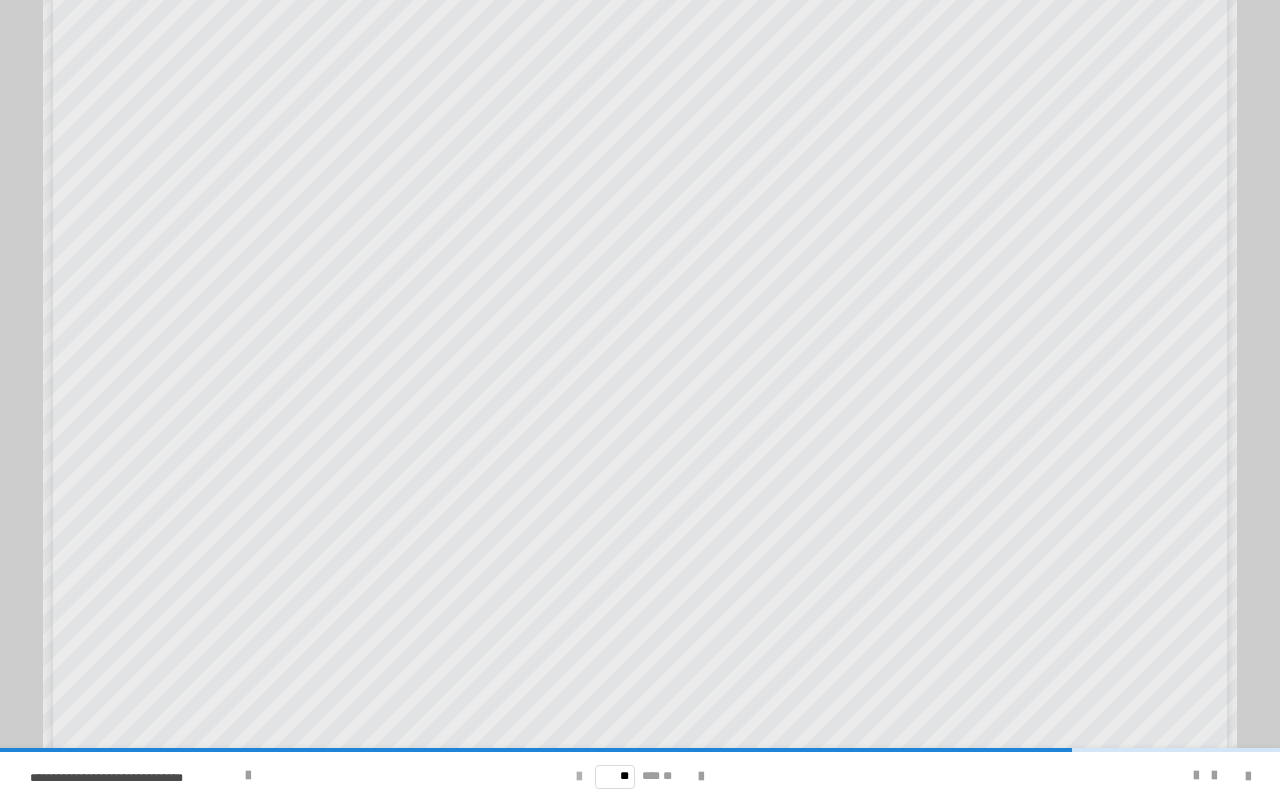 click at bounding box center [579, 777] 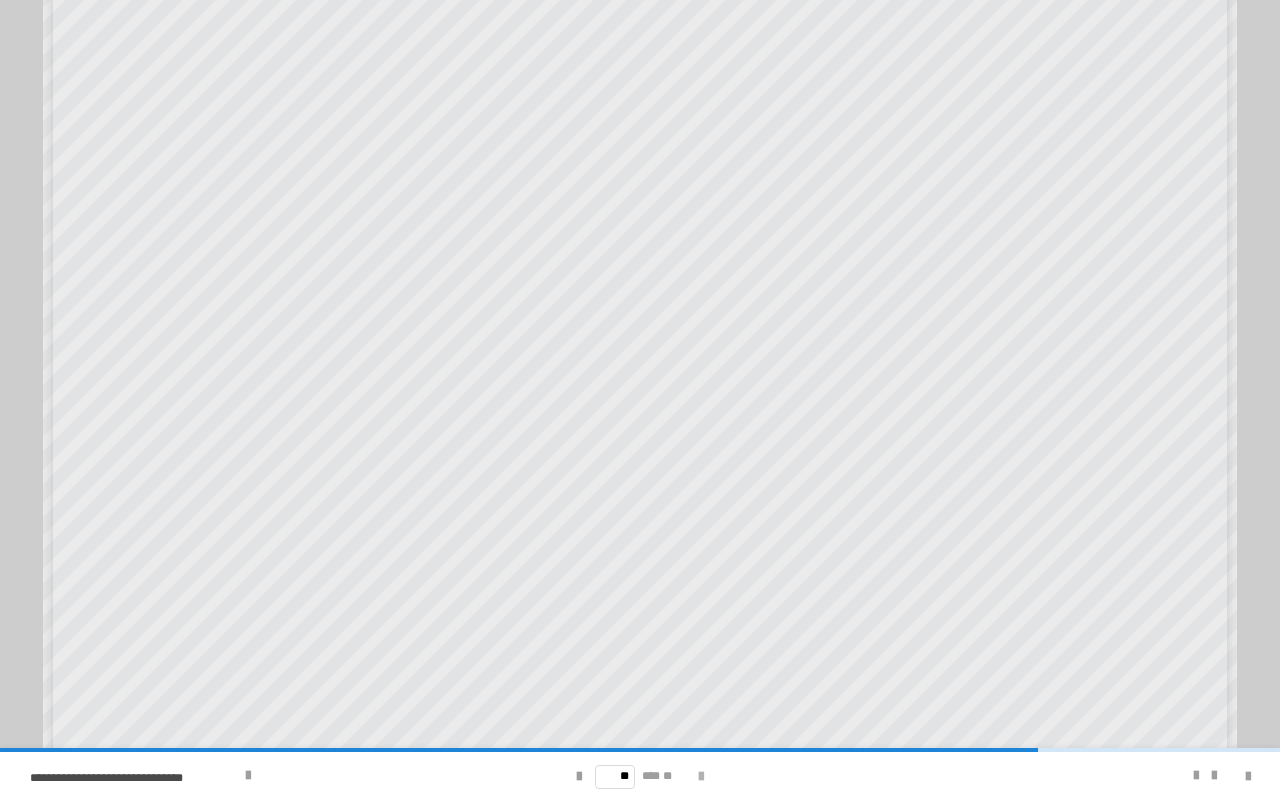 click at bounding box center [701, 777] 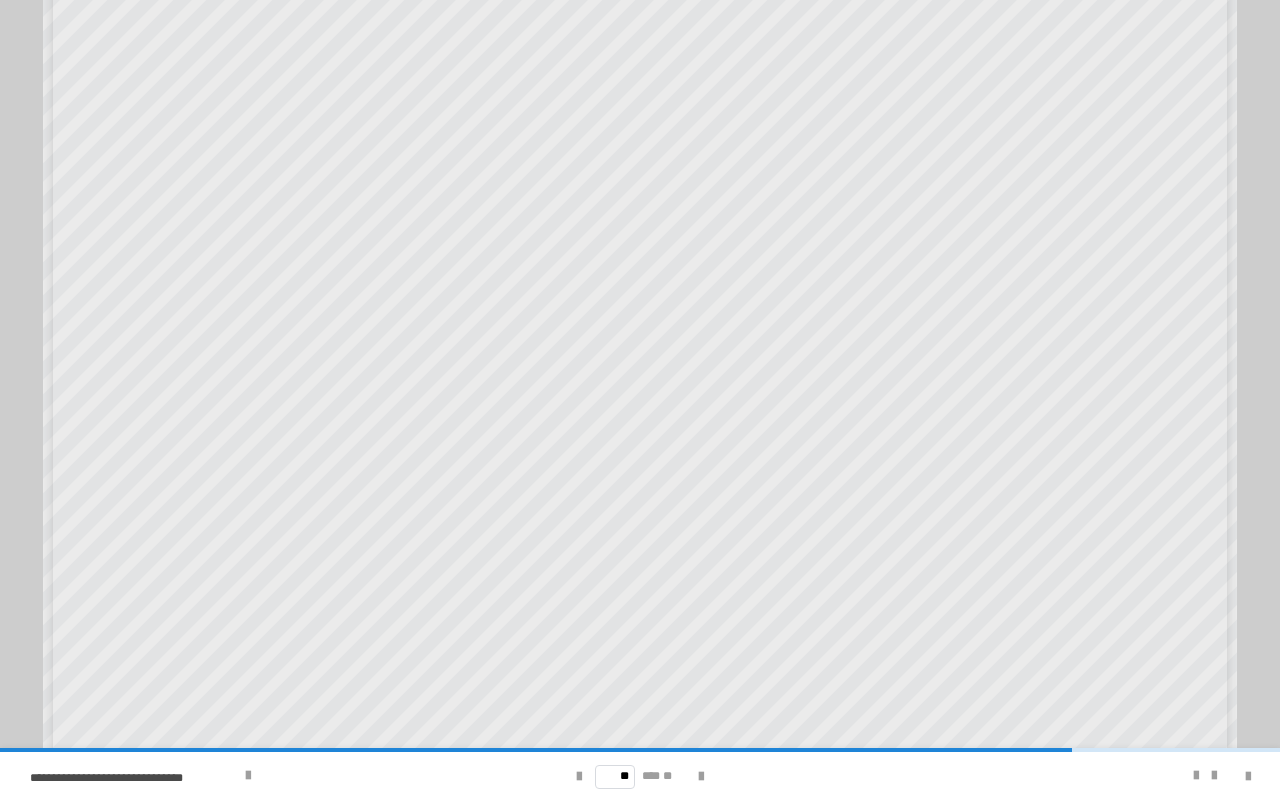 scroll, scrollTop: 79, scrollLeft: 0, axis: vertical 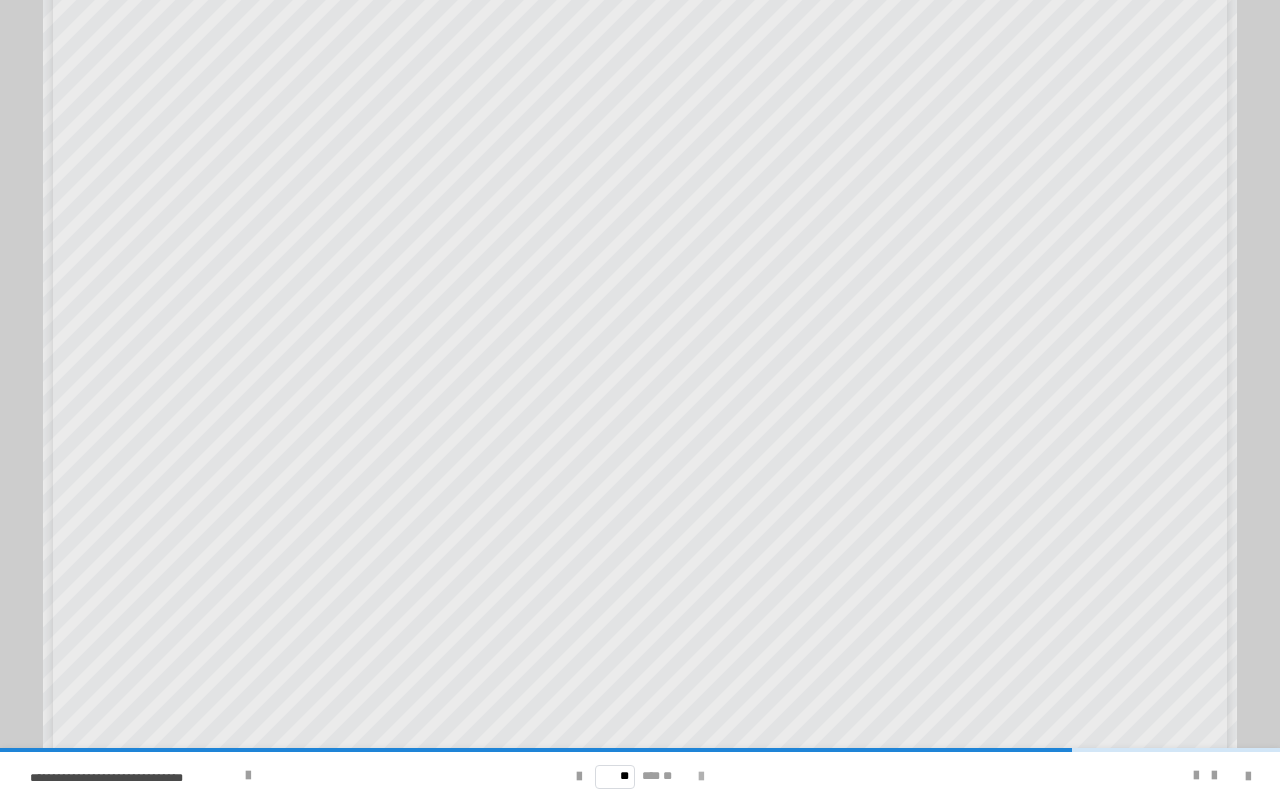 click at bounding box center [701, 777] 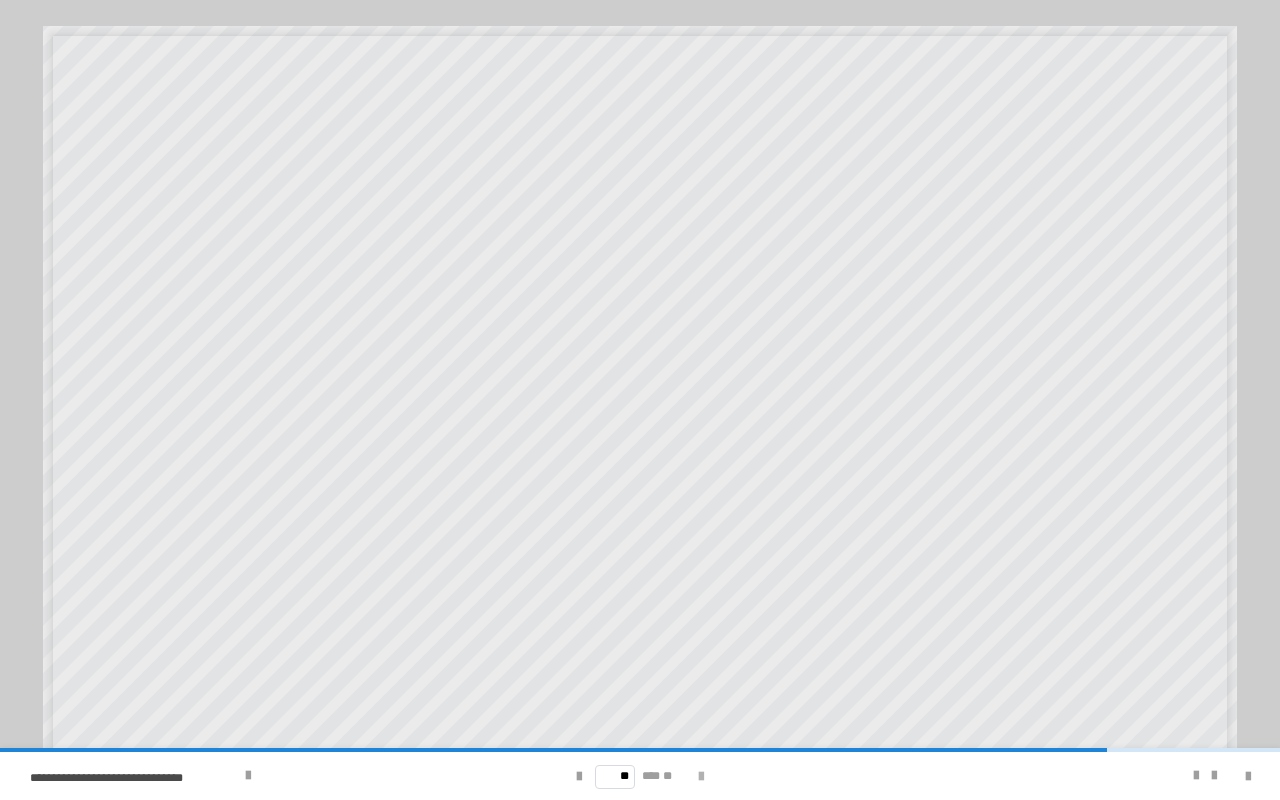 click at bounding box center [701, 777] 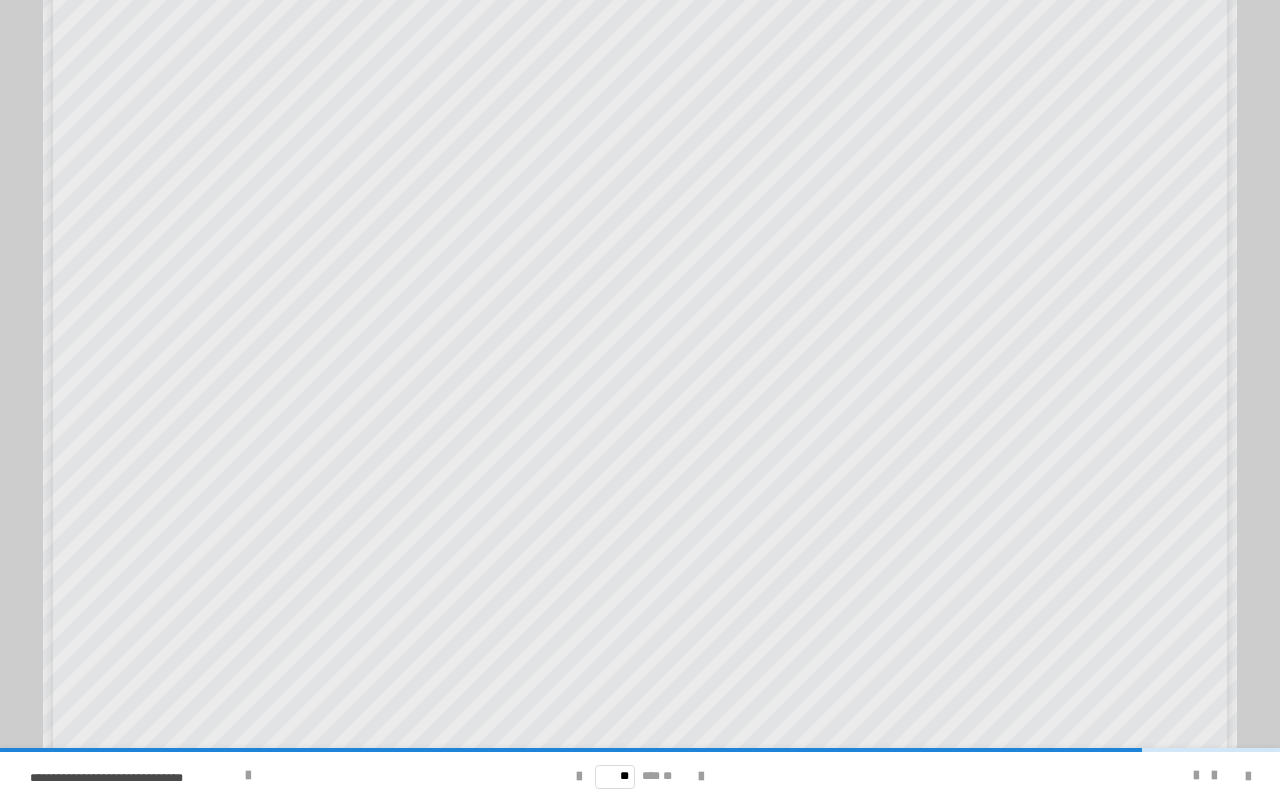 scroll, scrollTop: 122, scrollLeft: 0, axis: vertical 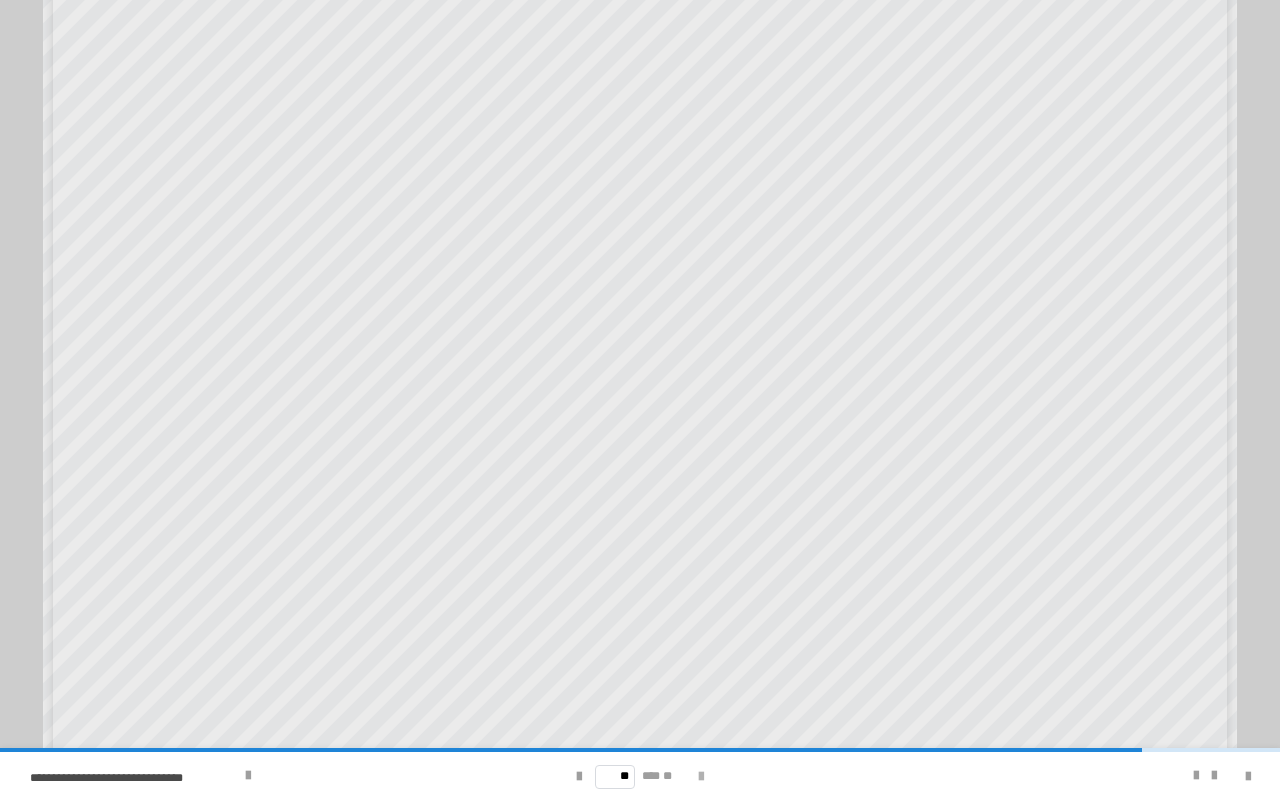 click at bounding box center (701, 777) 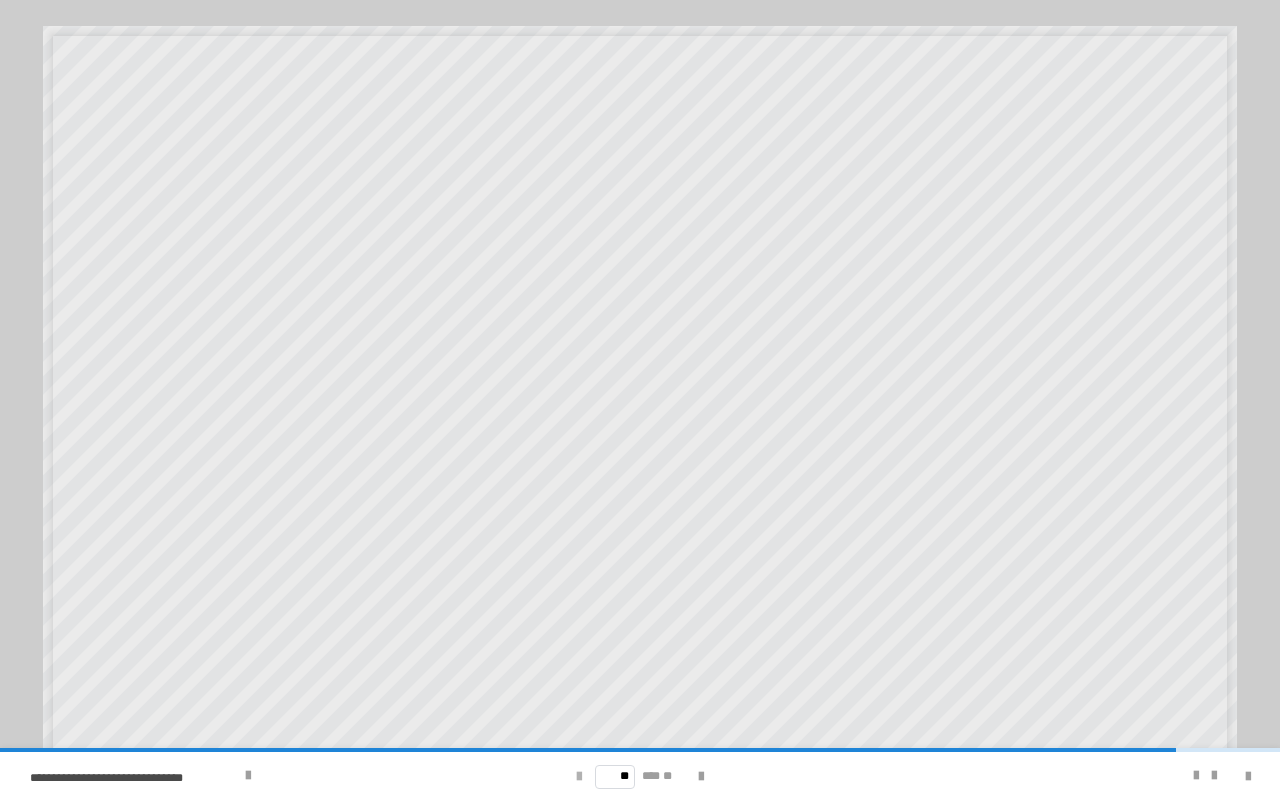 click at bounding box center [579, 777] 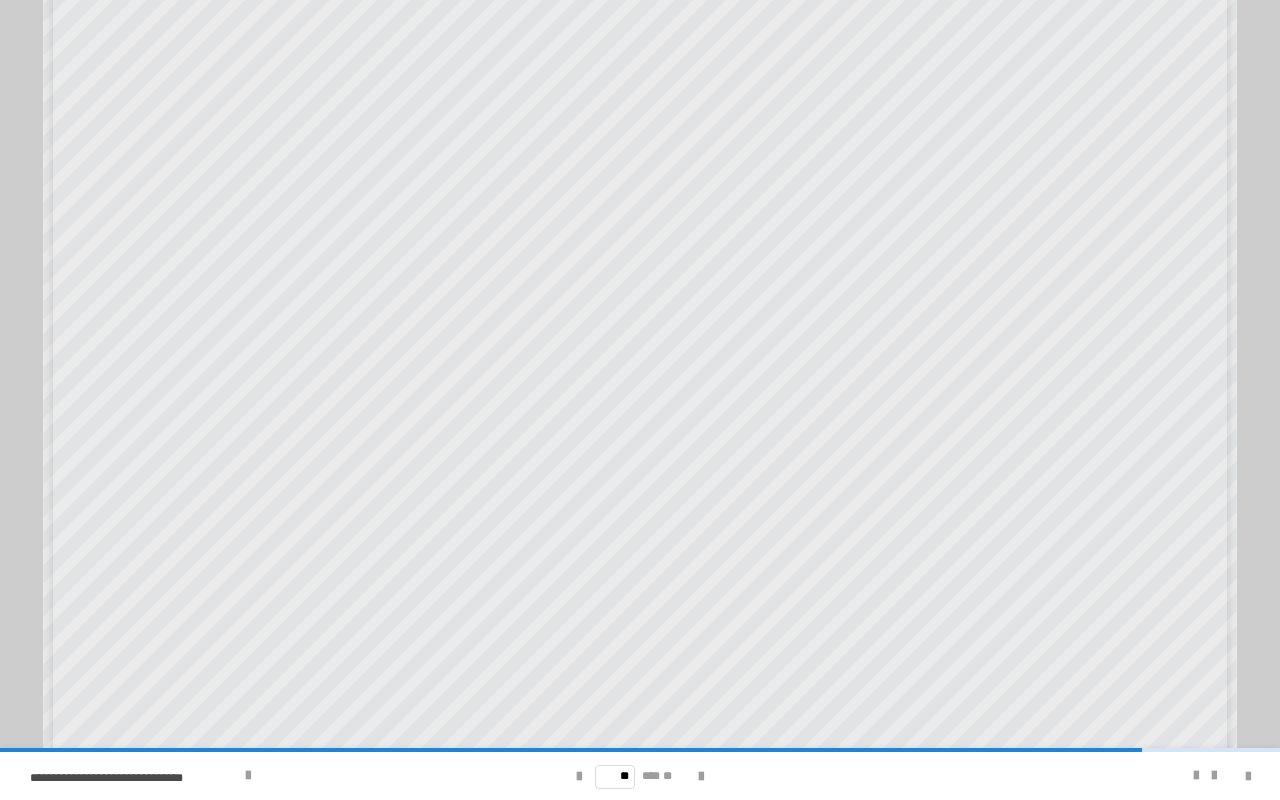 scroll, scrollTop: 0, scrollLeft: 0, axis: both 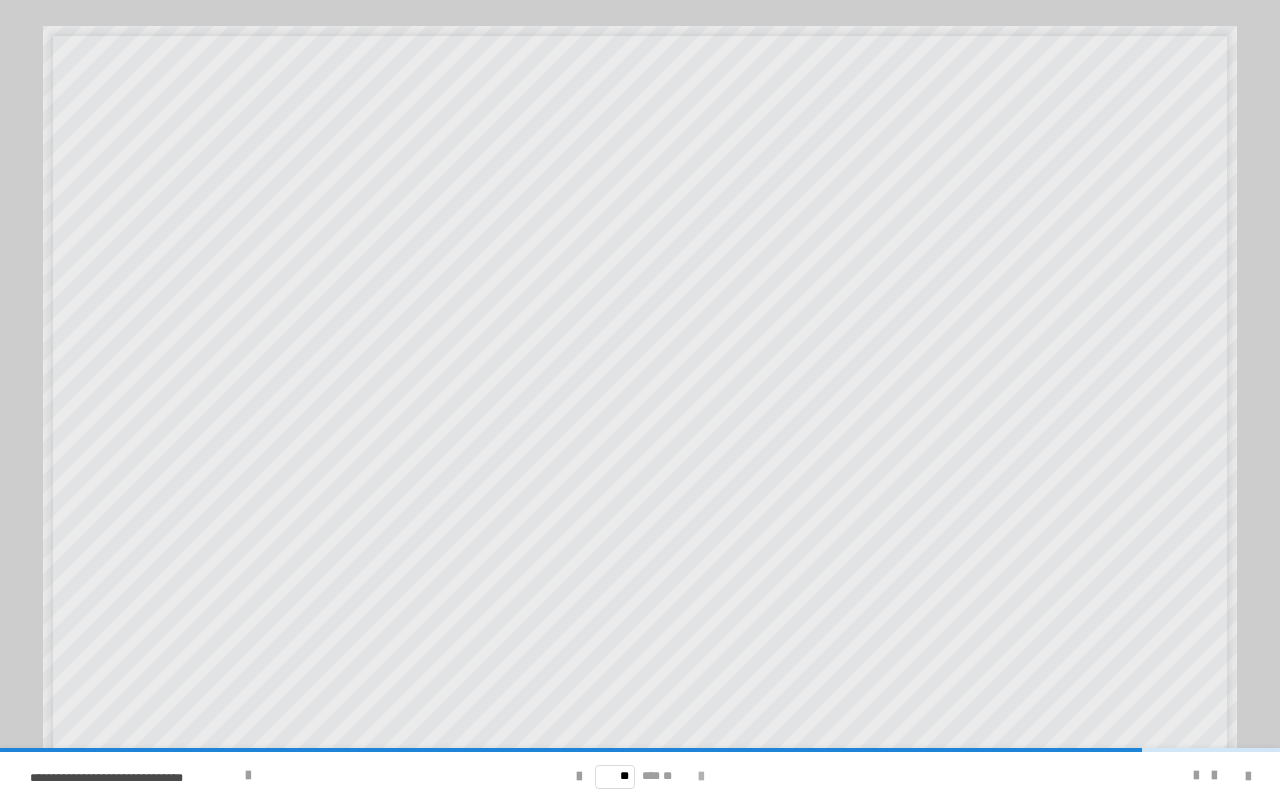 click at bounding box center (701, 777) 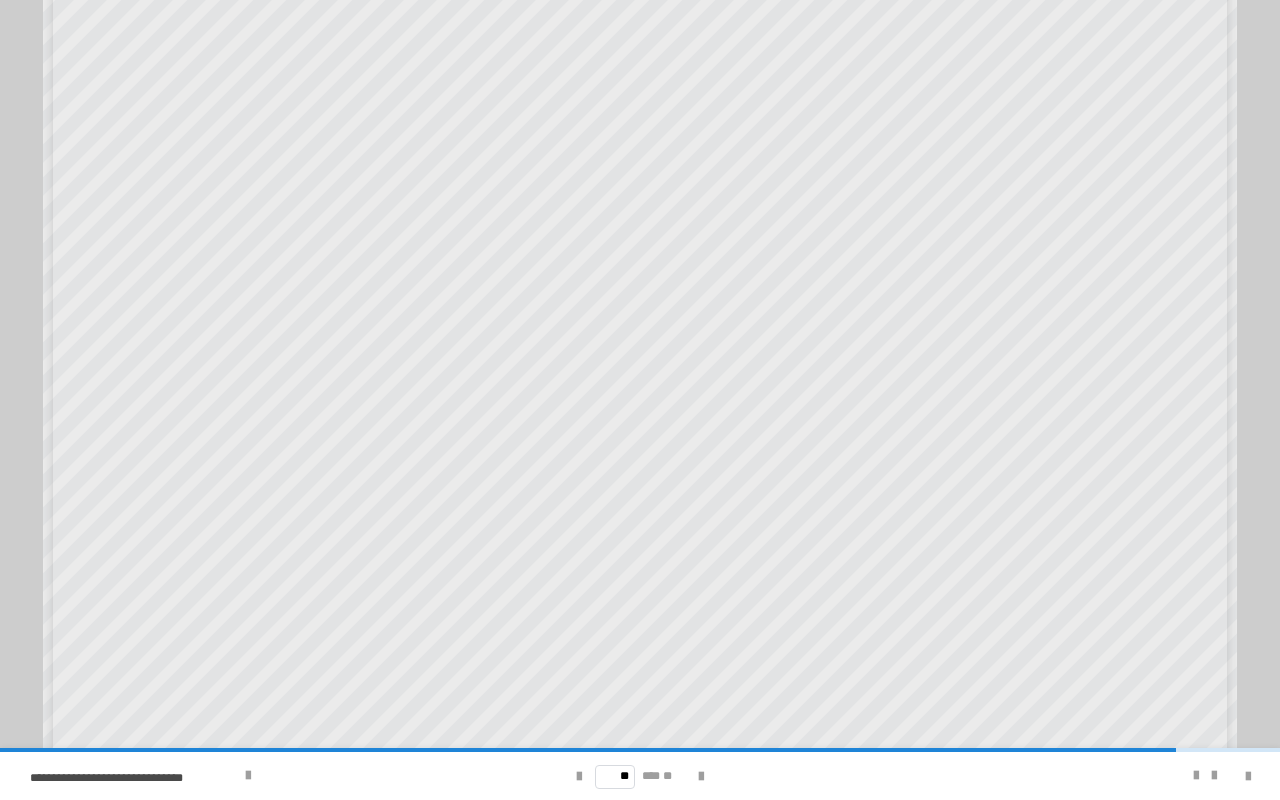 scroll, scrollTop: 122, scrollLeft: 0, axis: vertical 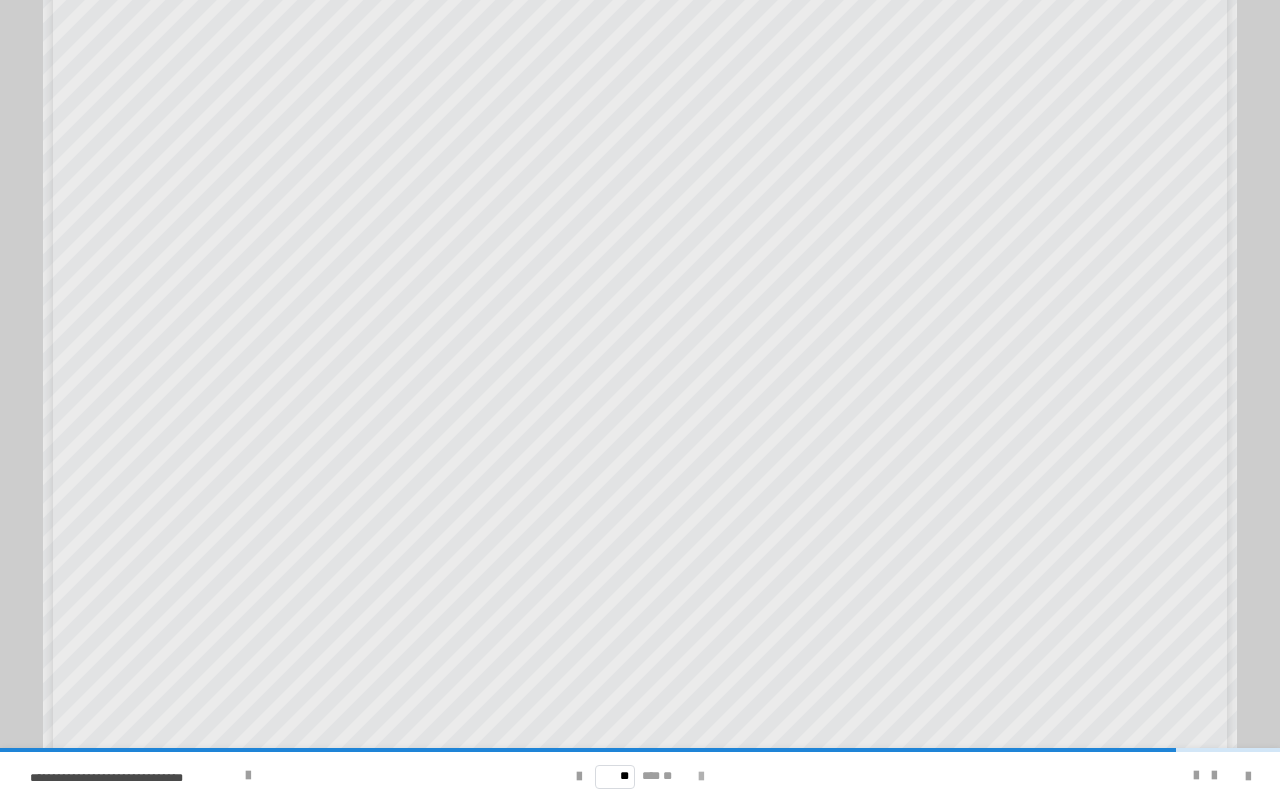 click at bounding box center (701, 777) 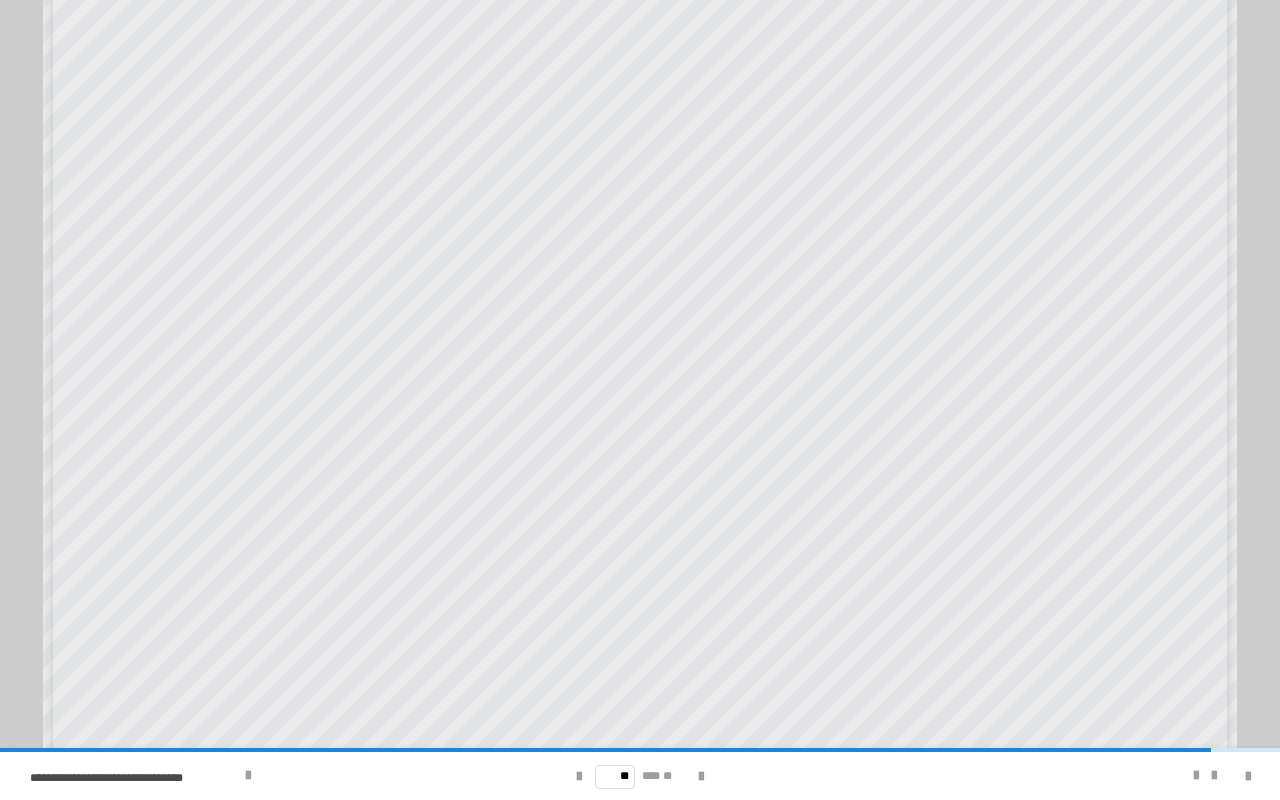 scroll, scrollTop: 122, scrollLeft: 0, axis: vertical 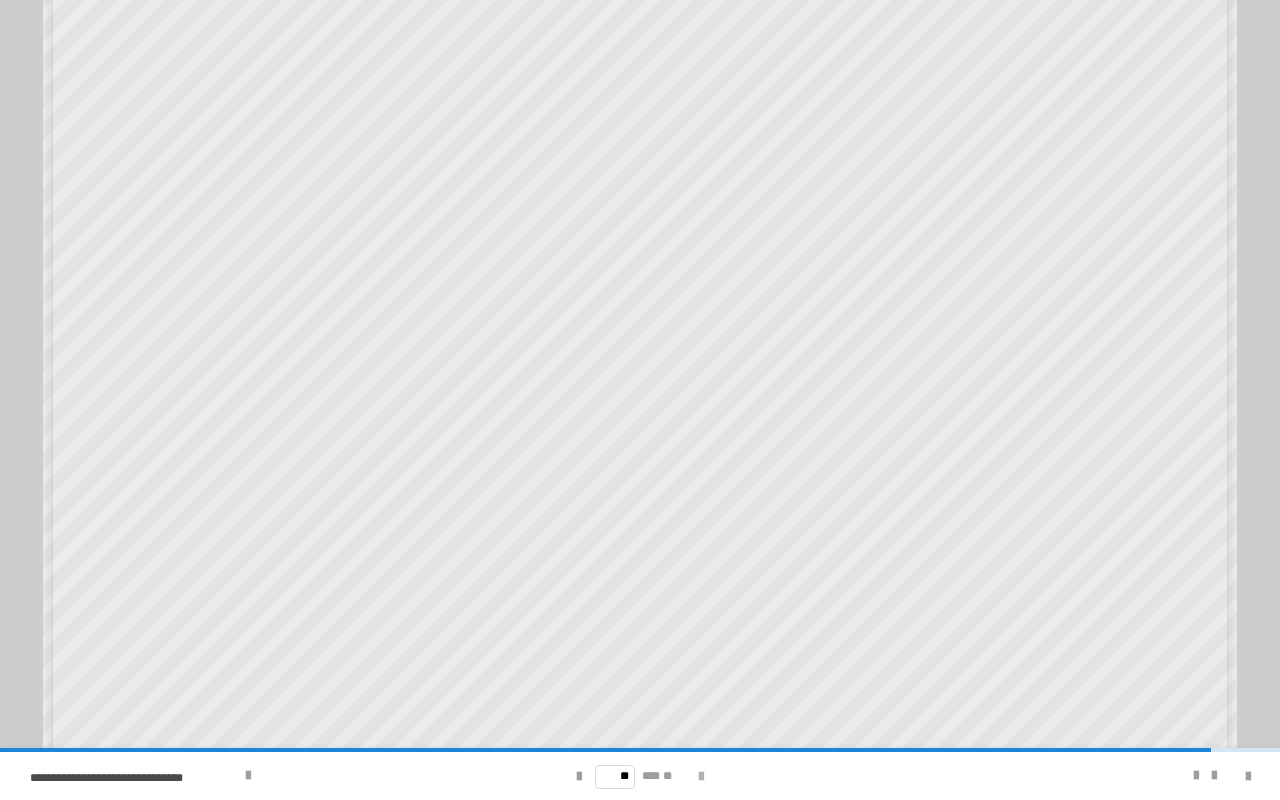 click at bounding box center [701, 777] 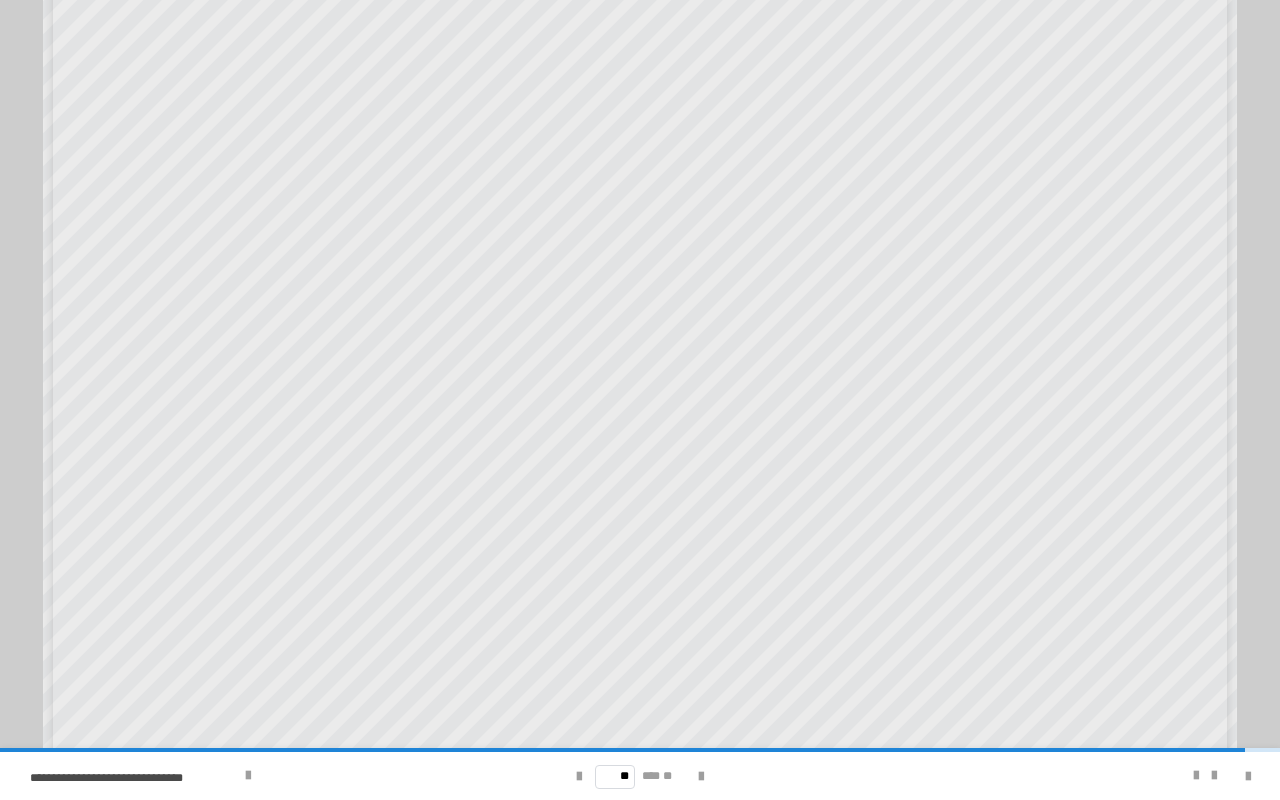 scroll, scrollTop: 122, scrollLeft: 0, axis: vertical 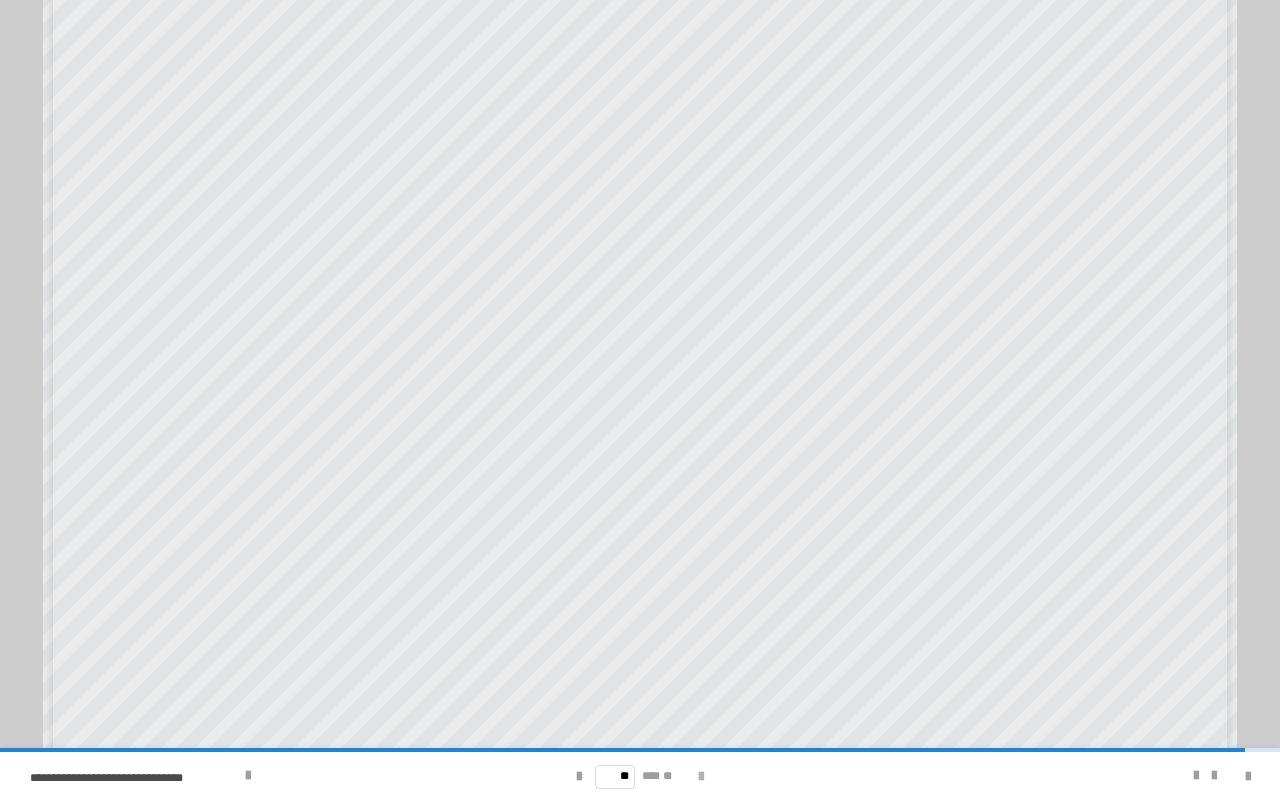 click at bounding box center [701, 777] 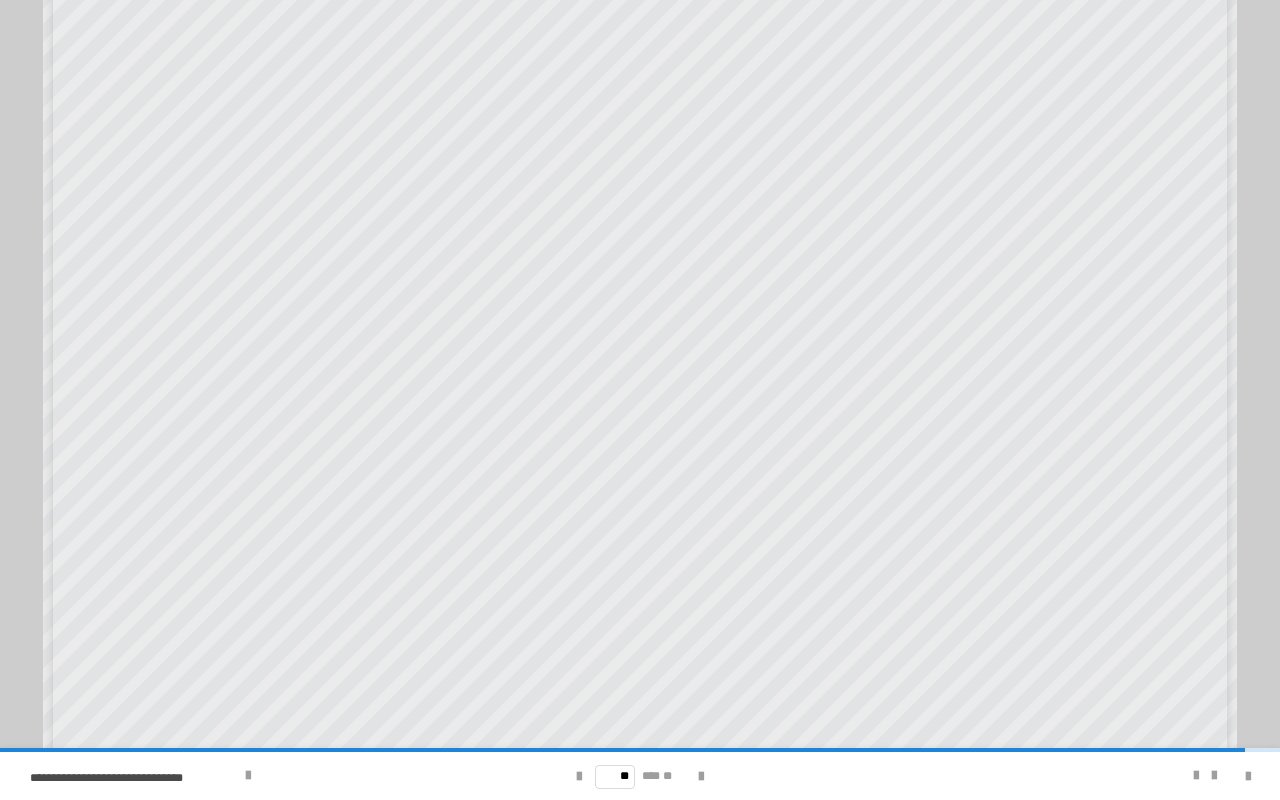 type on "**" 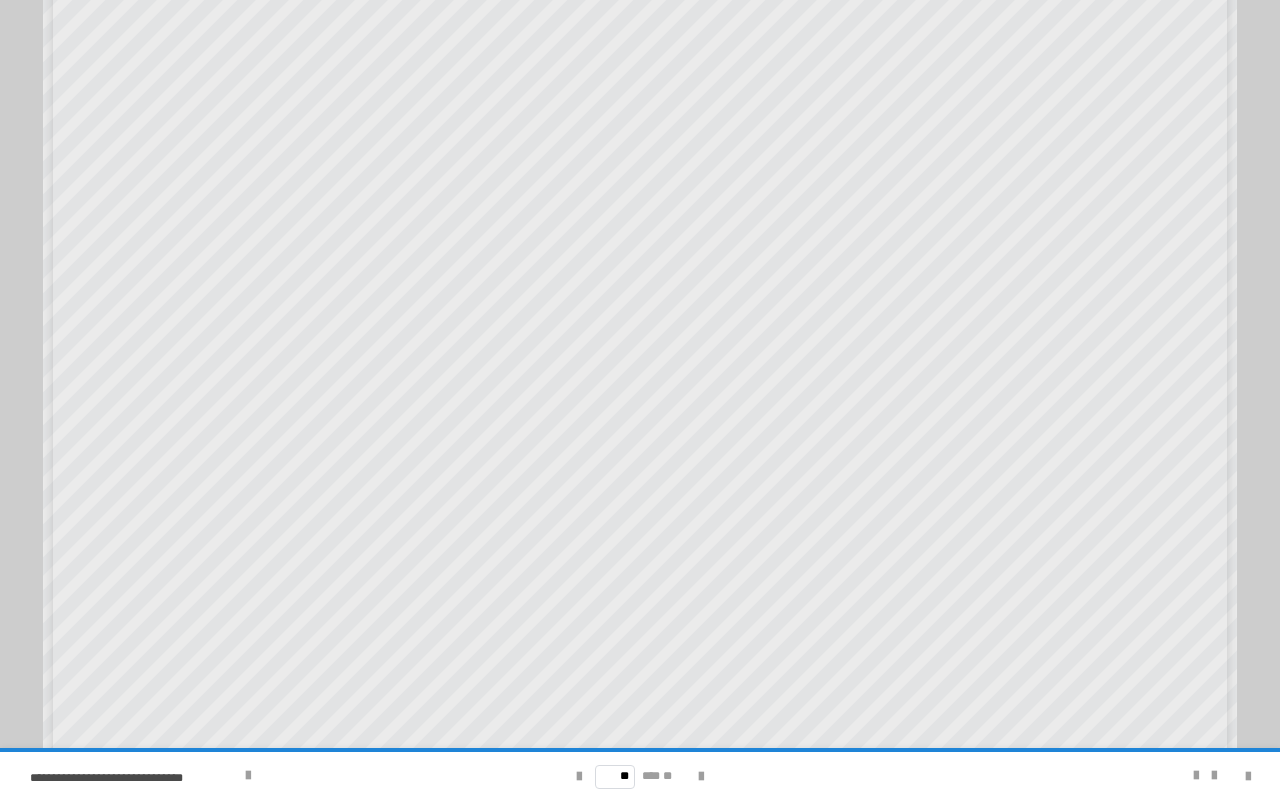scroll, scrollTop: 84, scrollLeft: 0, axis: vertical 